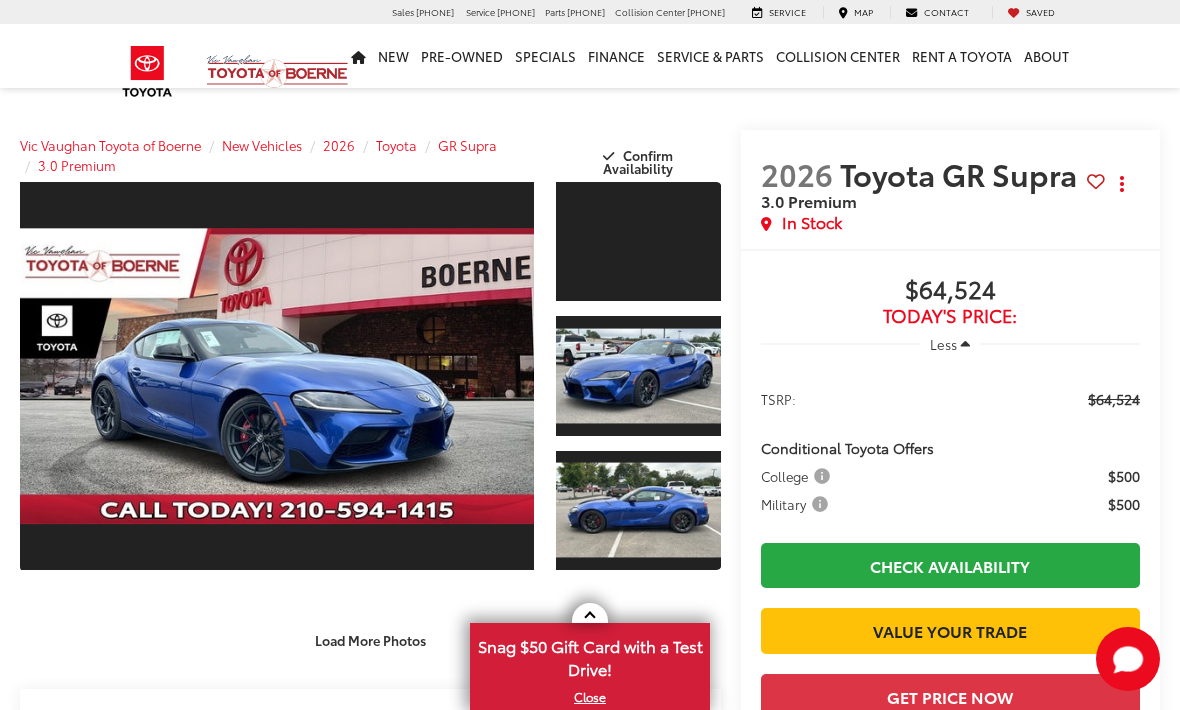 scroll, scrollTop: 656, scrollLeft: 0, axis: vertical 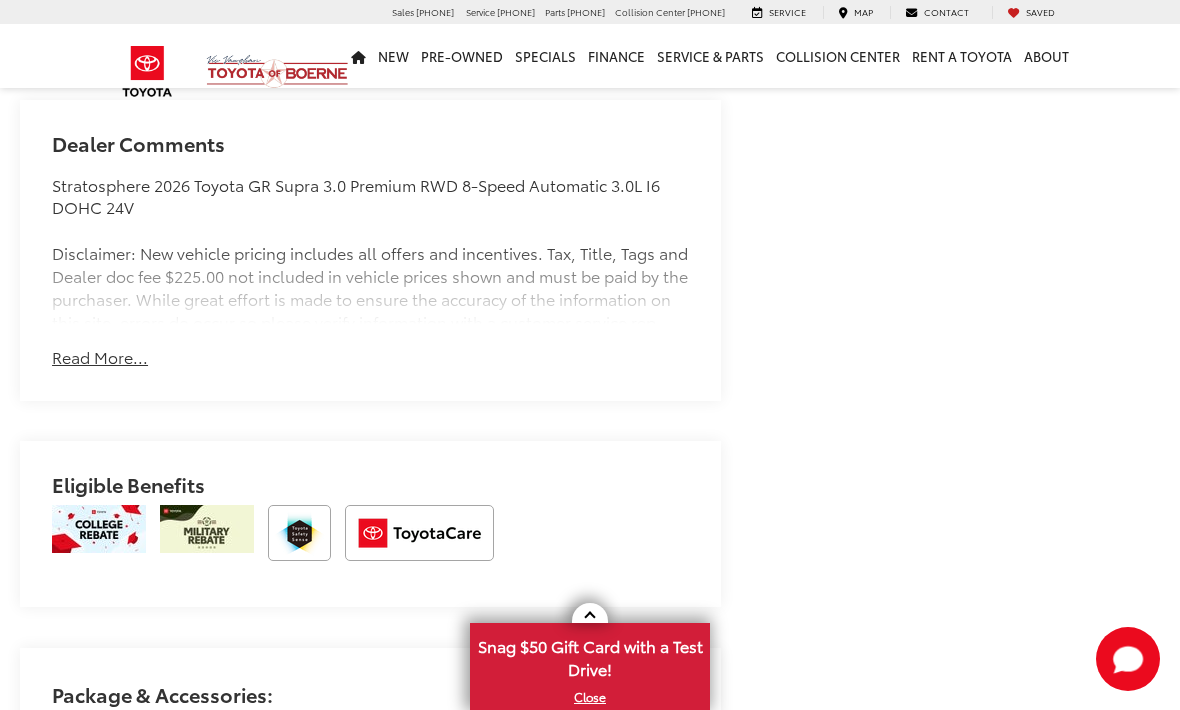 click on "Read More..." at bounding box center (100, 357) 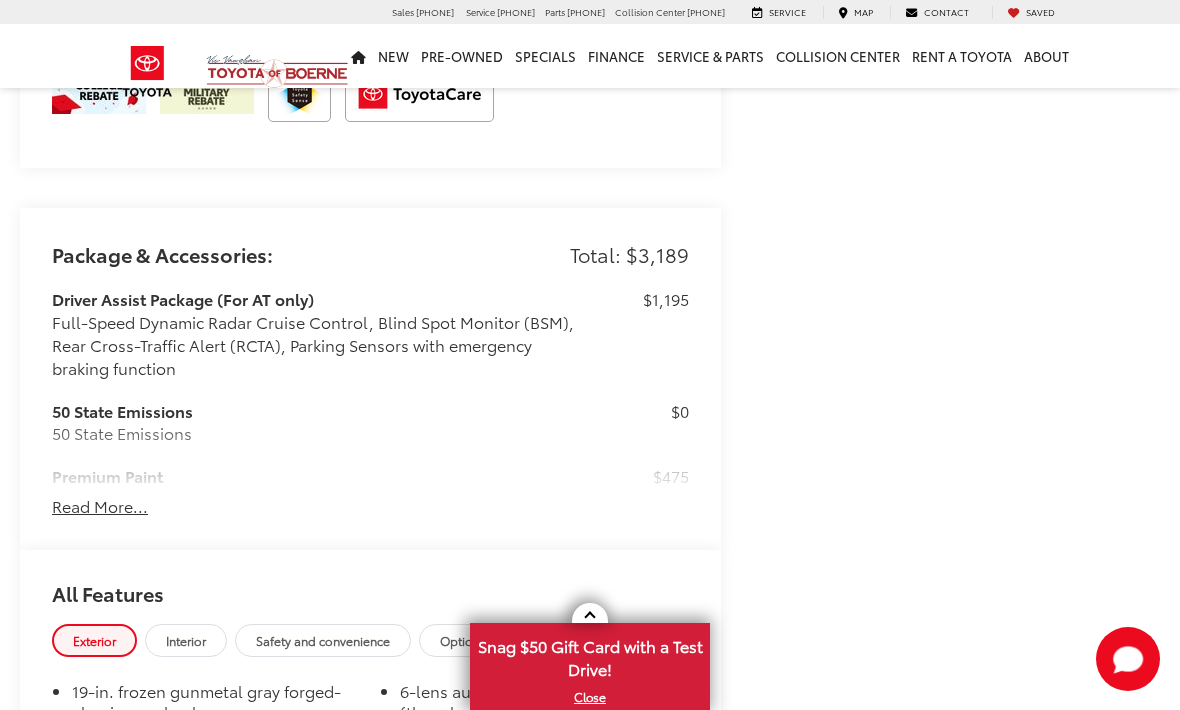 click on "Read More..." at bounding box center [100, 506] 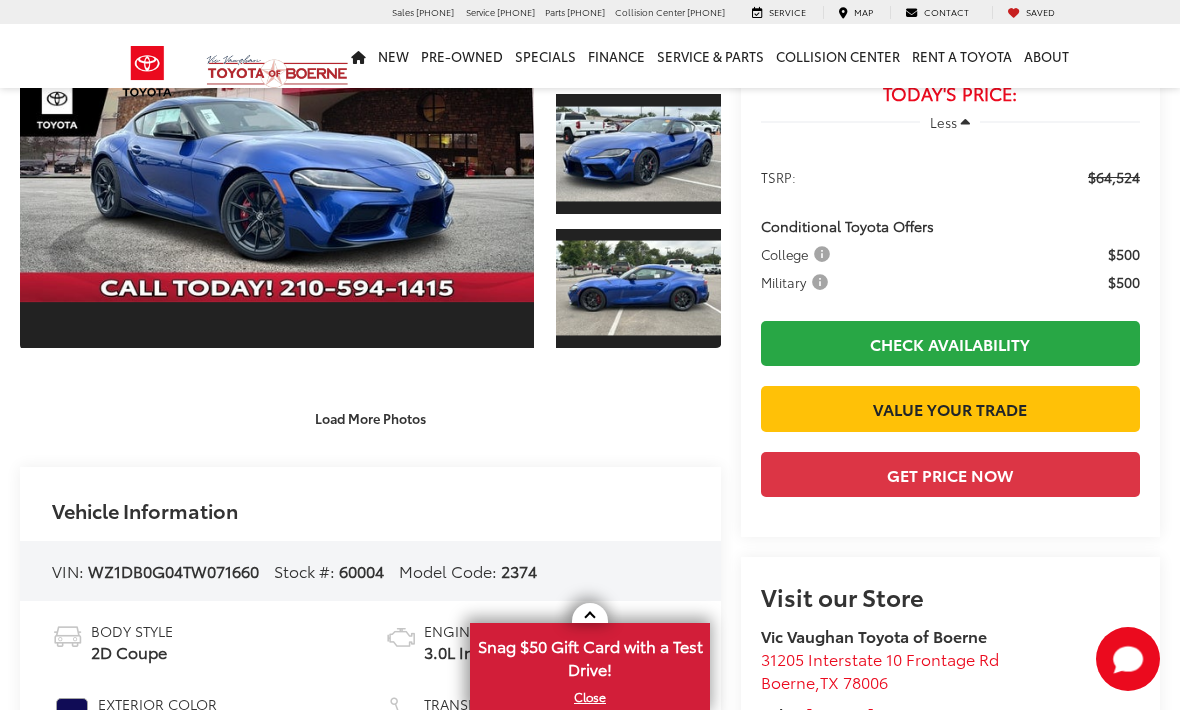 scroll, scrollTop: 0, scrollLeft: 0, axis: both 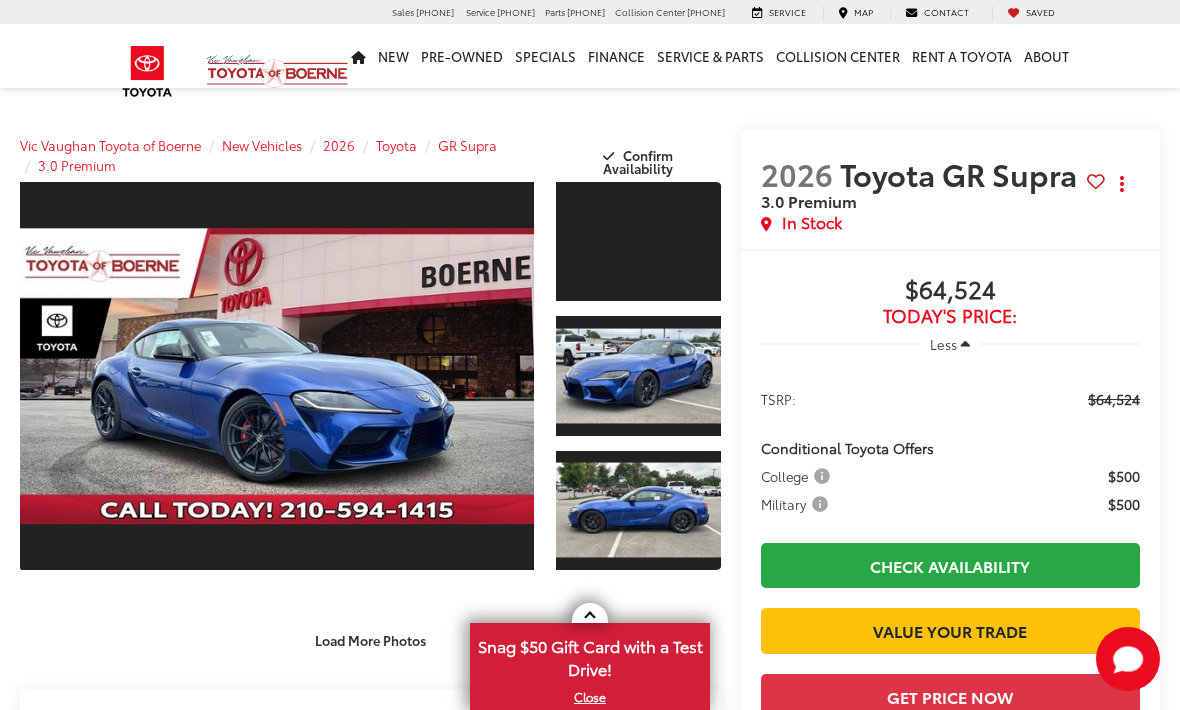 click at bounding box center (965, 344) 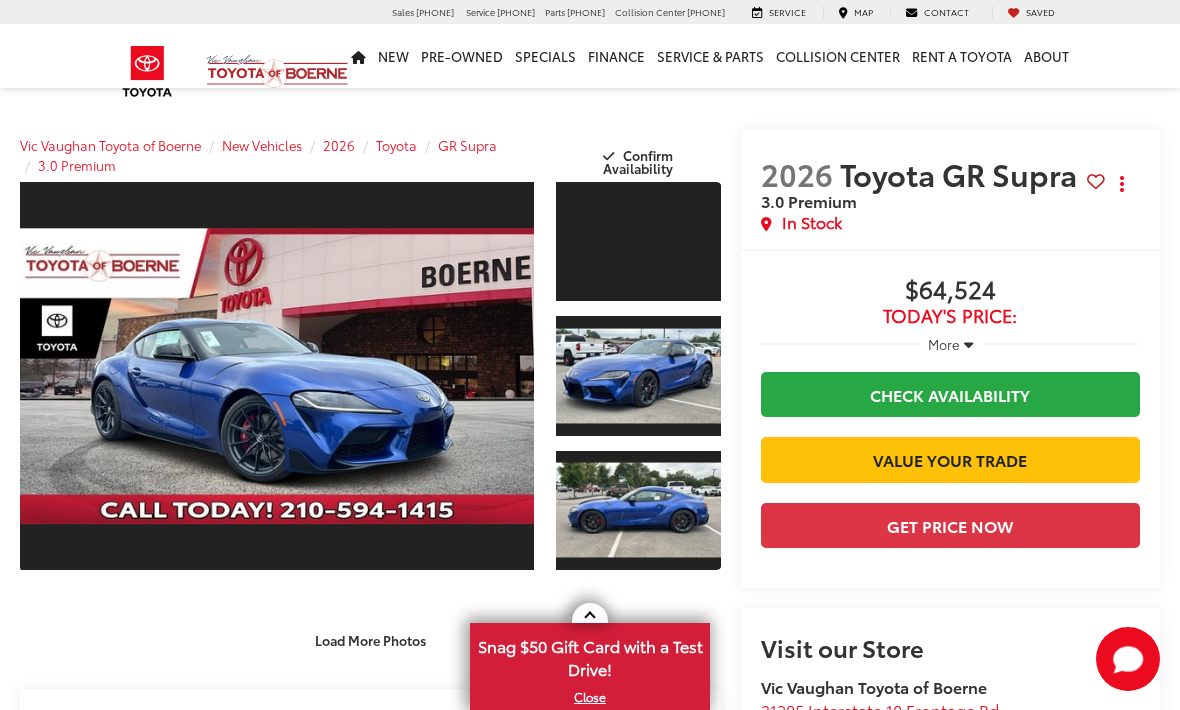 click on "More" at bounding box center (944, 344) 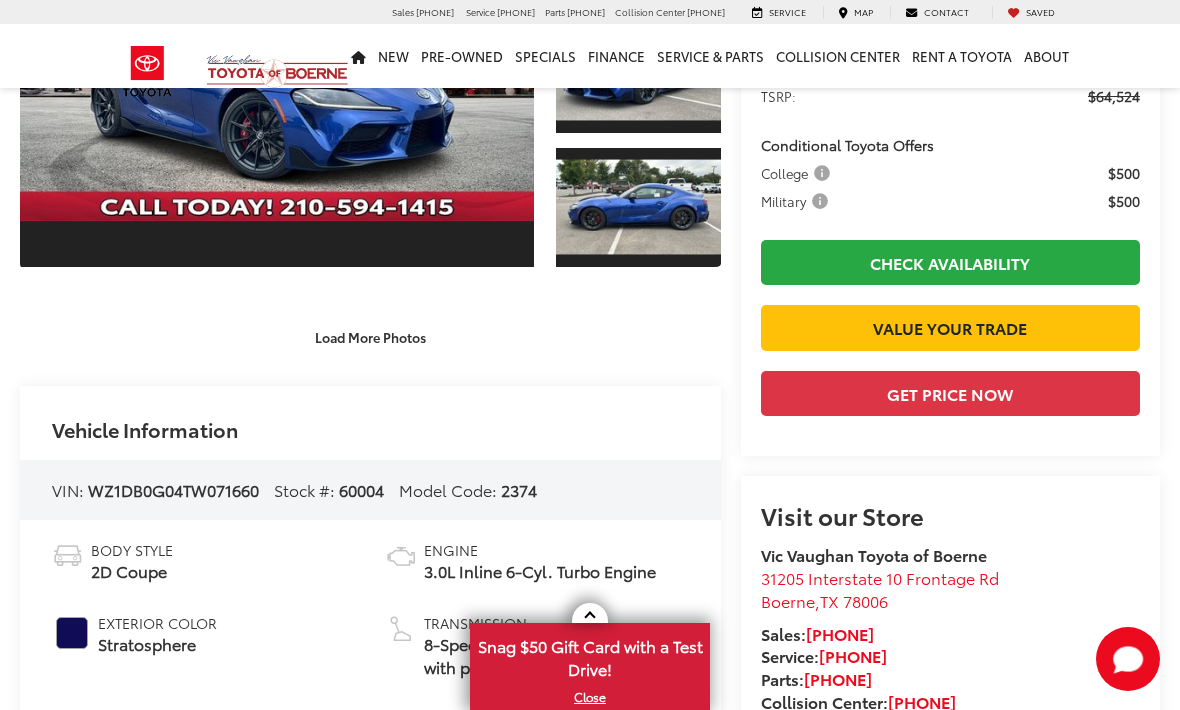 scroll, scrollTop: 324, scrollLeft: 0, axis: vertical 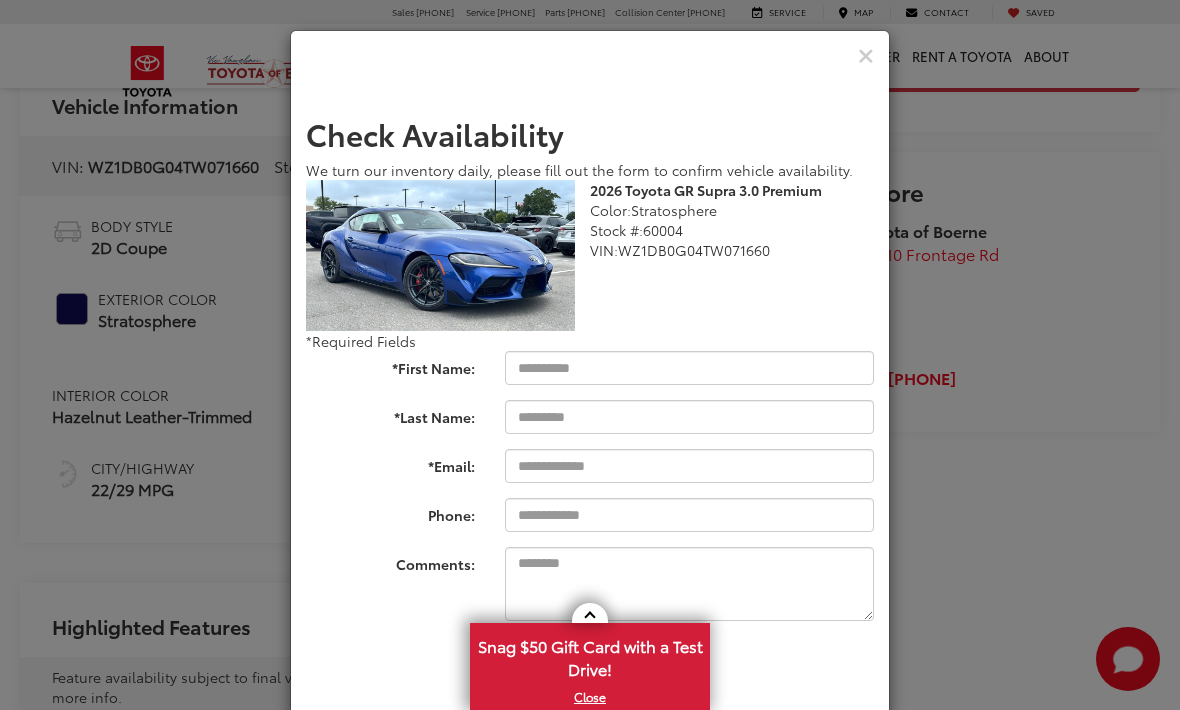 click at bounding box center [866, 56] 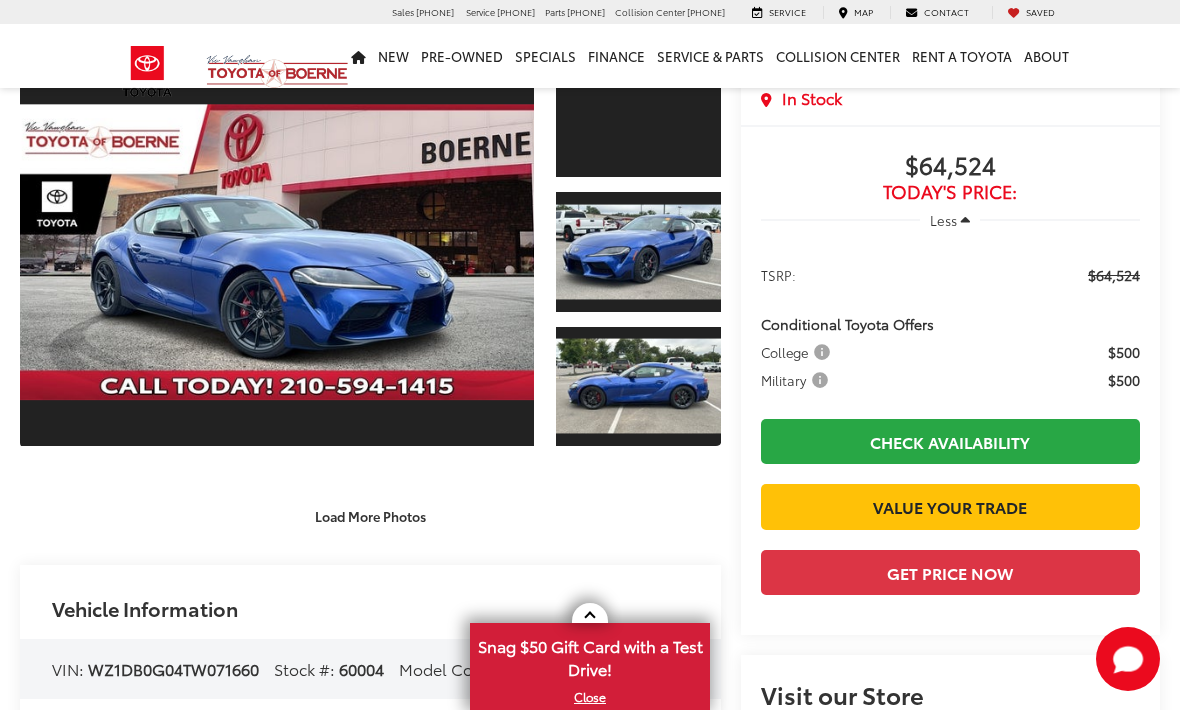 scroll, scrollTop: 119, scrollLeft: 0, axis: vertical 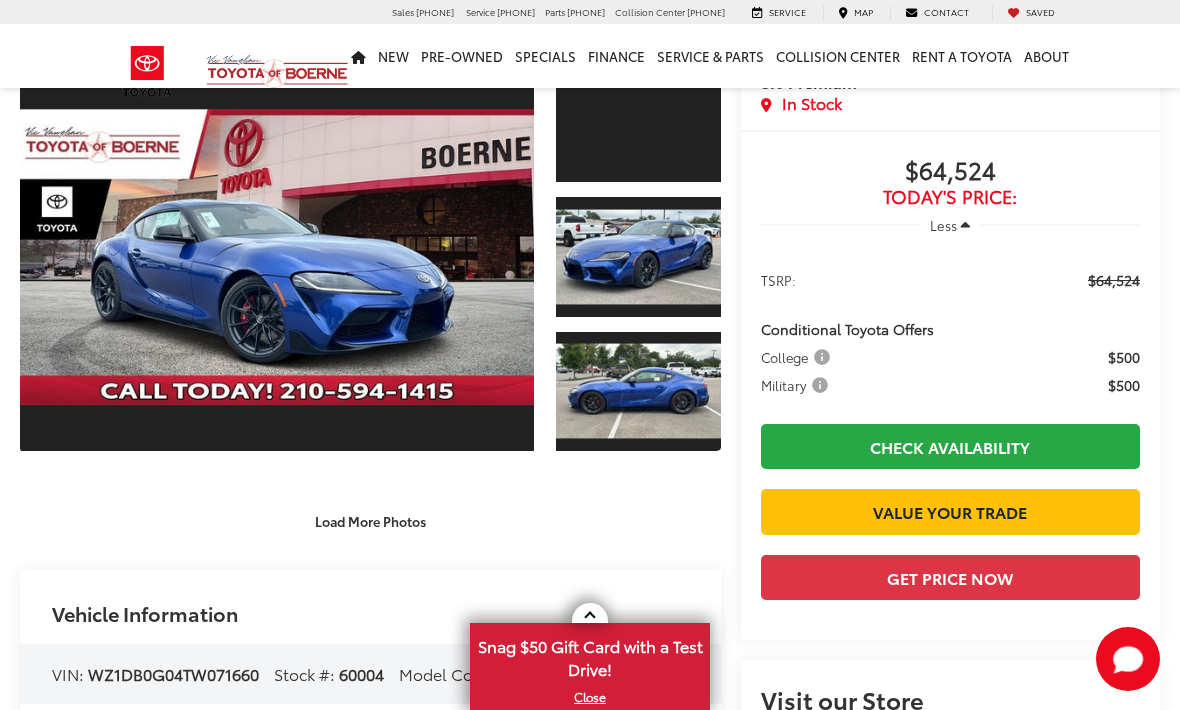 click at bounding box center (277, 257) 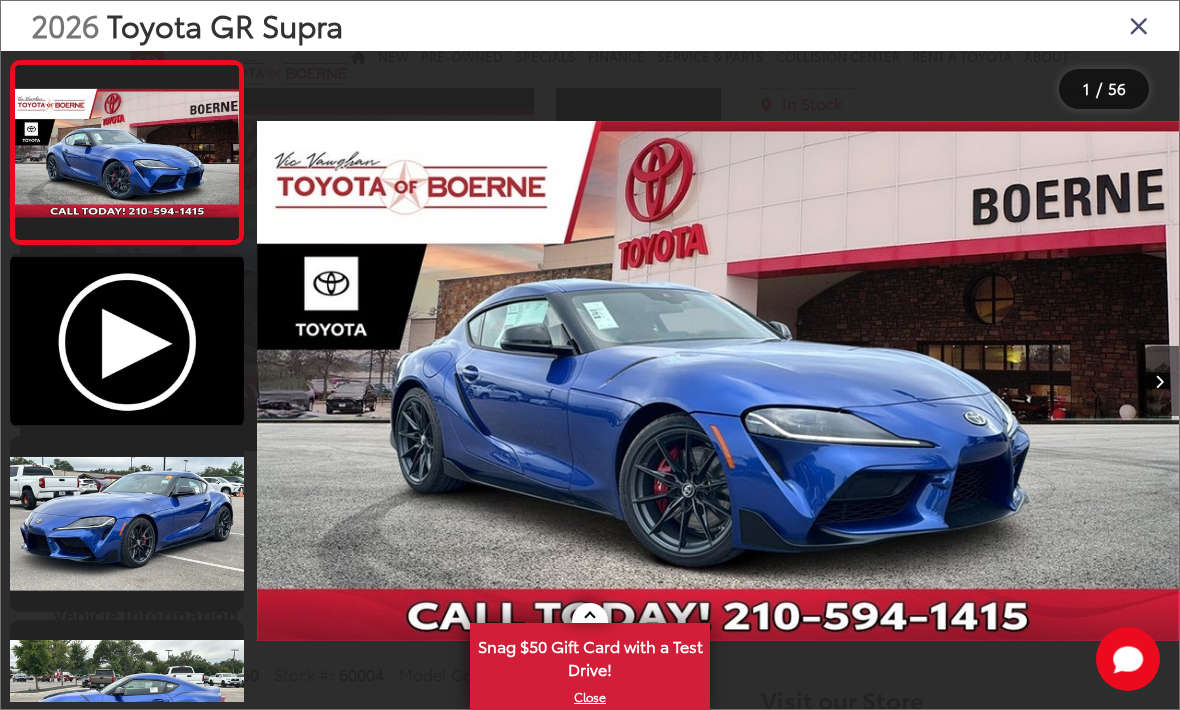 click at bounding box center (127, 340) 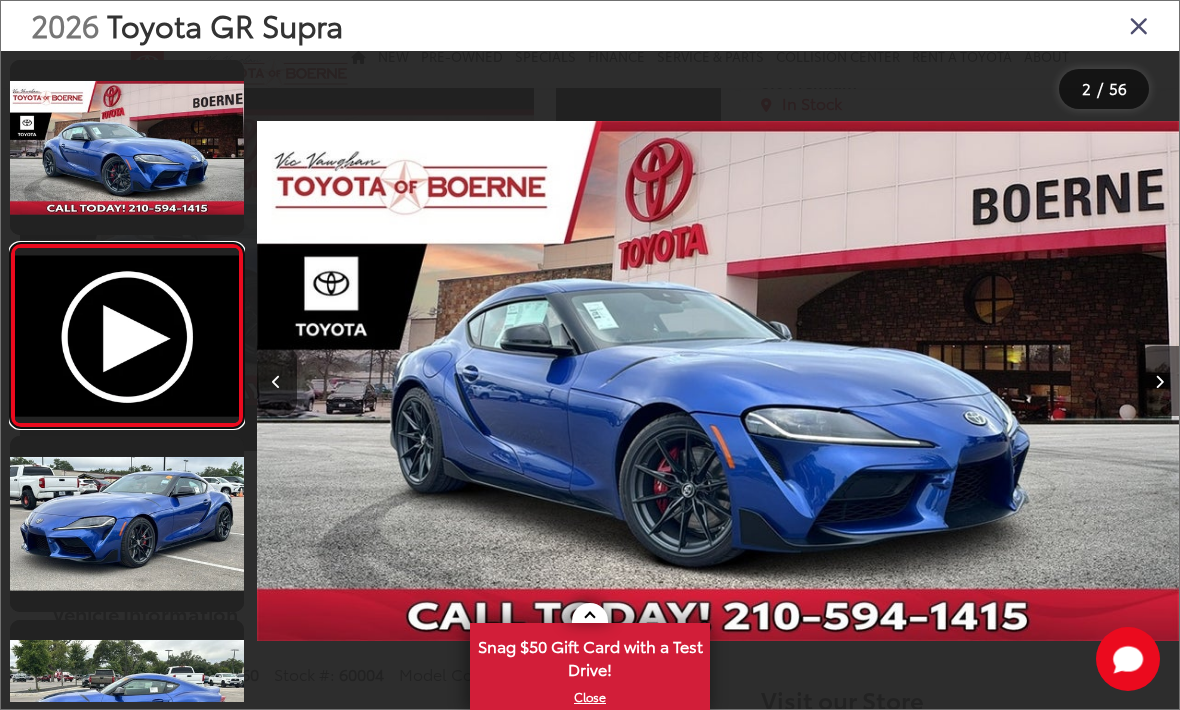 scroll, scrollTop: 0, scrollLeft: 530, axis: horizontal 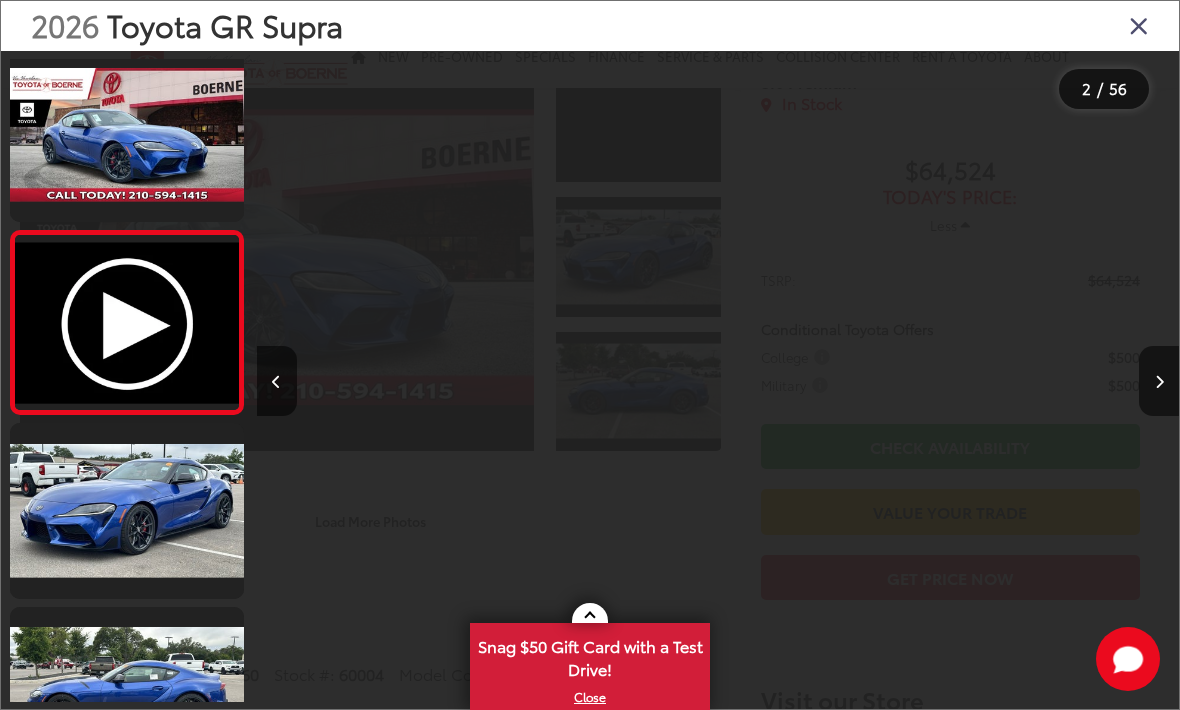 click at bounding box center [127, 322] 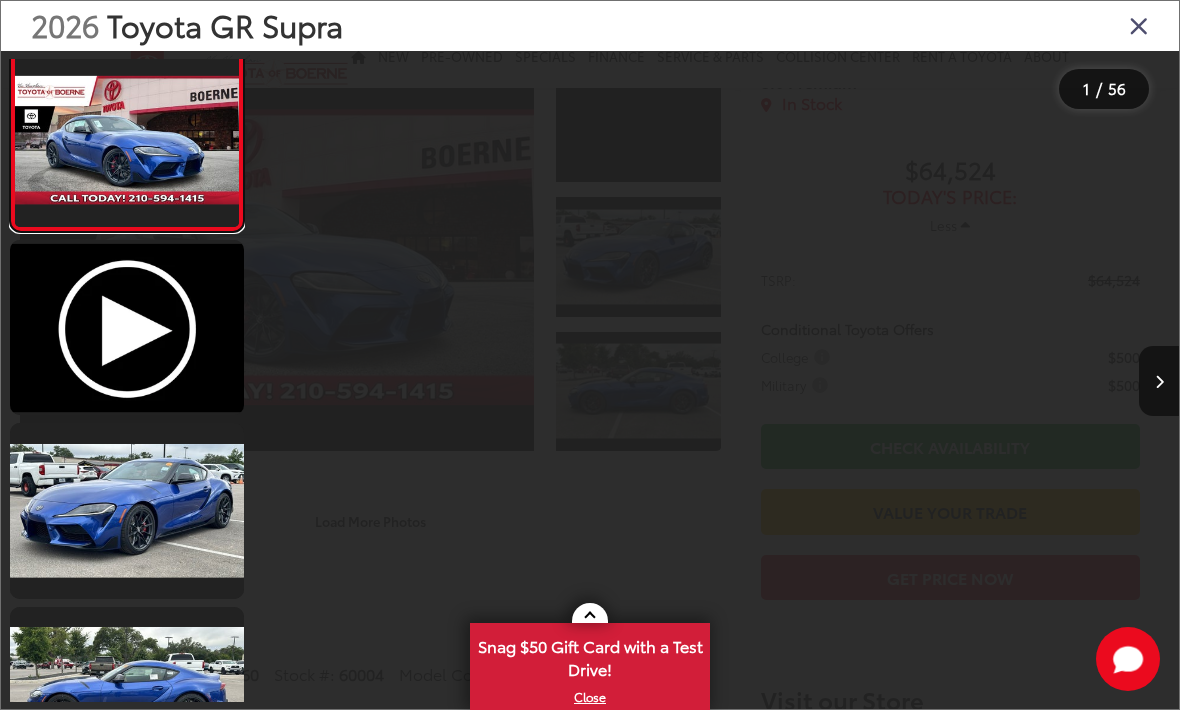 scroll, scrollTop: 1, scrollLeft: 0, axis: vertical 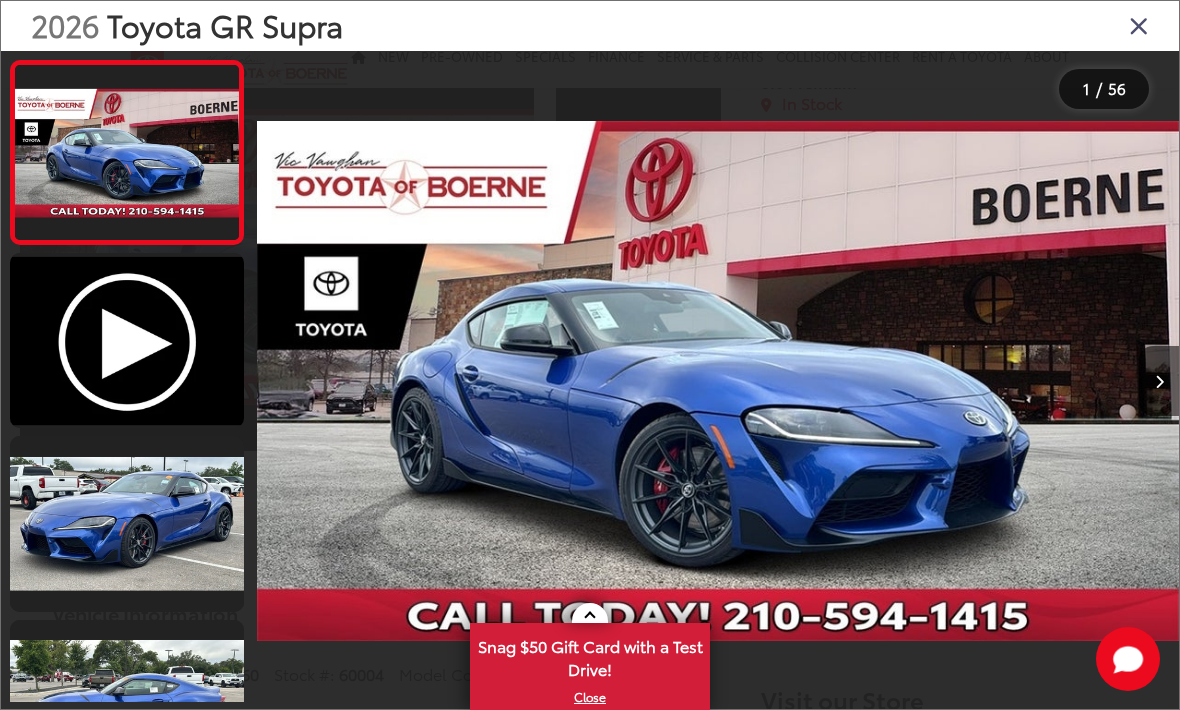 click at bounding box center (1139, 25) 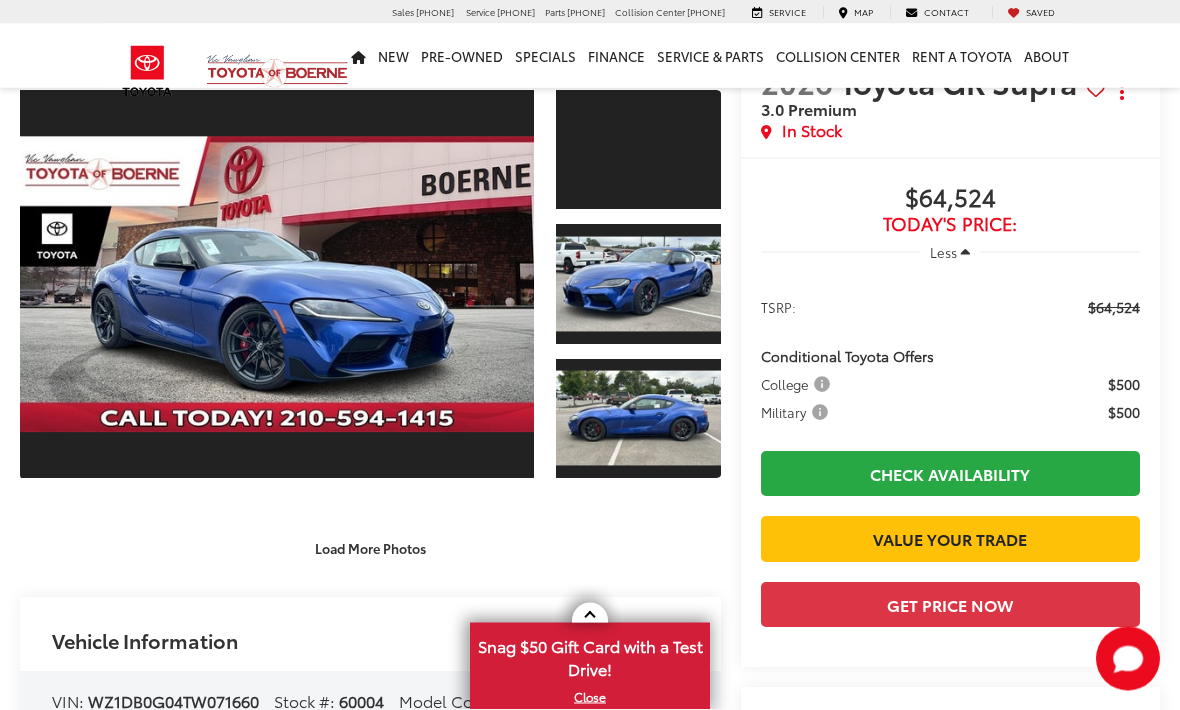 scroll, scrollTop: 88, scrollLeft: 0, axis: vertical 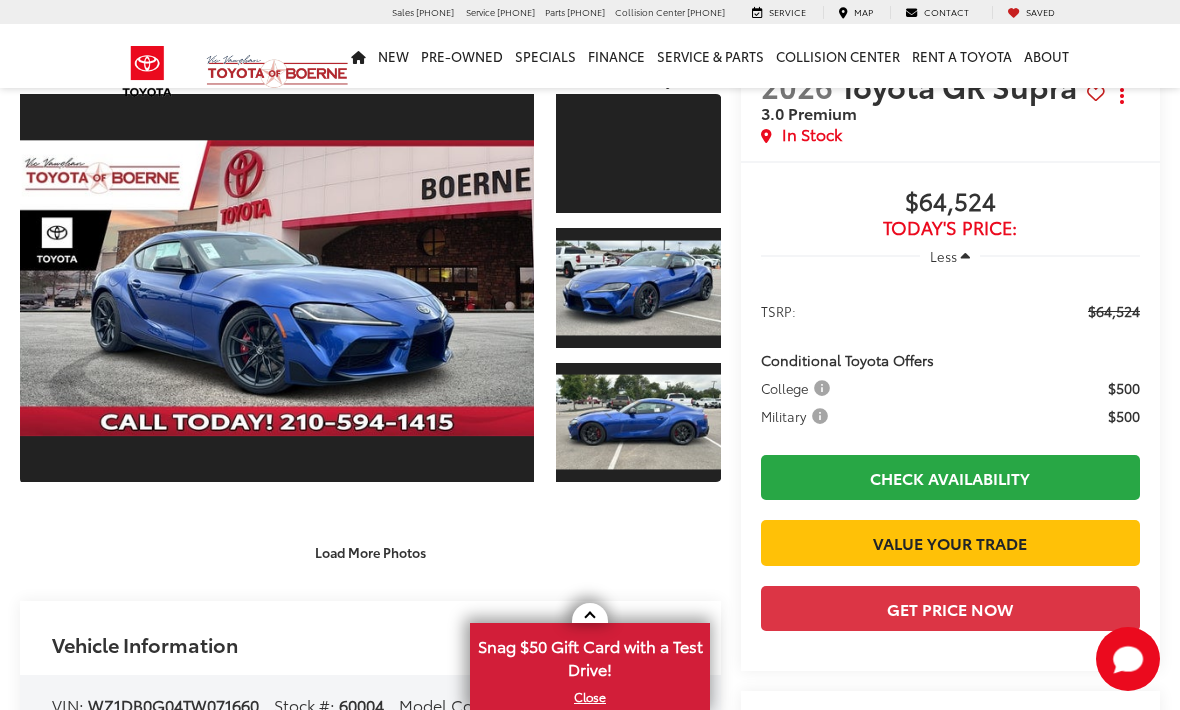 click on "Load More Photos" at bounding box center [370, 552] 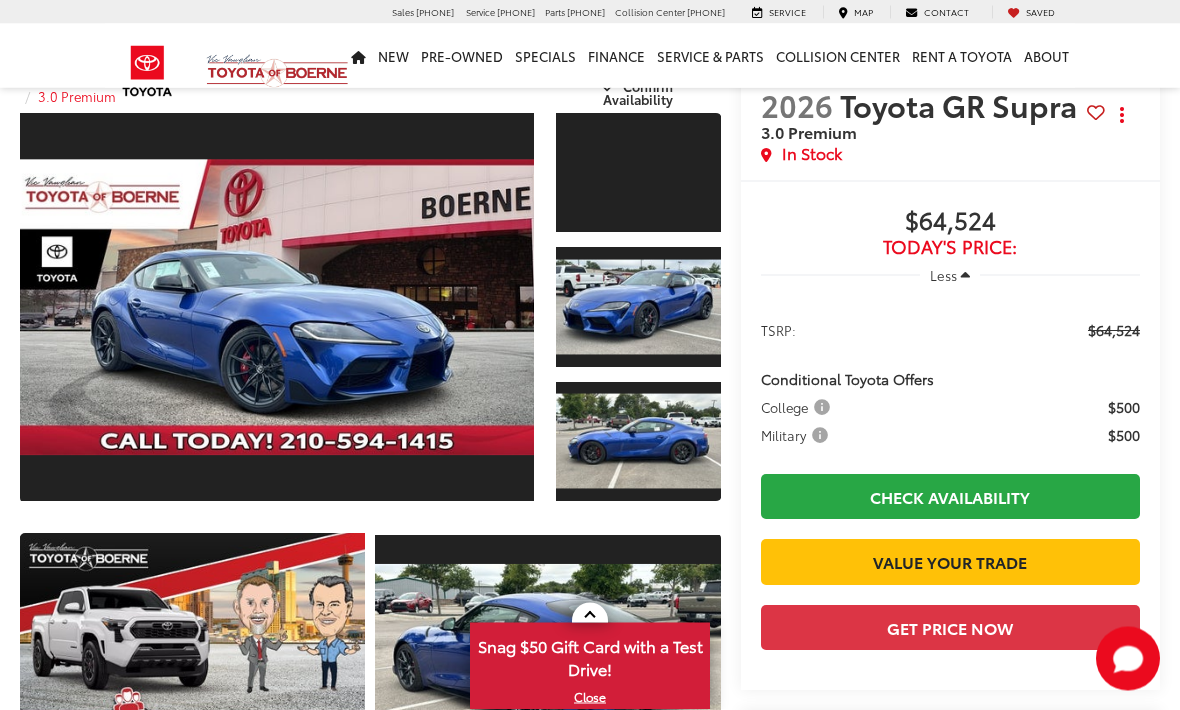 scroll, scrollTop: 0, scrollLeft: 0, axis: both 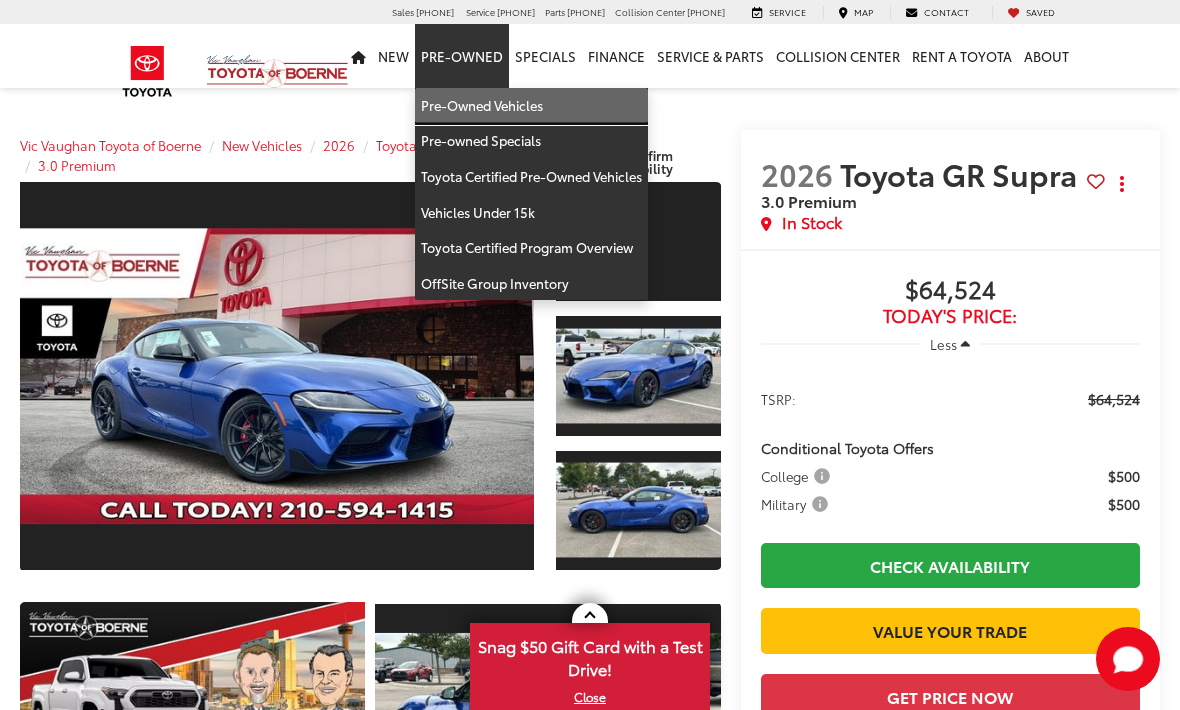 click on "Pre-Owned Vehicles" at bounding box center (531, 106) 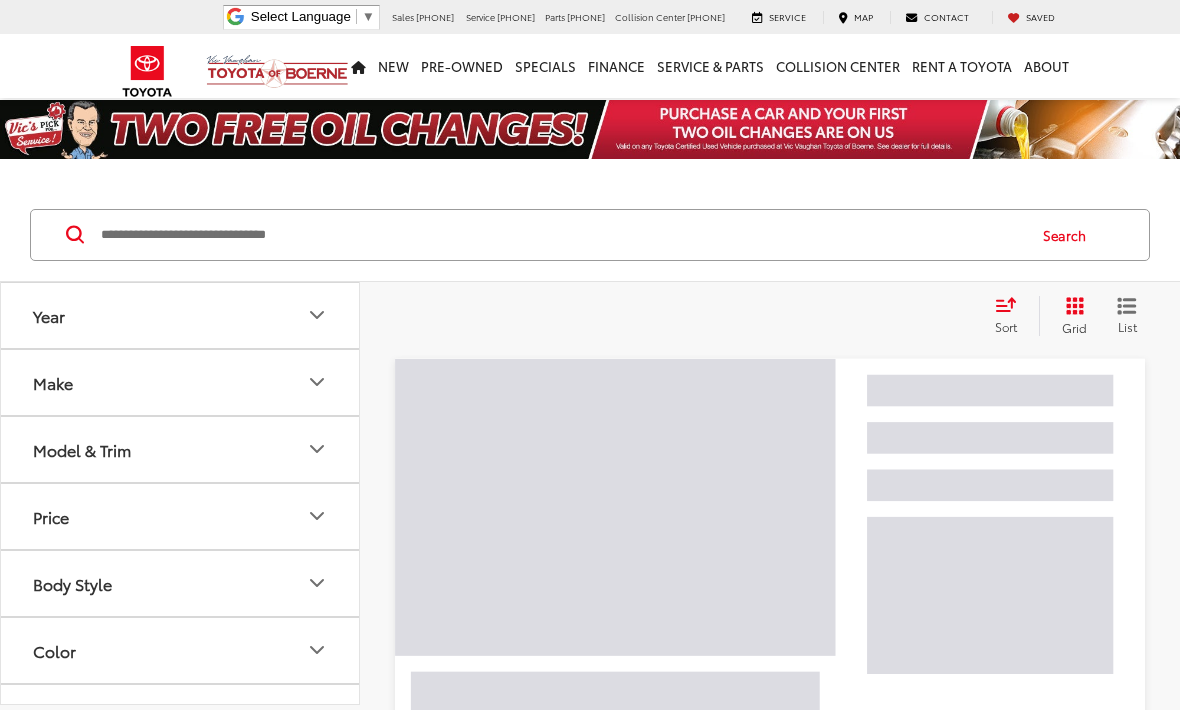 scroll, scrollTop: 0, scrollLeft: 0, axis: both 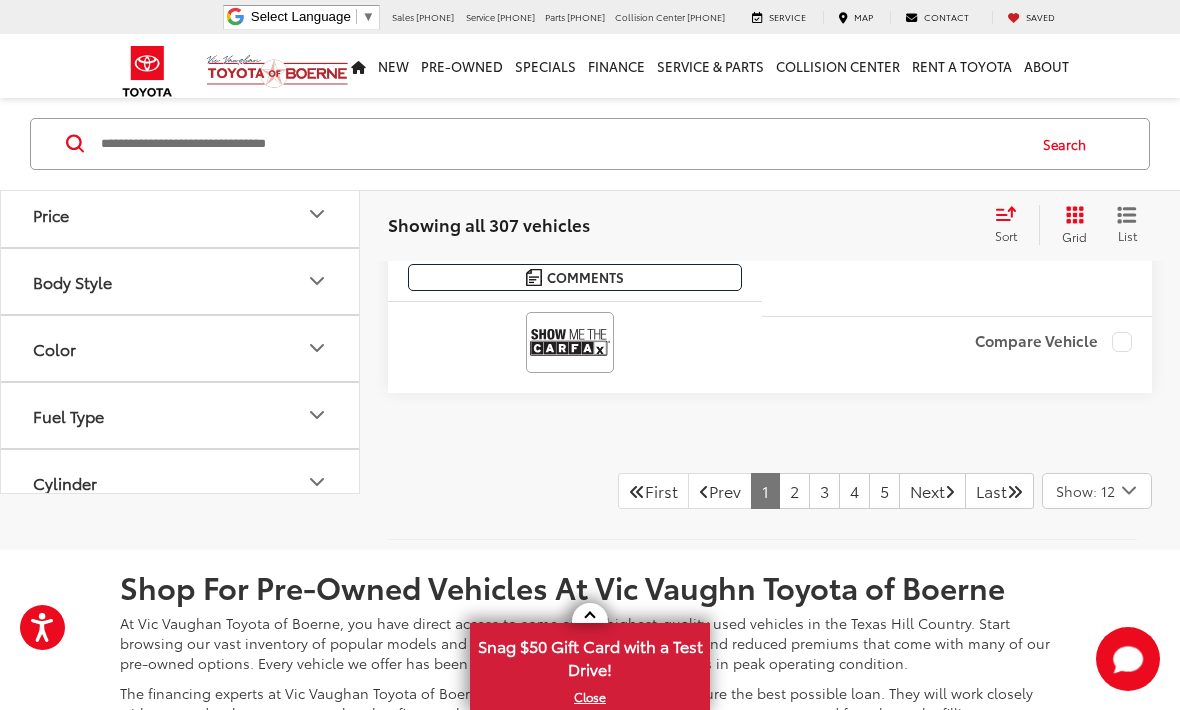 click on "2" at bounding box center [794, 491] 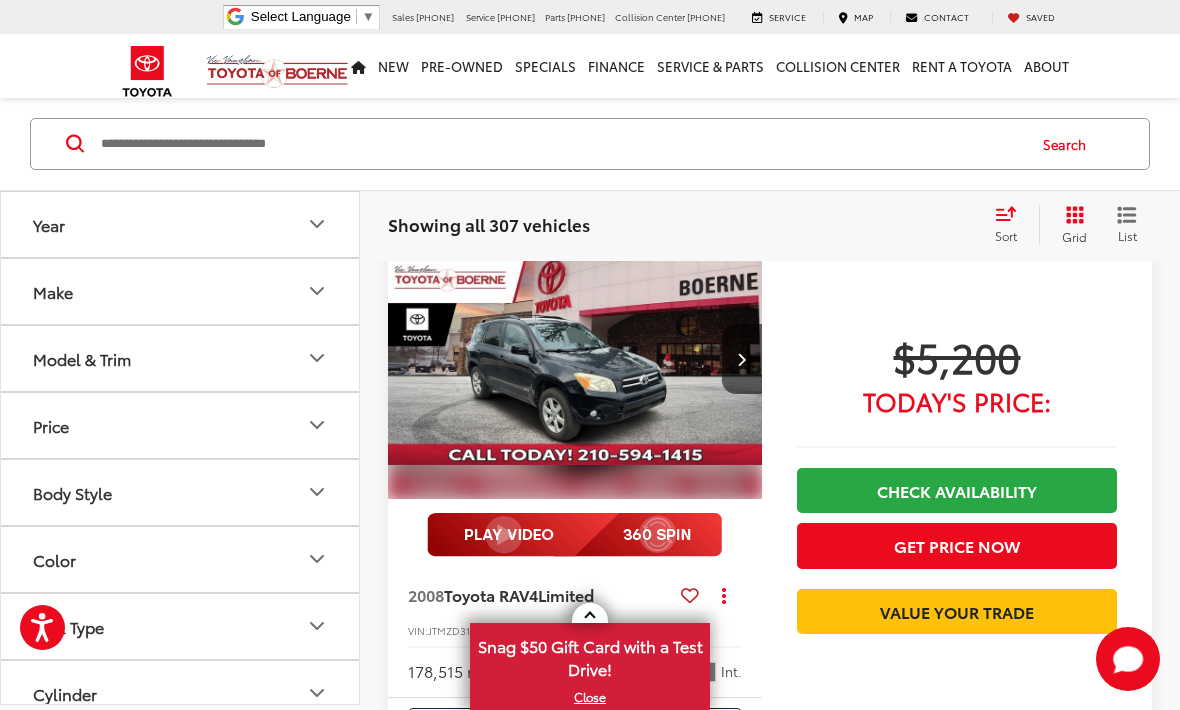 scroll, scrollTop: 123, scrollLeft: 0, axis: vertical 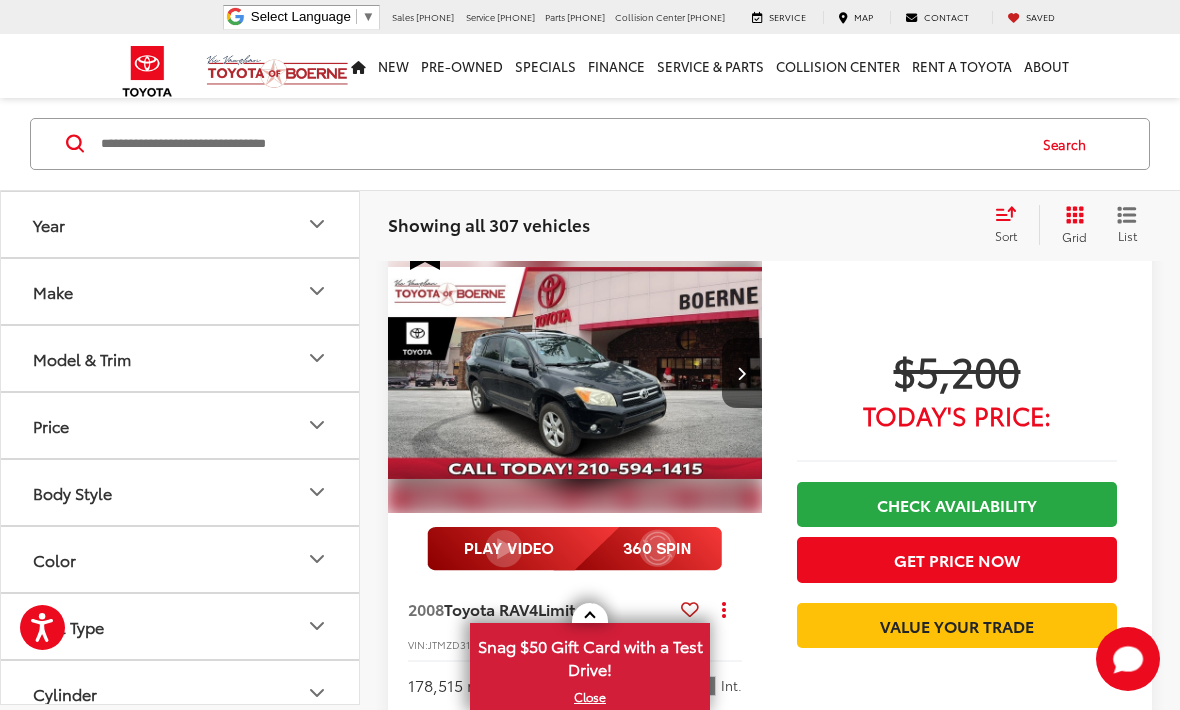 click at bounding box center (742, 373) 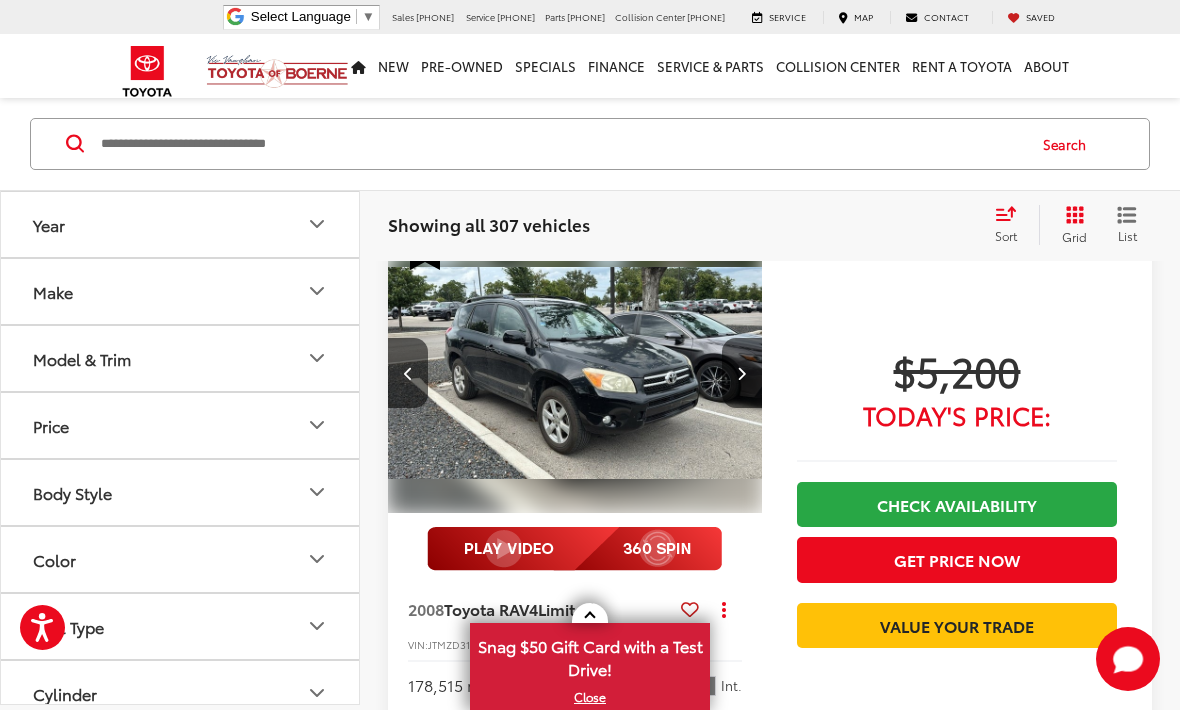 click at bounding box center (741, 373) 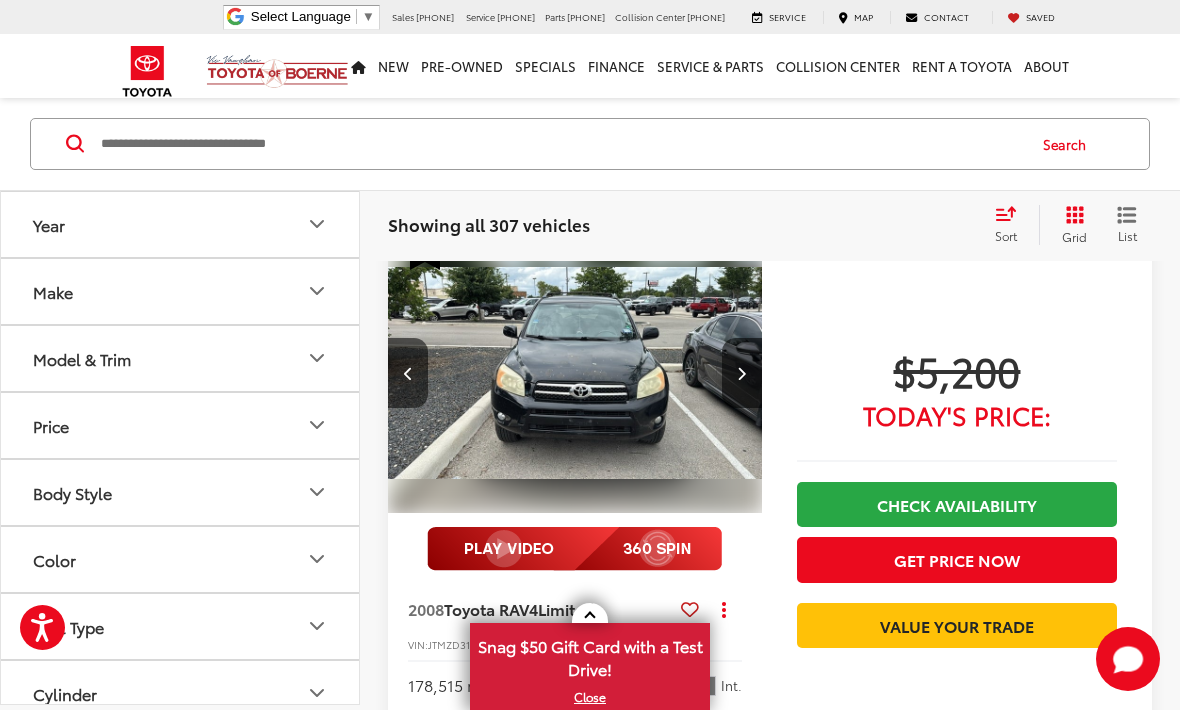 click at bounding box center [742, 373] 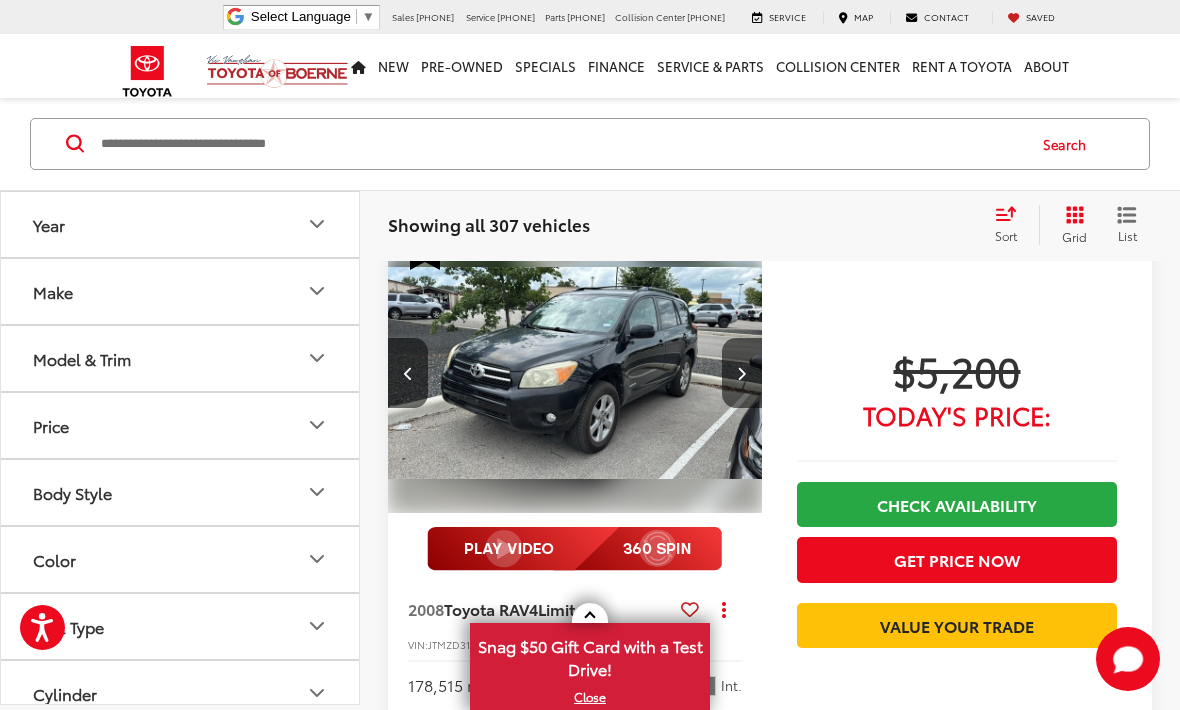 click at bounding box center (741, 373) 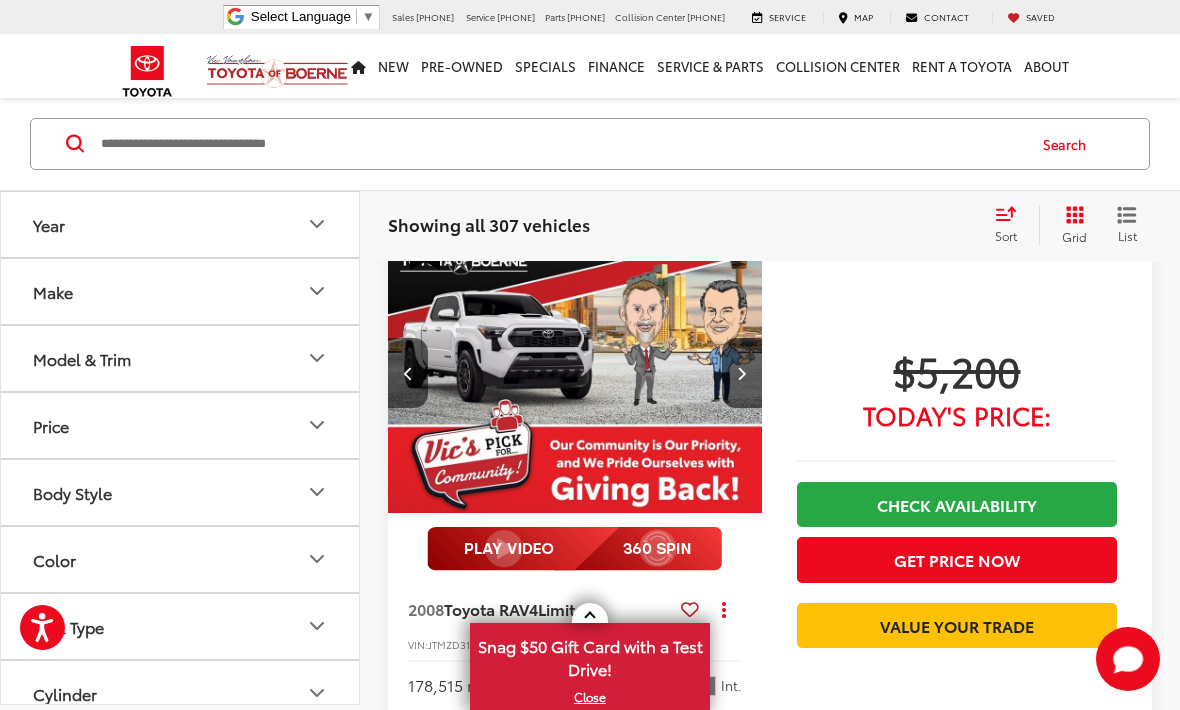 click at bounding box center [741, 373] 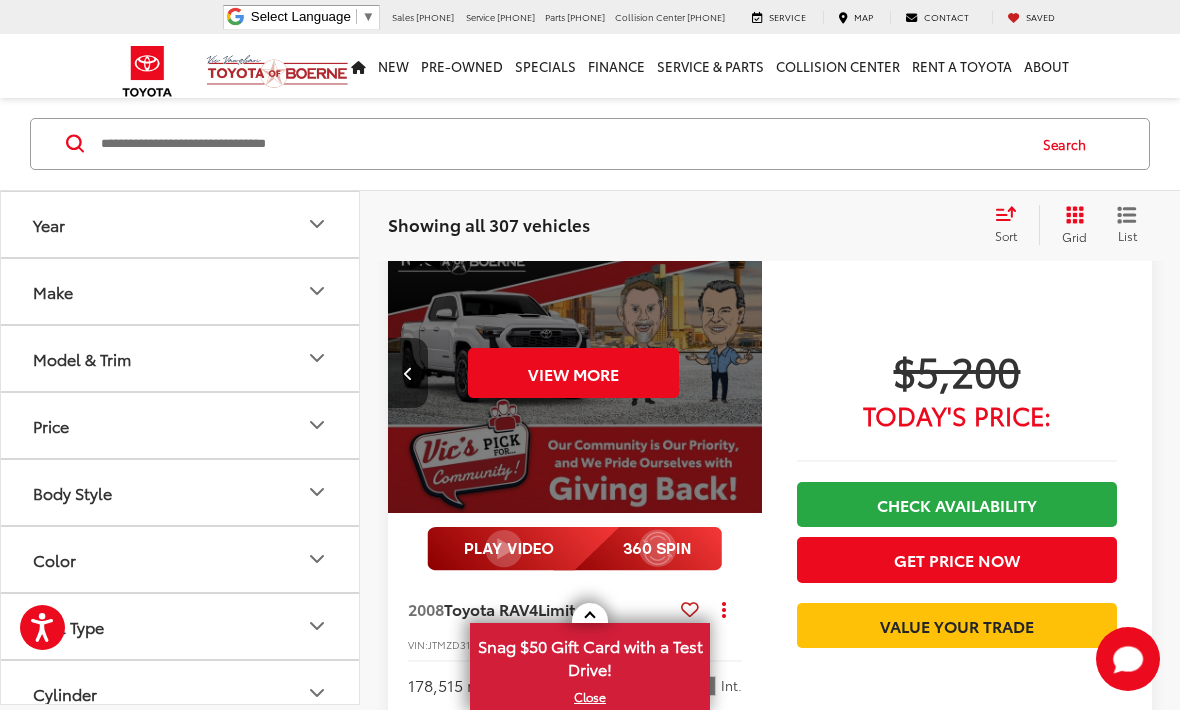scroll, scrollTop: 0, scrollLeft: 1887, axis: horizontal 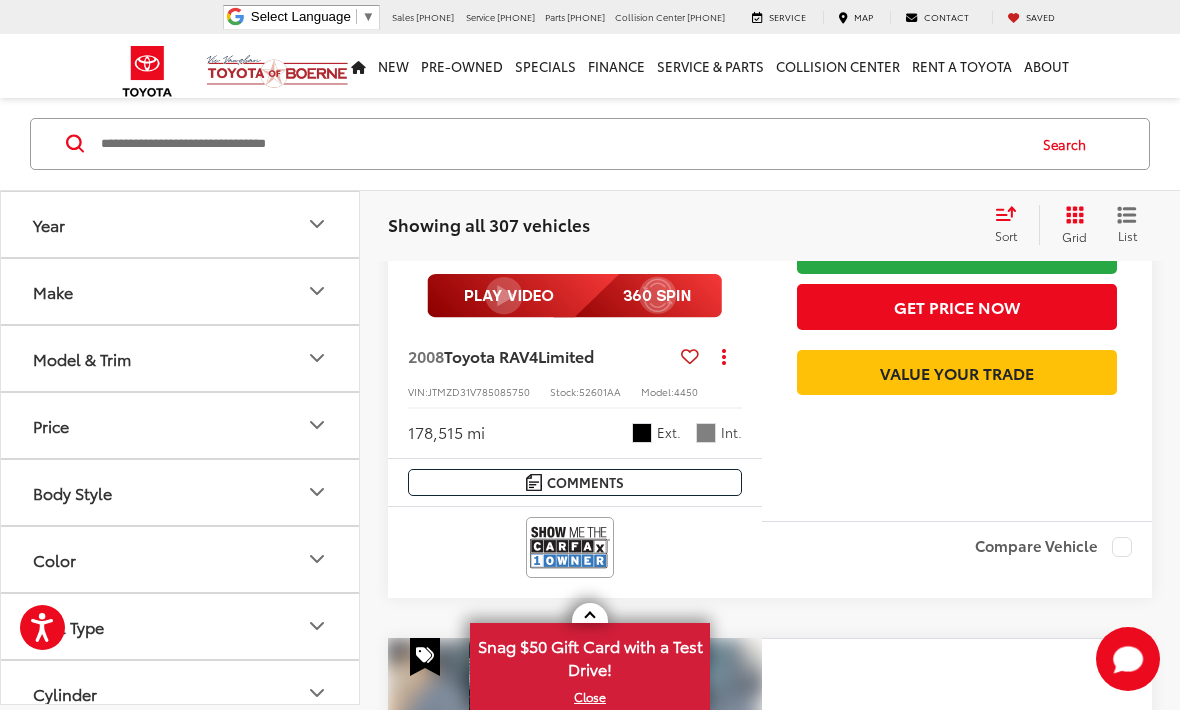 click on "Limited" at bounding box center [566, 355] 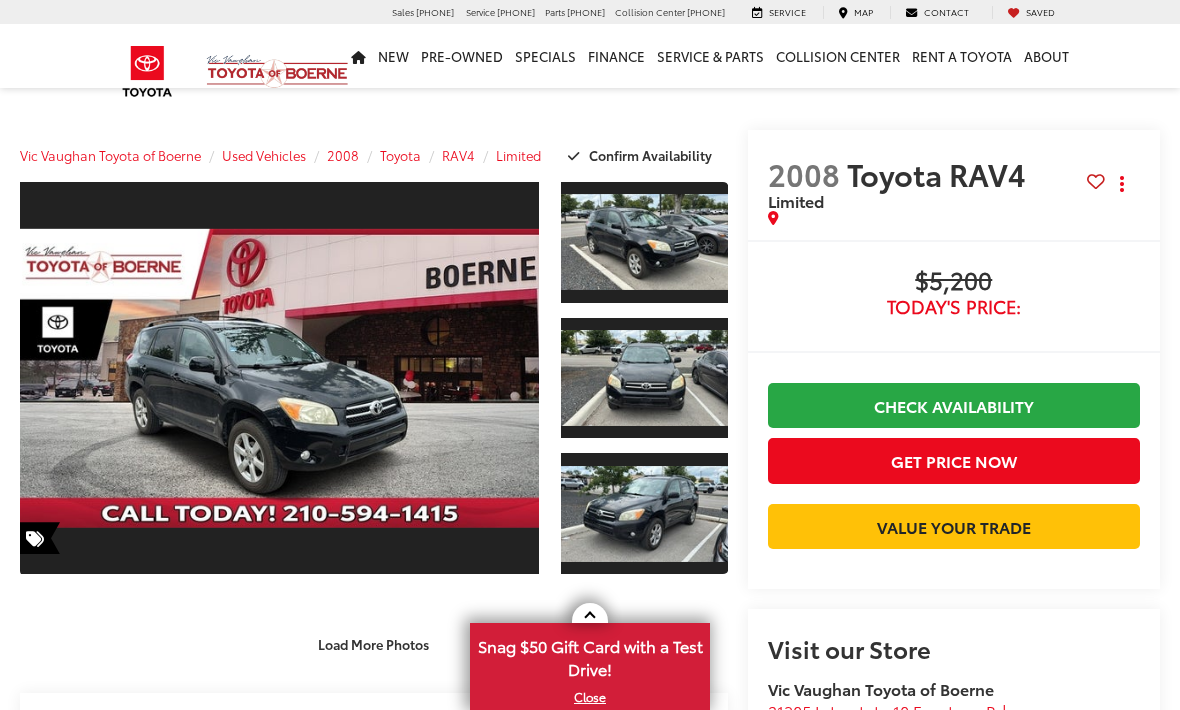 scroll, scrollTop: 0, scrollLeft: 0, axis: both 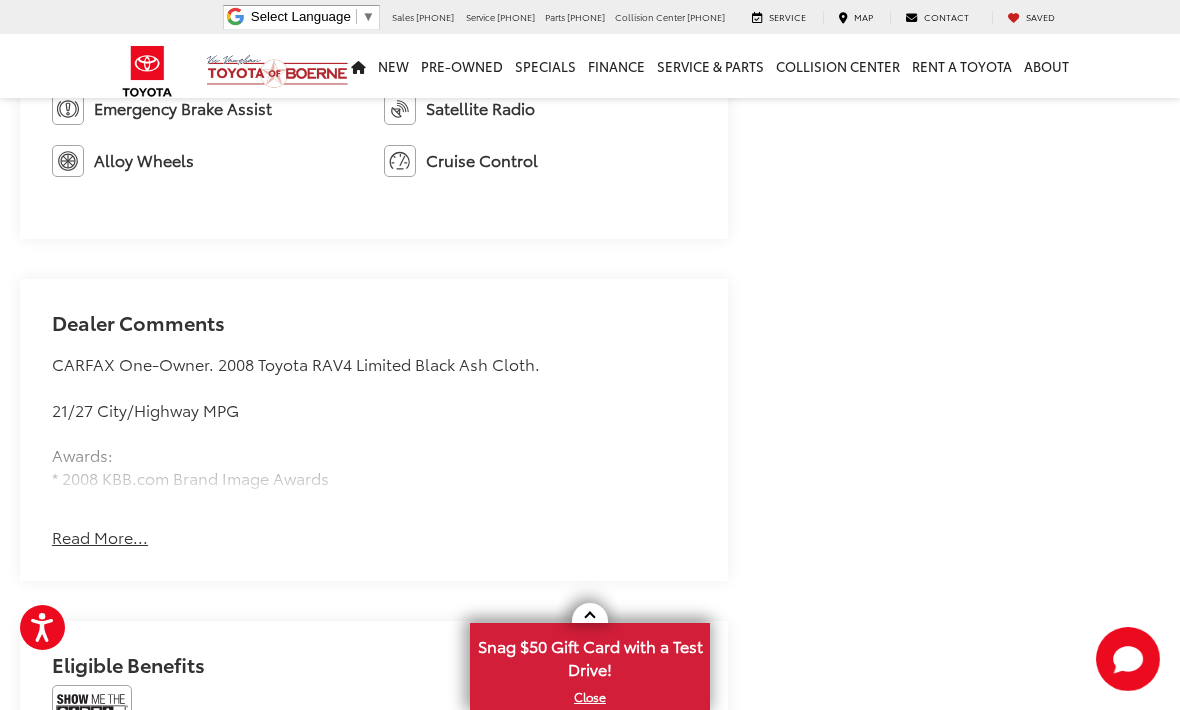 click on "Read More..." at bounding box center (100, 537) 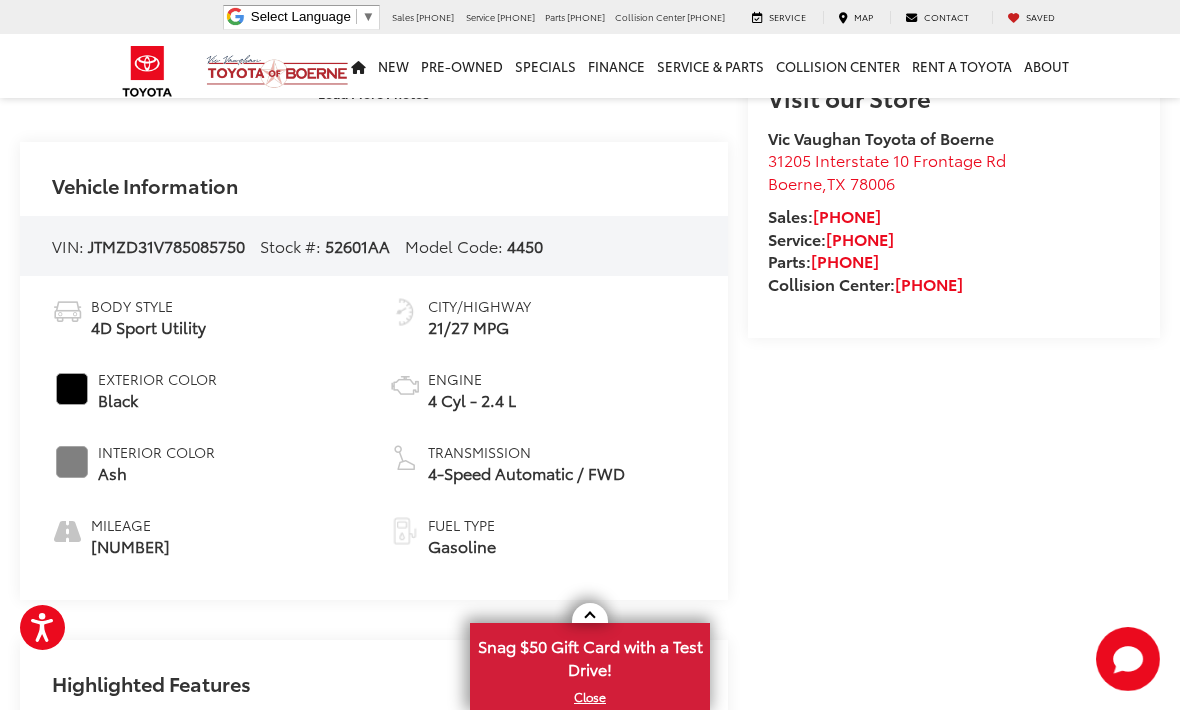 scroll, scrollTop: 0, scrollLeft: 0, axis: both 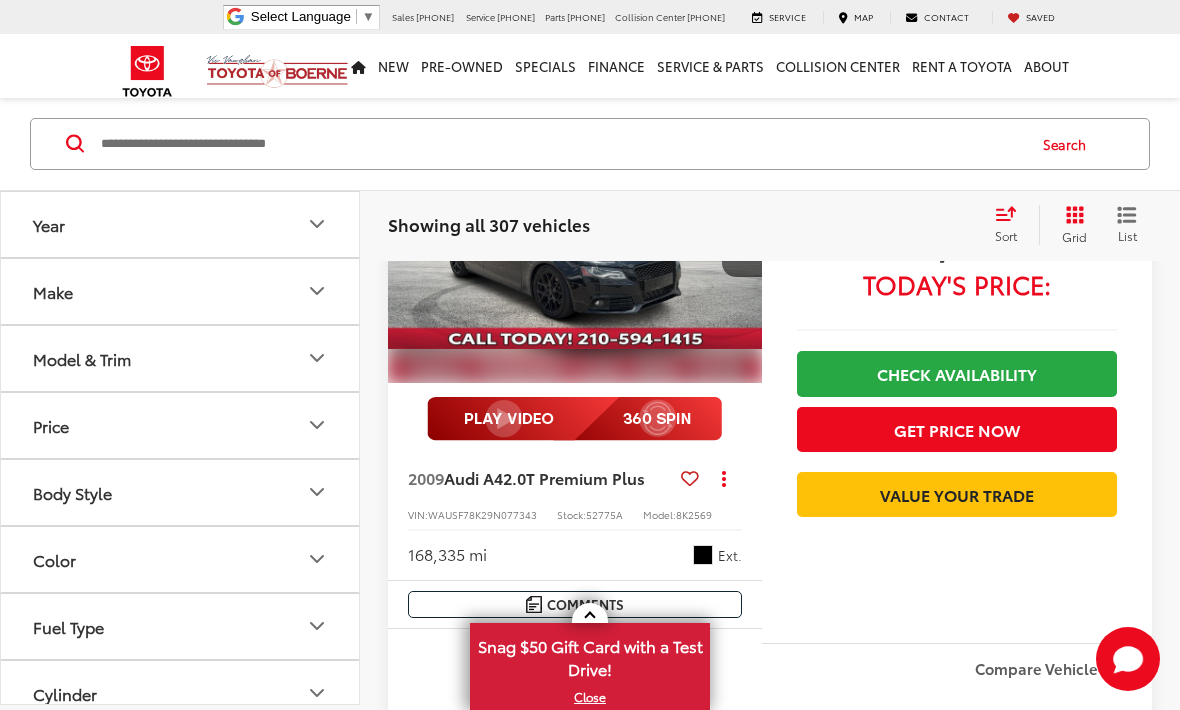 click at bounding box center (742, 242) 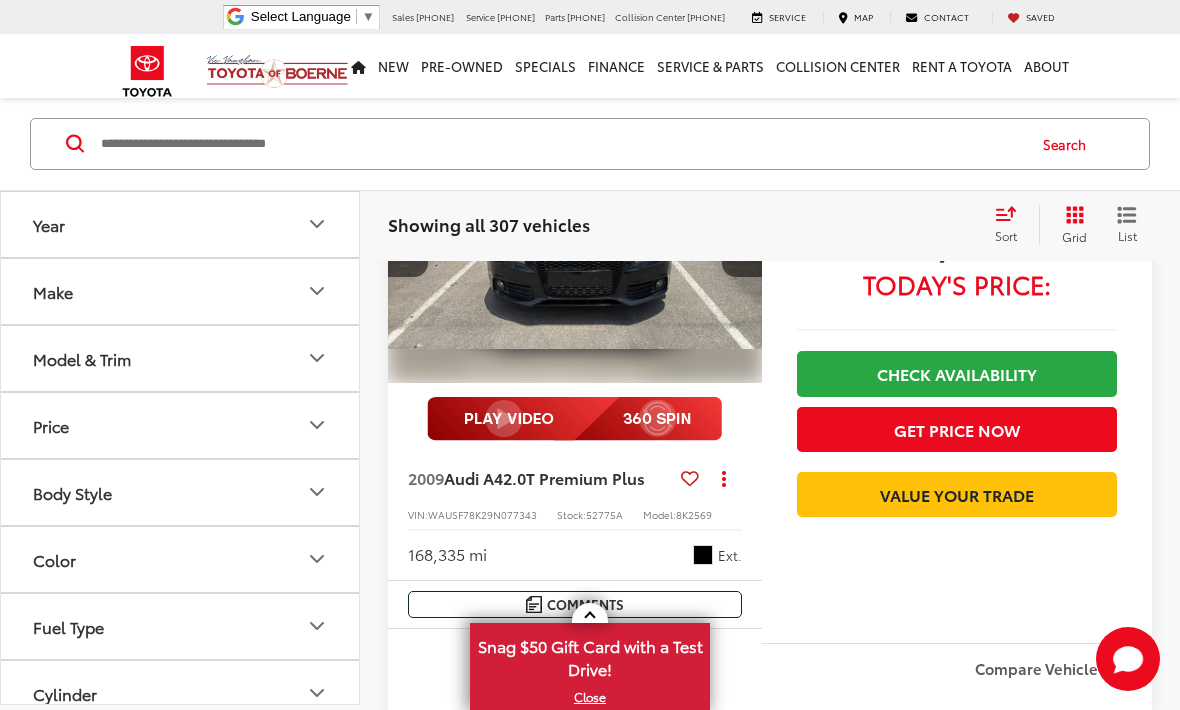 click at bounding box center [742, 242] 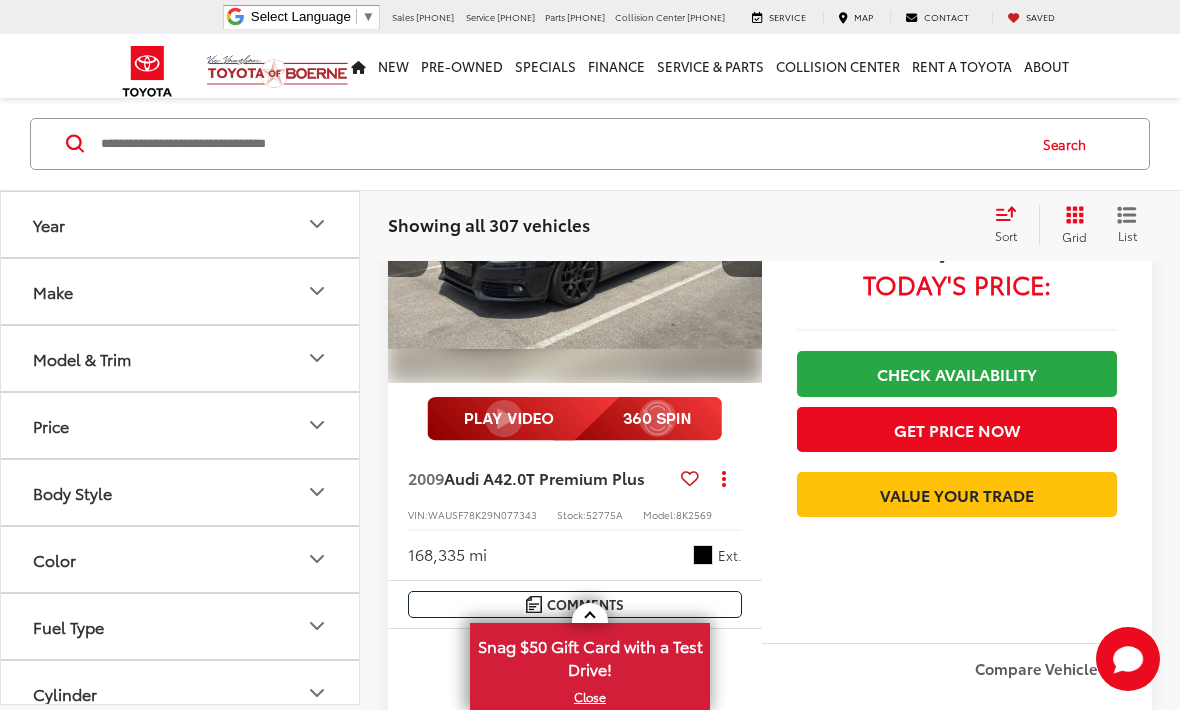 click at bounding box center (742, 242) 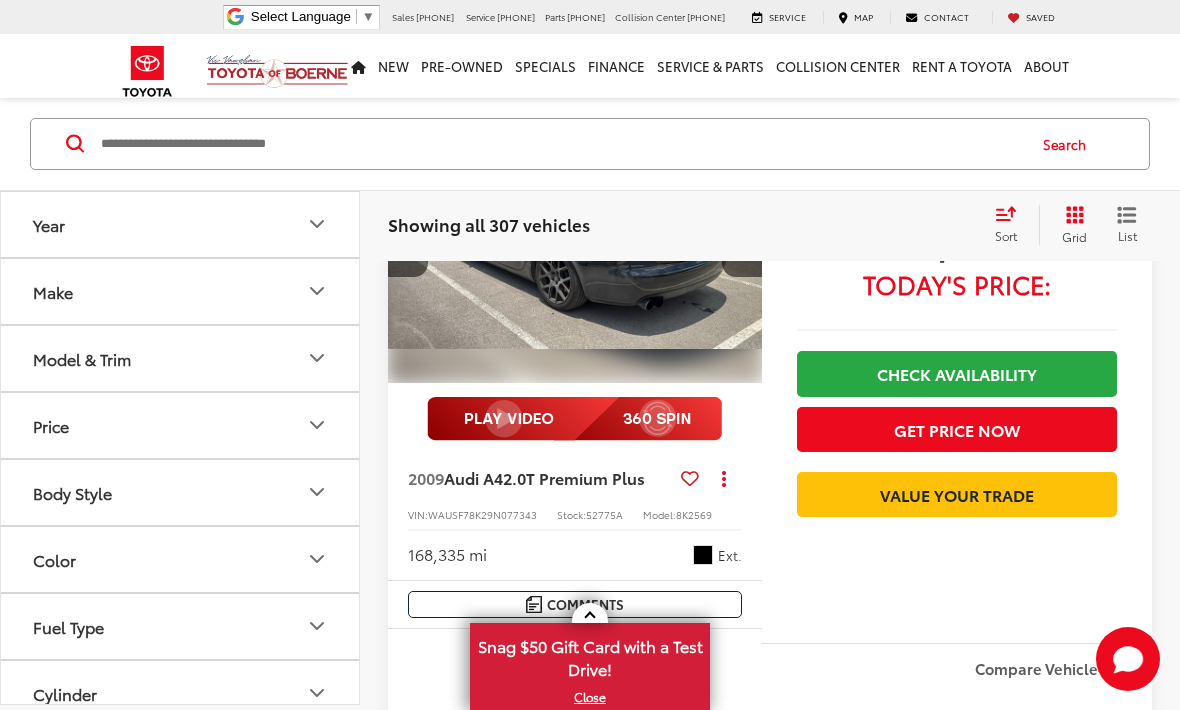 scroll, scrollTop: 0, scrollLeft: 1131, axis: horizontal 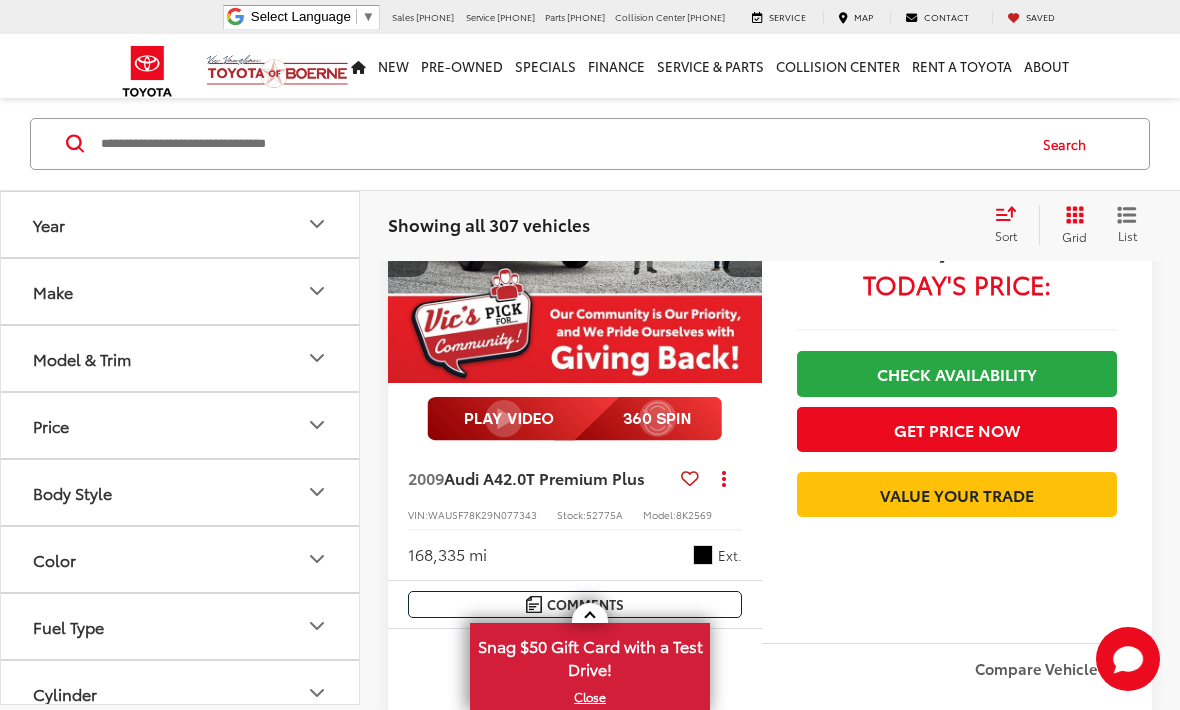 click at bounding box center [741, 242] 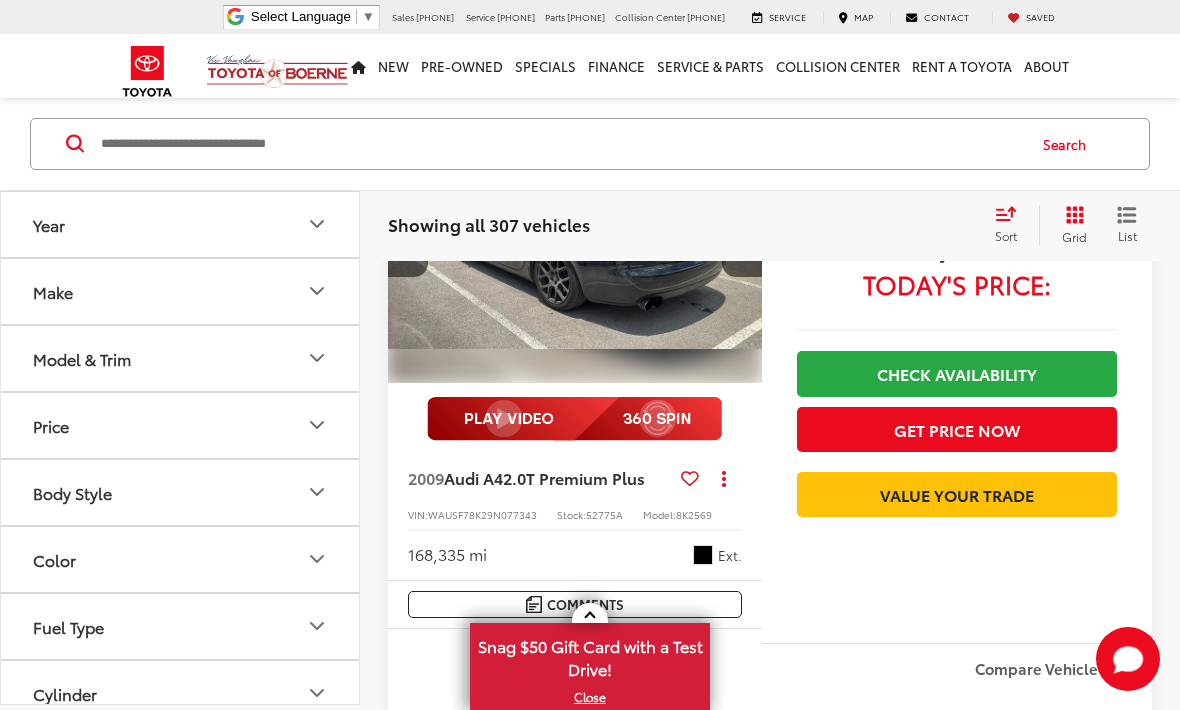 scroll, scrollTop: 0, scrollLeft: 1131, axis: horizontal 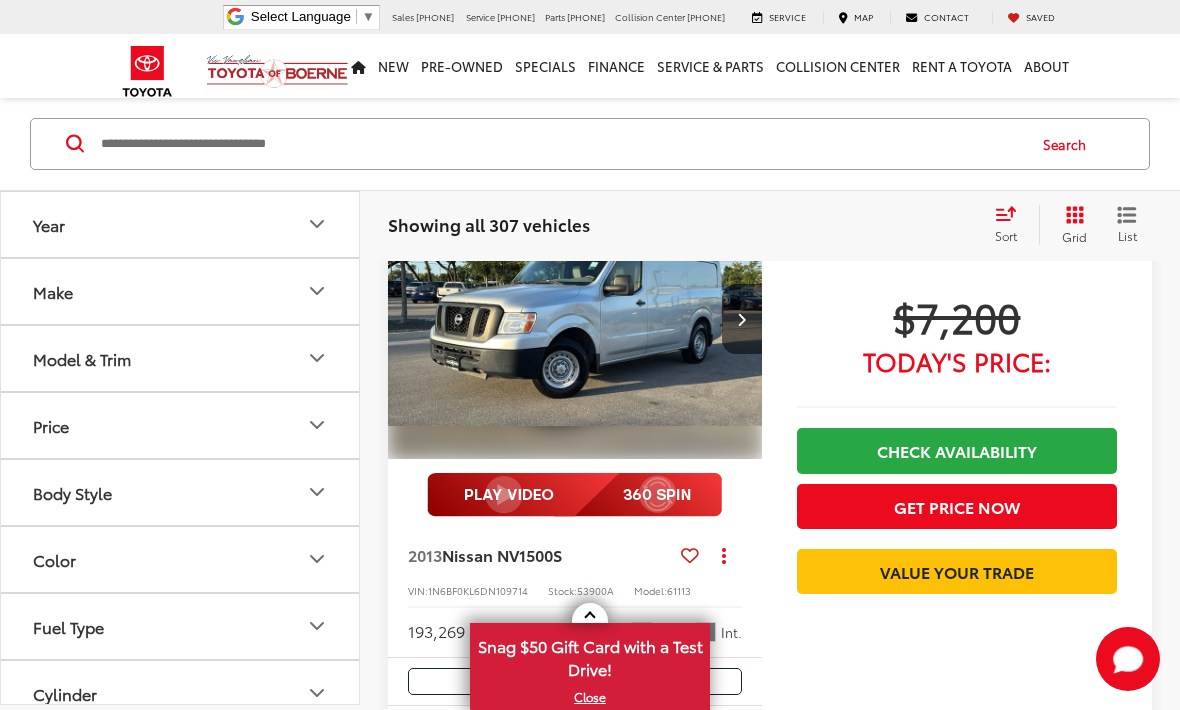 click at bounding box center [742, 319] 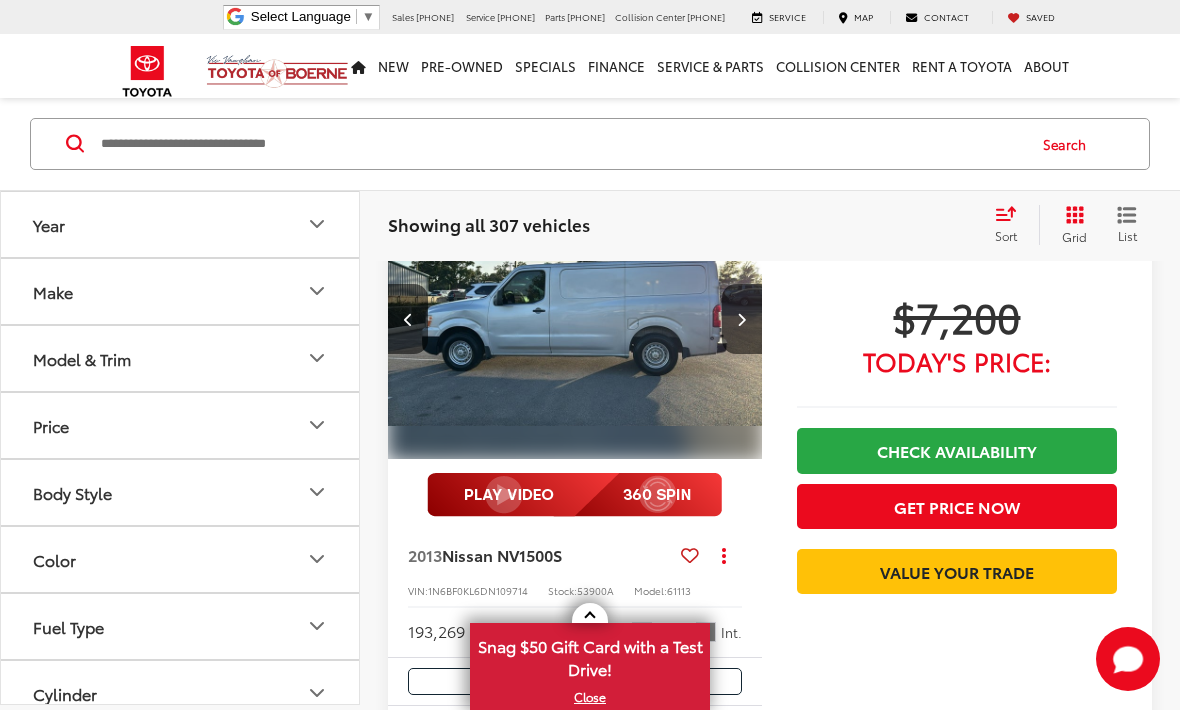click at bounding box center (742, 319) 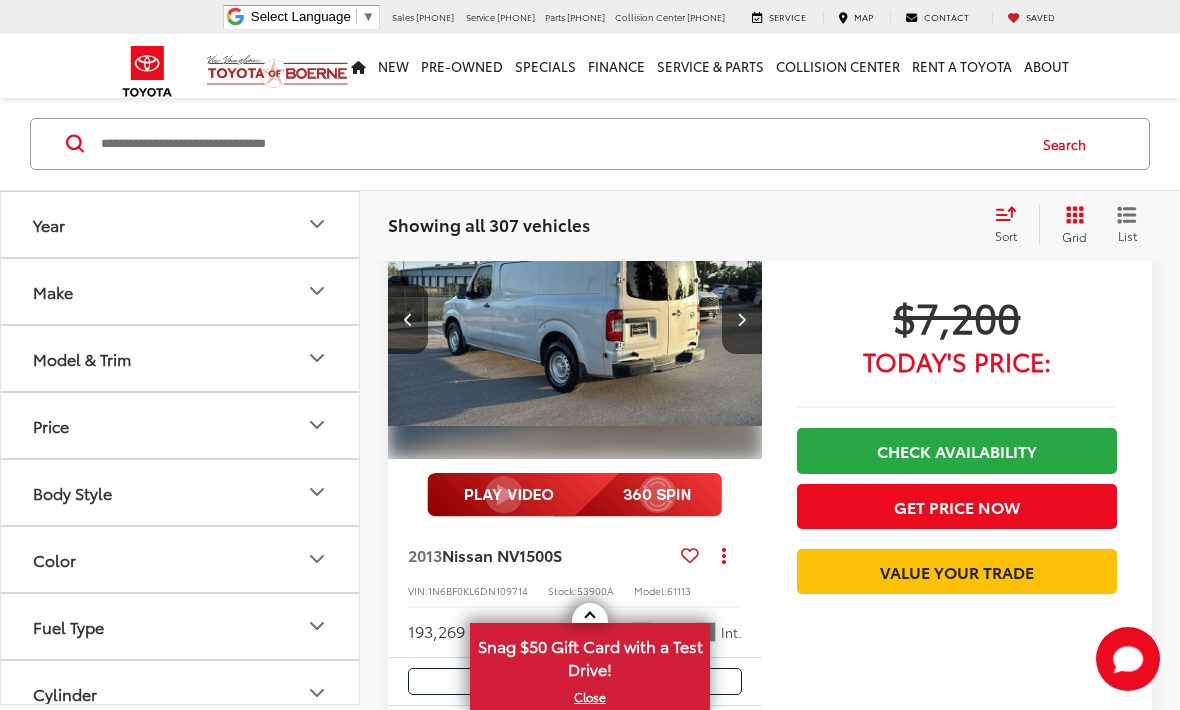 click at bounding box center [742, 319] 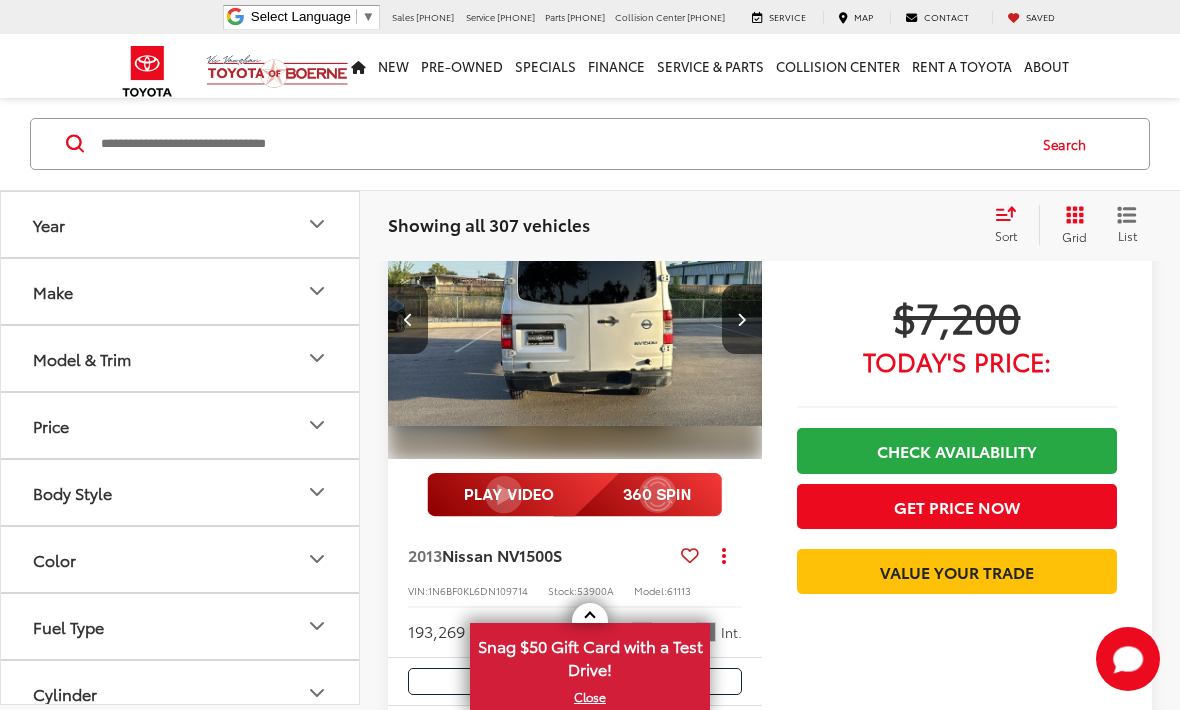 click at bounding box center [742, 319] 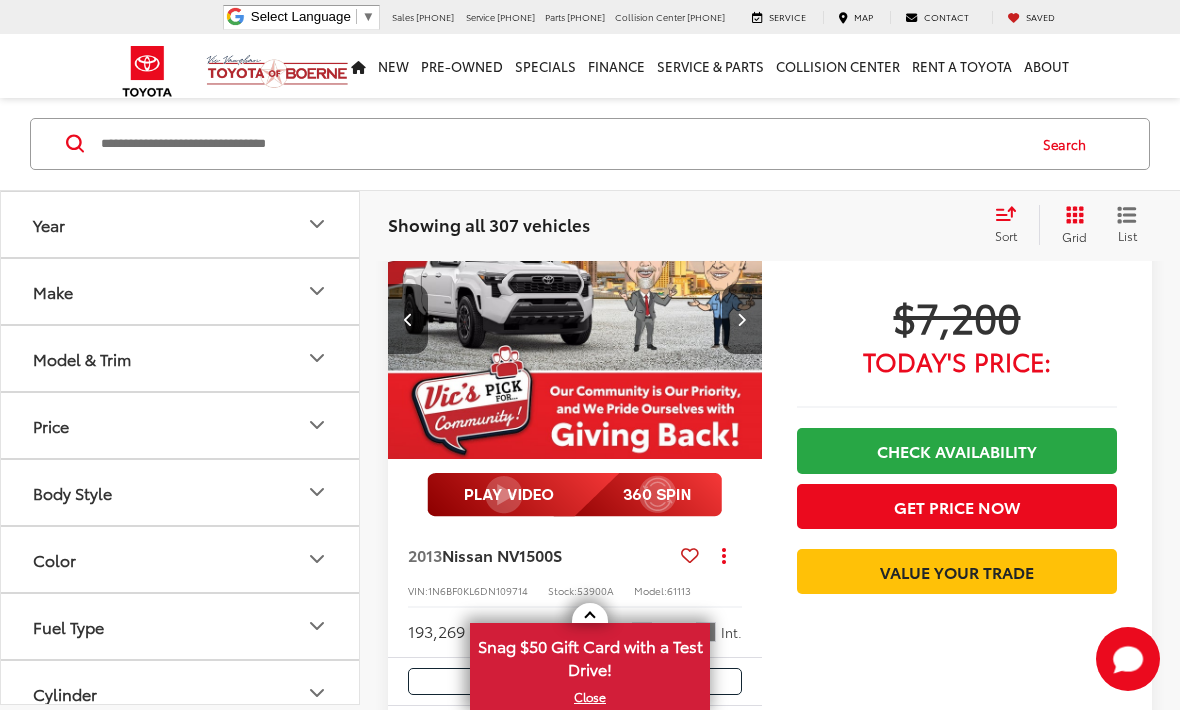 click at bounding box center [742, 319] 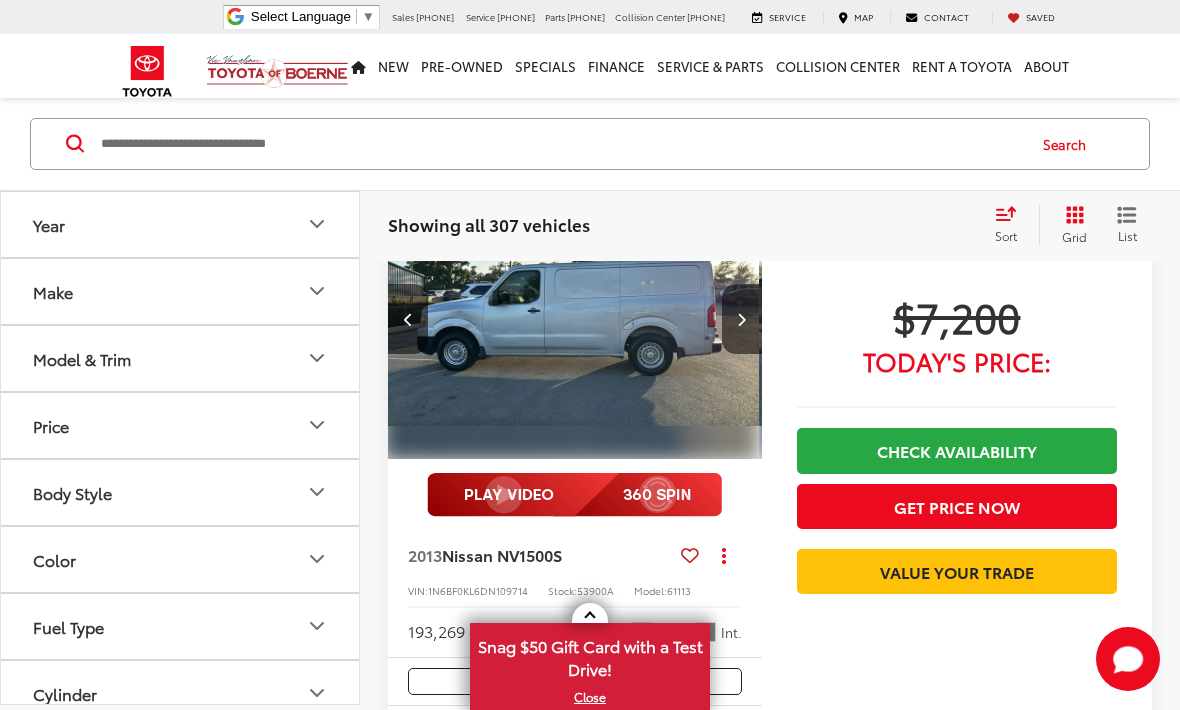 scroll, scrollTop: 0, scrollLeft: 377, axis: horizontal 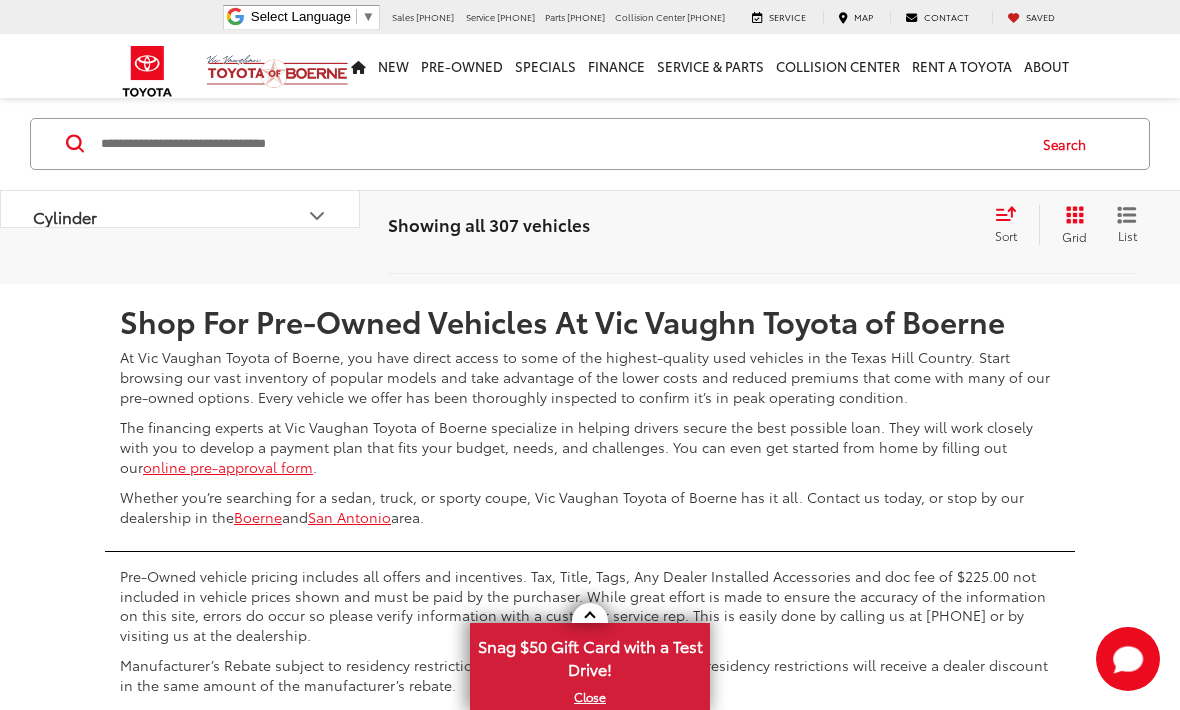 click on "3" at bounding box center (824, 225) 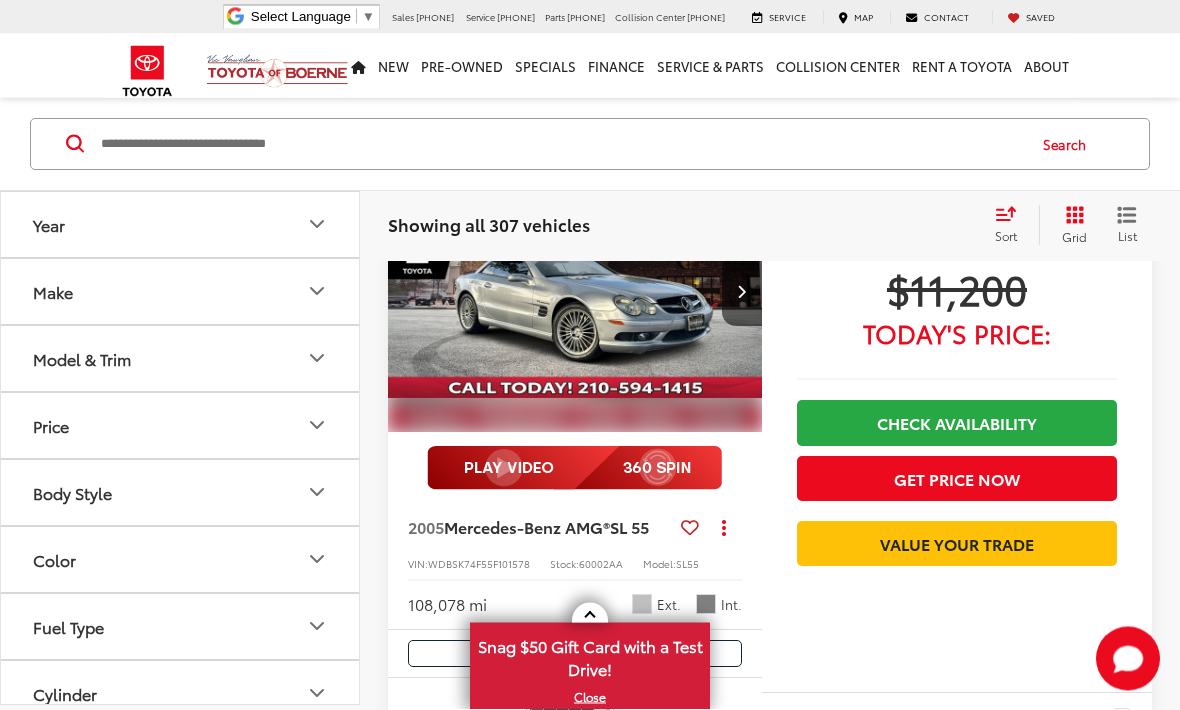 scroll, scrollTop: 1428, scrollLeft: 0, axis: vertical 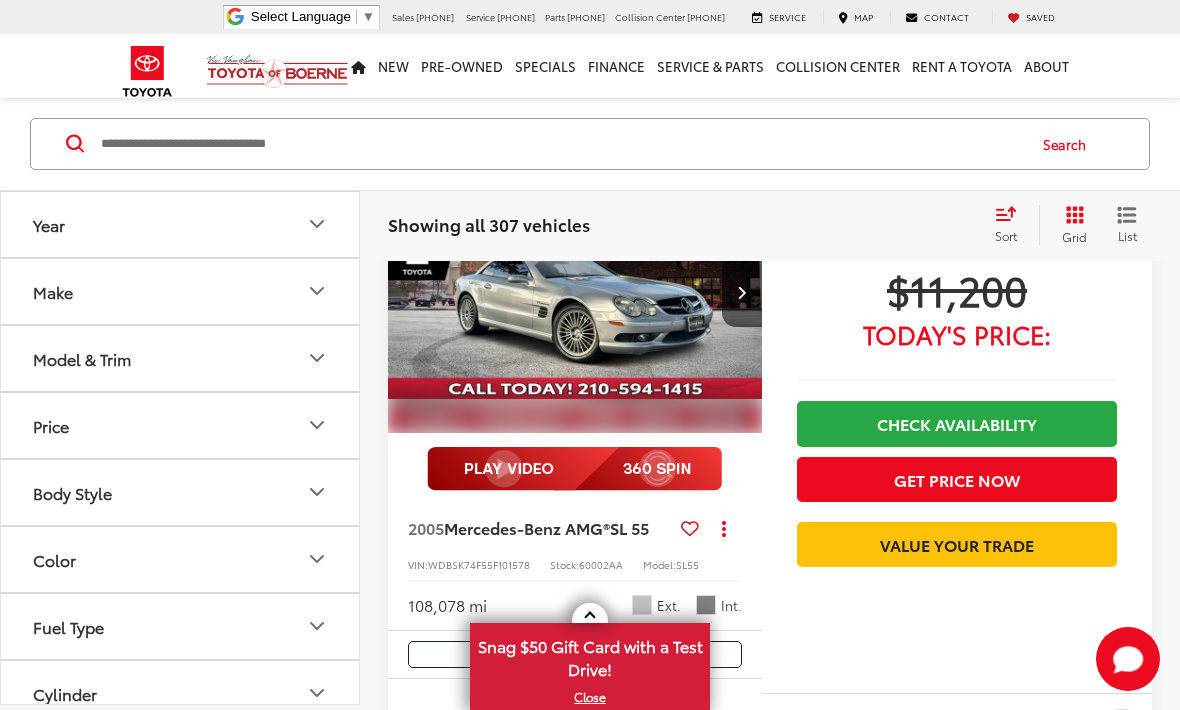 click at bounding box center (742, 292) 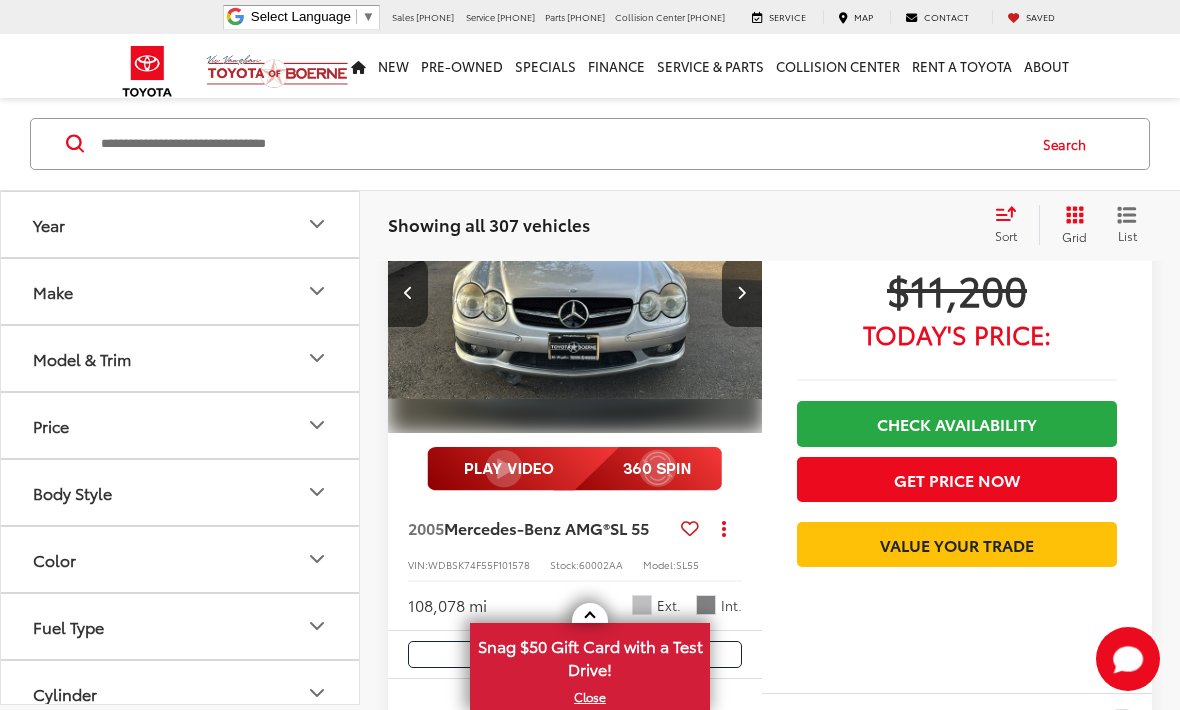 scroll, scrollTop: 0, scrollLeft: 377, axis: horizontal 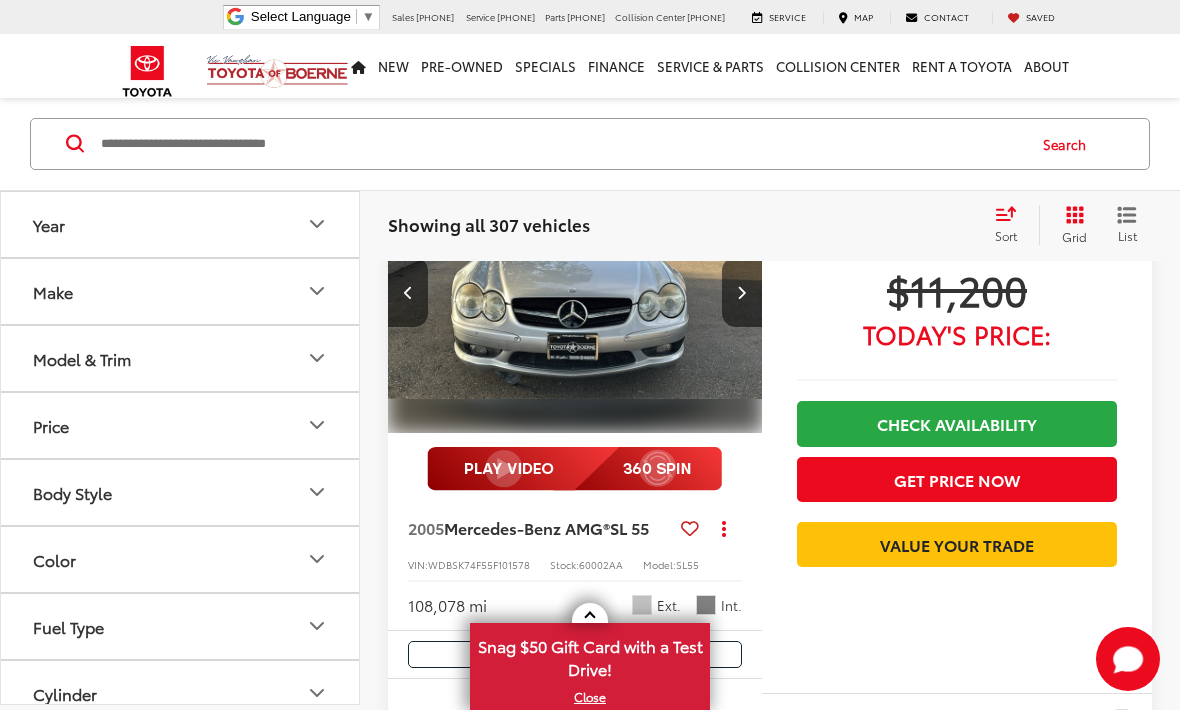 click at bounding box center [741, 292] 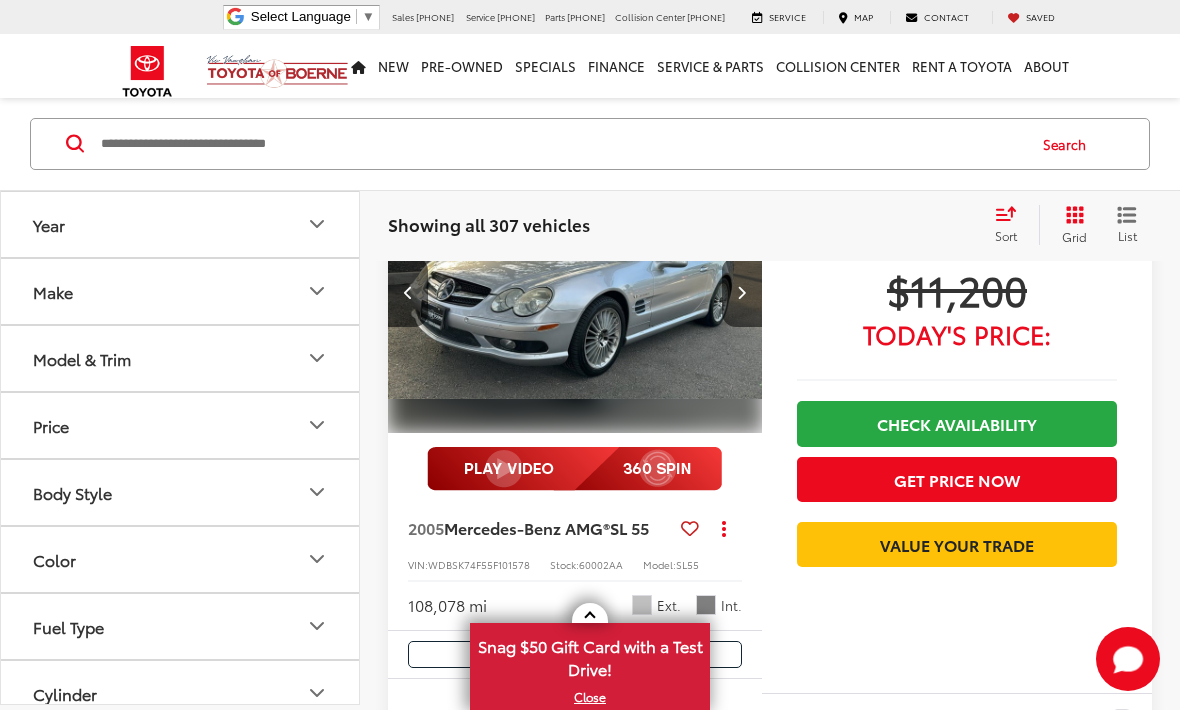 click at bounding box center [742, 292] 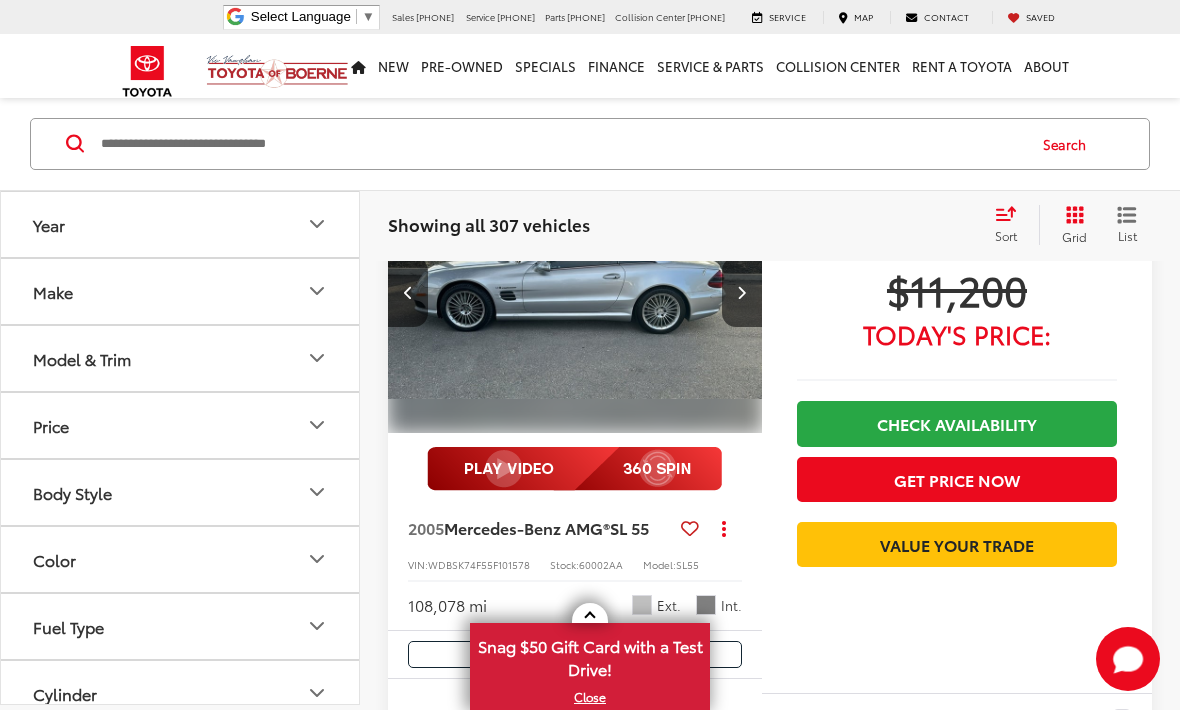click at bounding box center (742, 292) 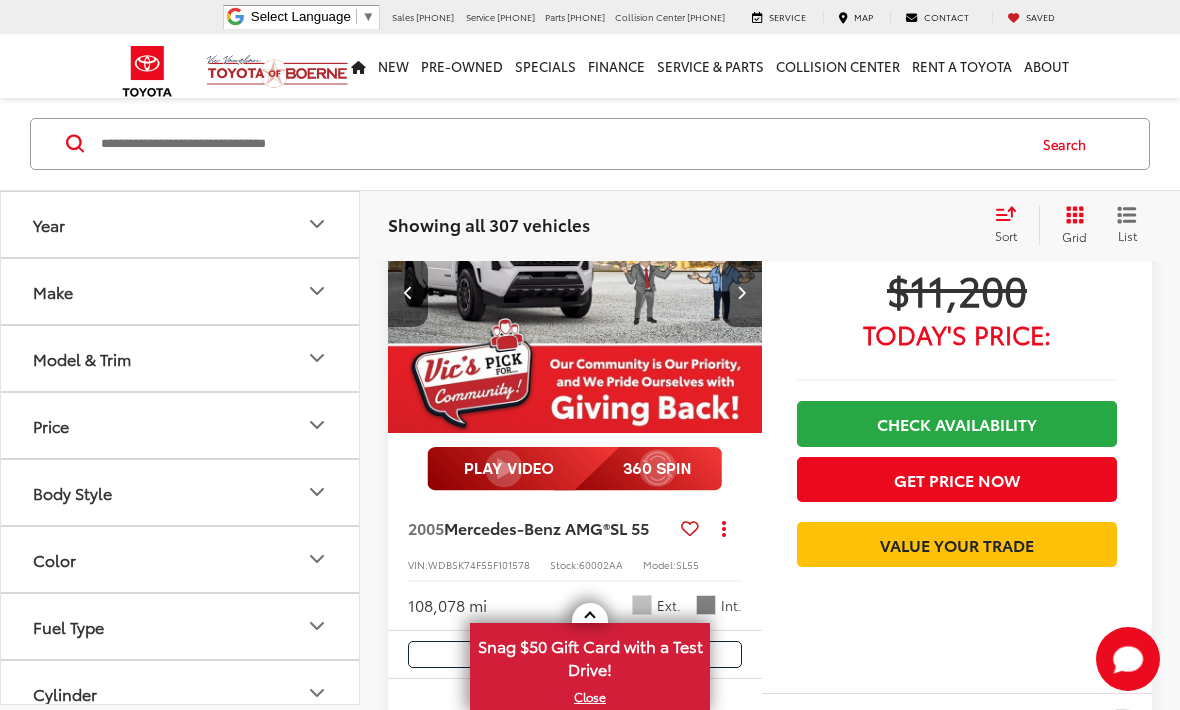 click at bounding box center [742, 292] 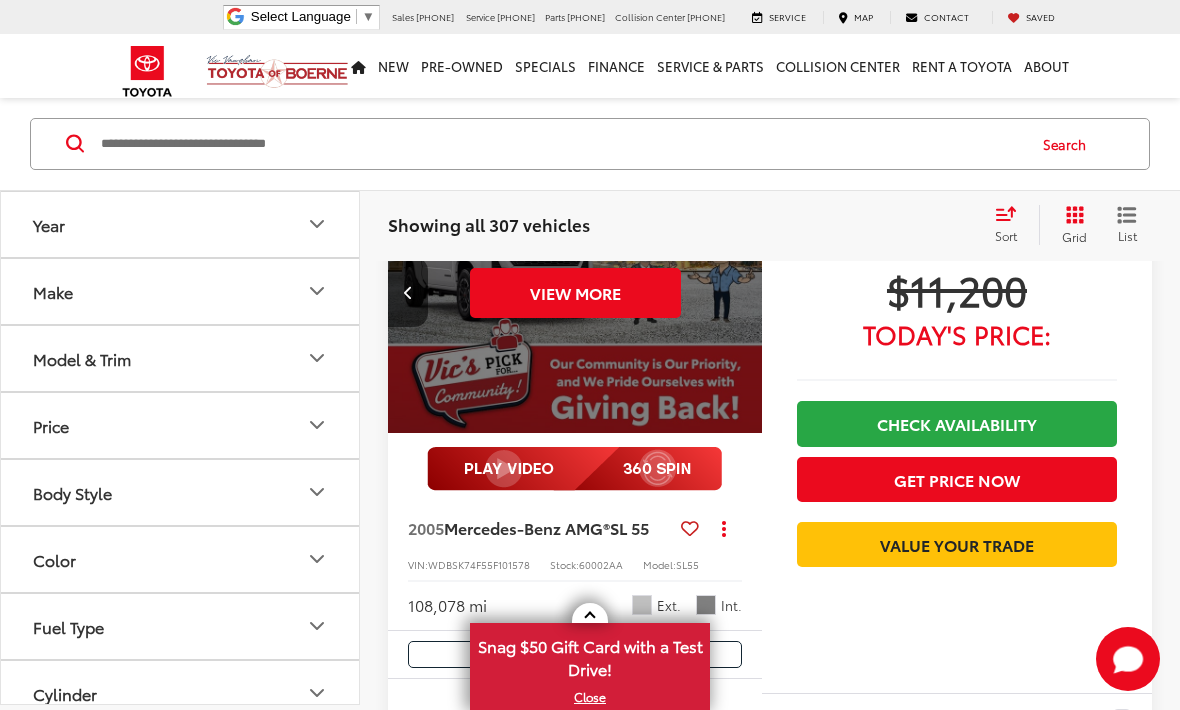 scroll, scrollTop: 0, scrollLeft: 1885, axis: horizontal 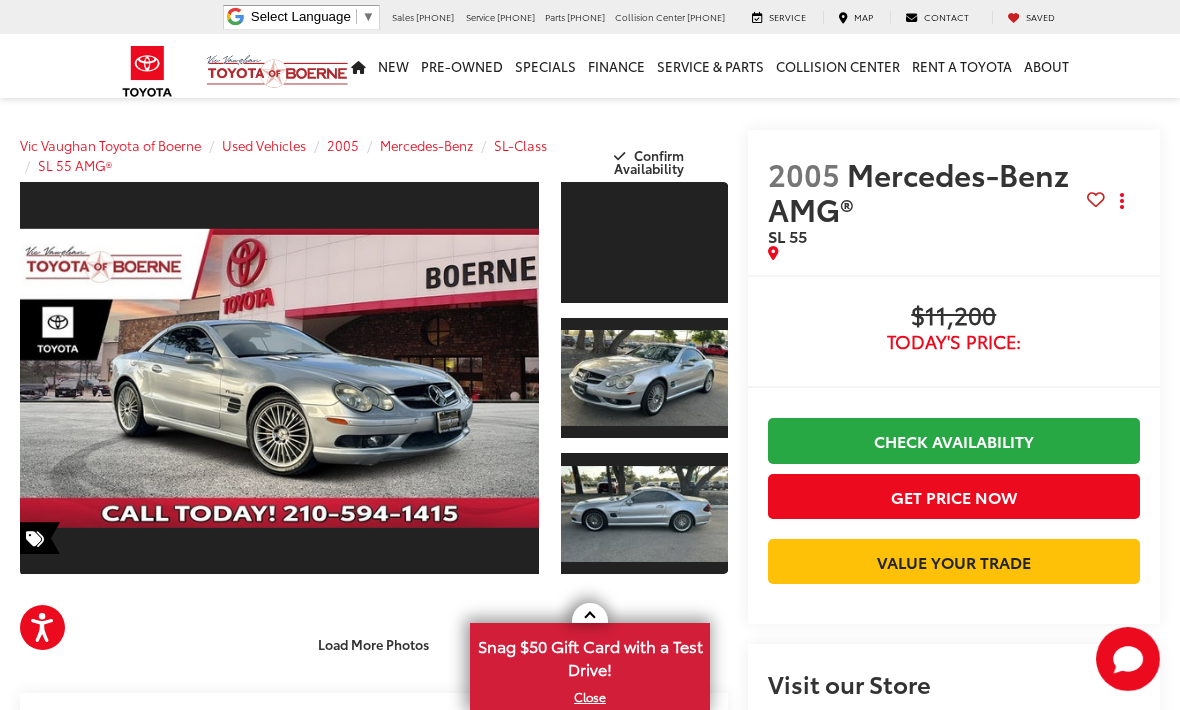 click at bounding box center (279, 378) 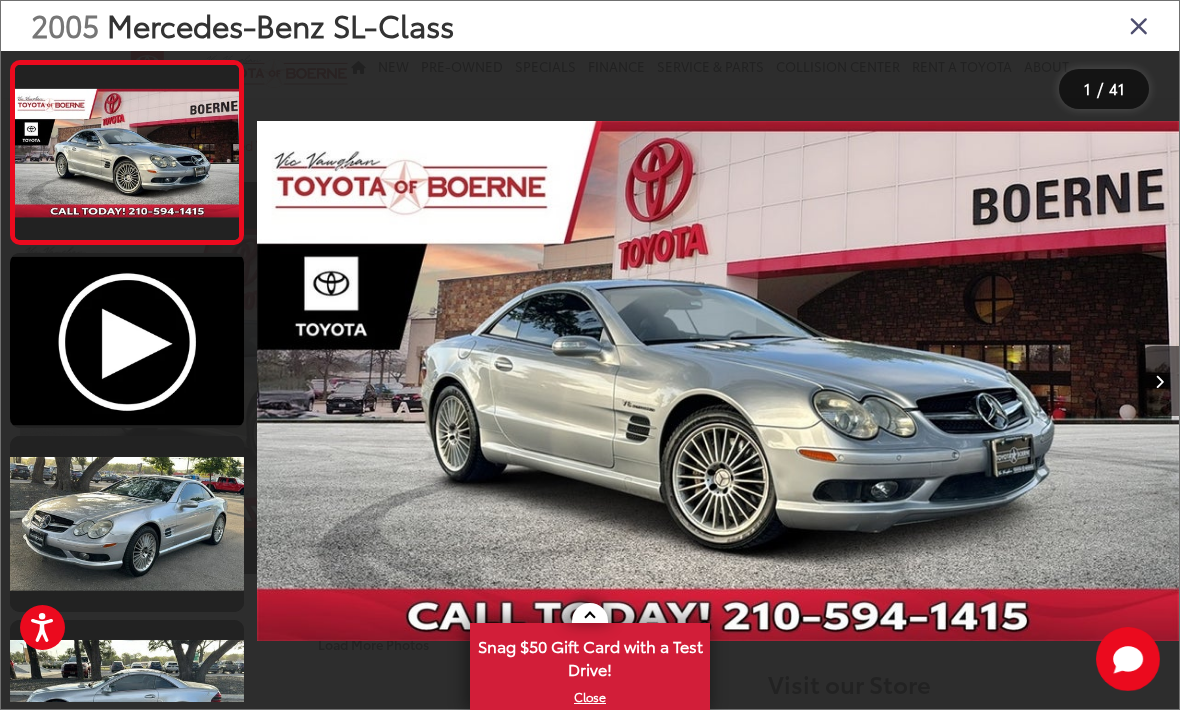 click at bounding box center [1159, 381] 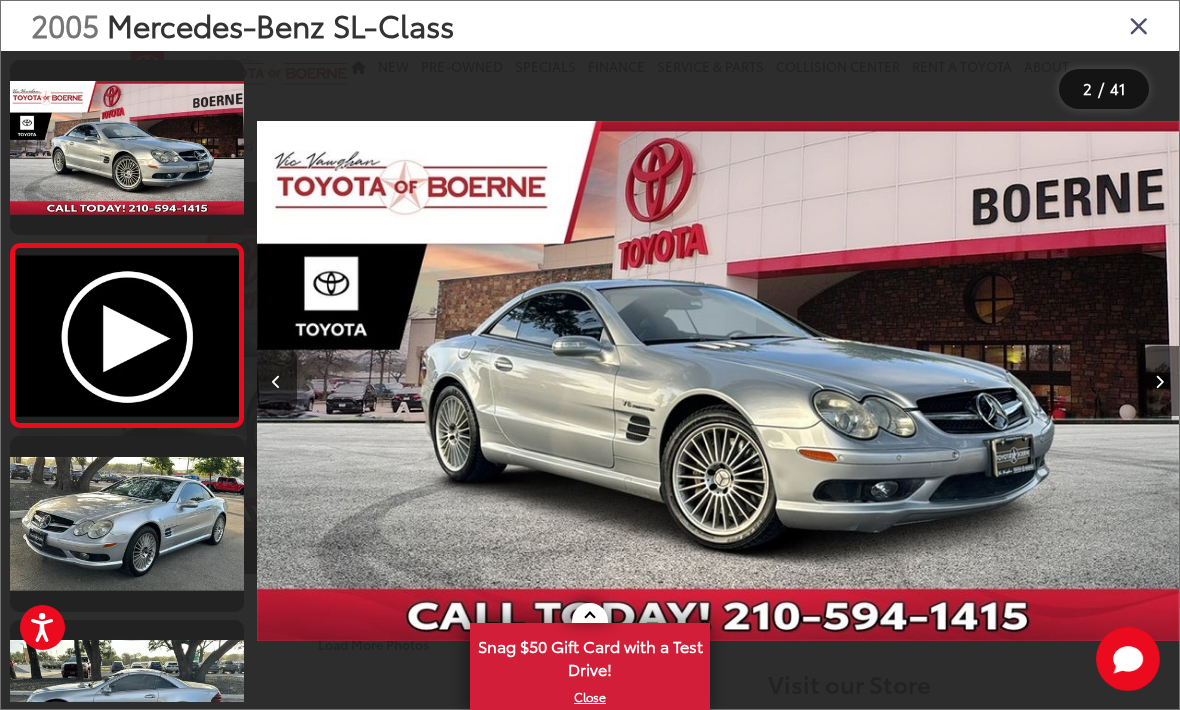 scroll, scrollTop: 0, scrollLeft: 798, axis: horizontal 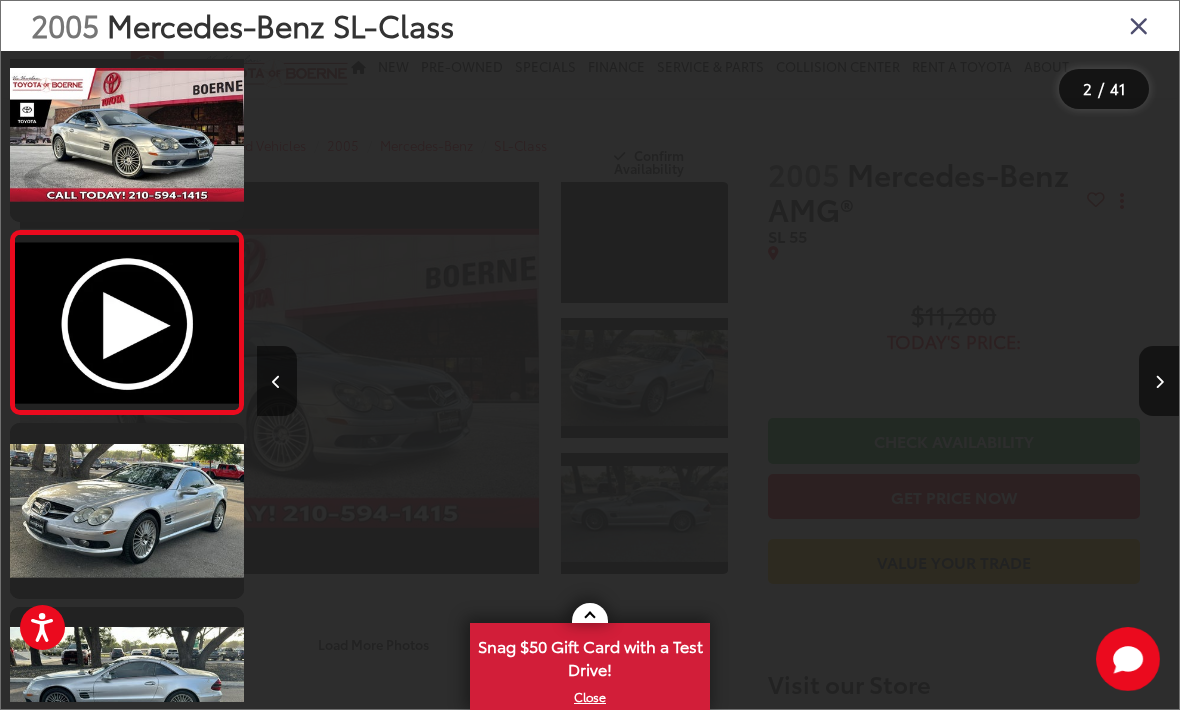click at bounding box center [1159, 381] 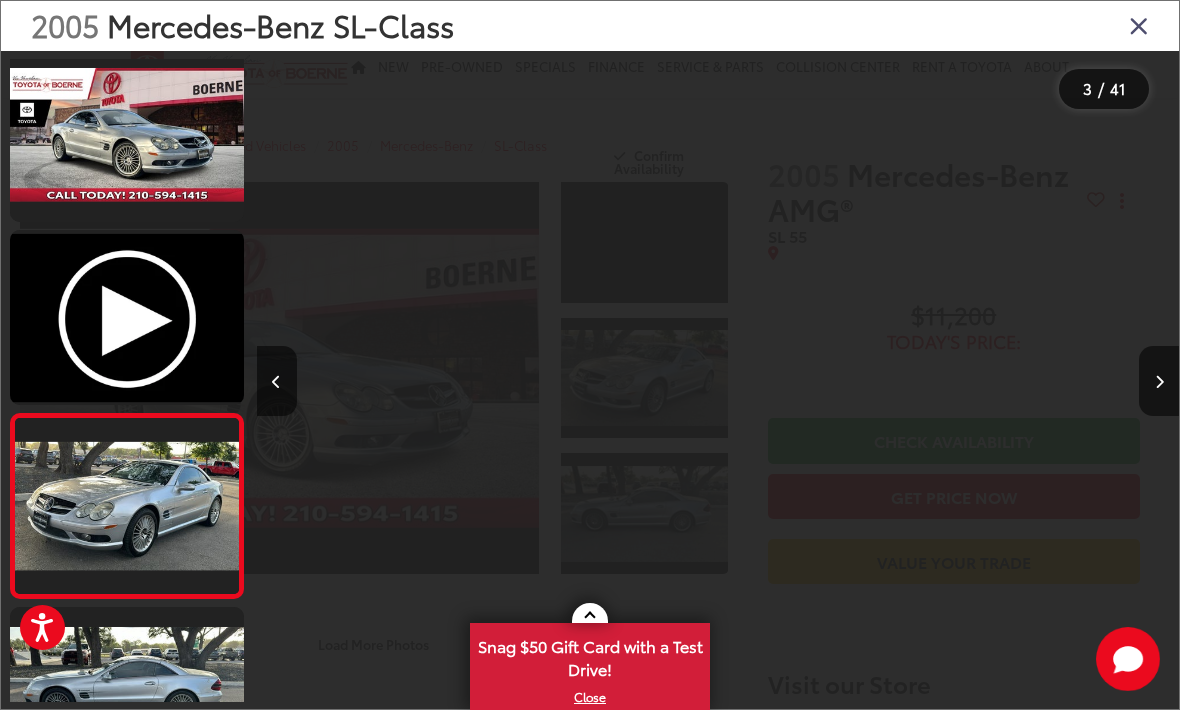scroll, scrollTop: 128, scrollLeft: 0, axis: vertical 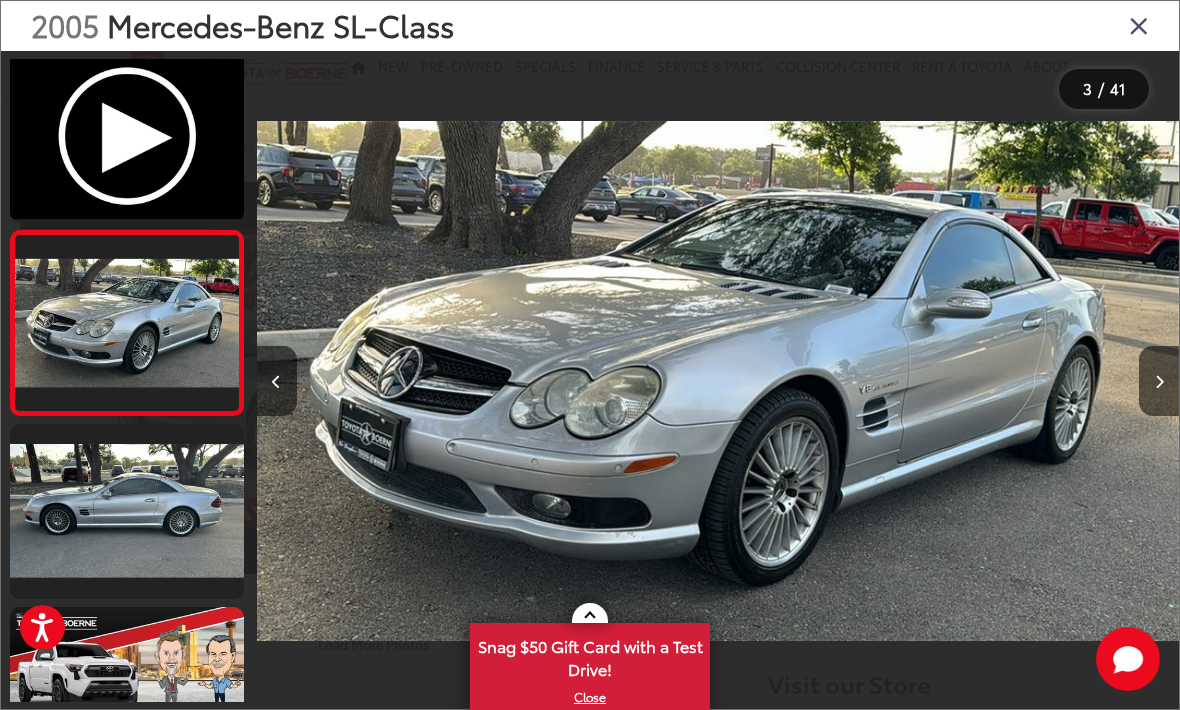 click at bounding box center [1159, 381] 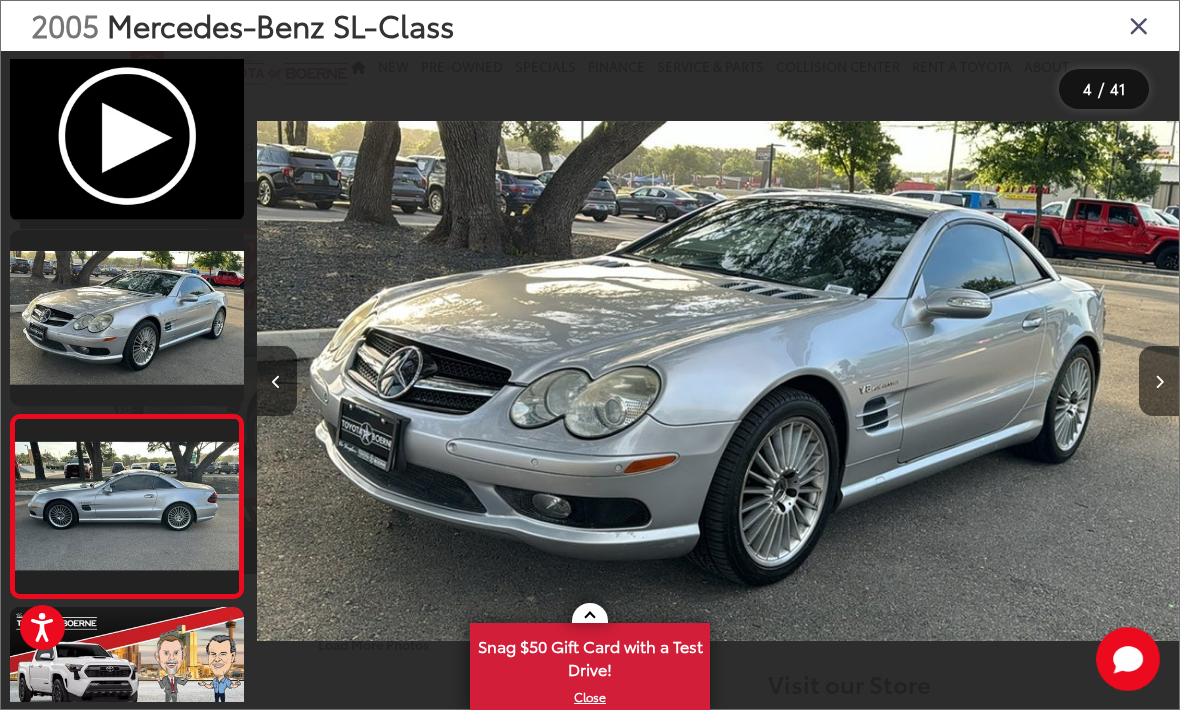 scroll, scrollTop: 366, scrollLeft: 0, axis: vertical 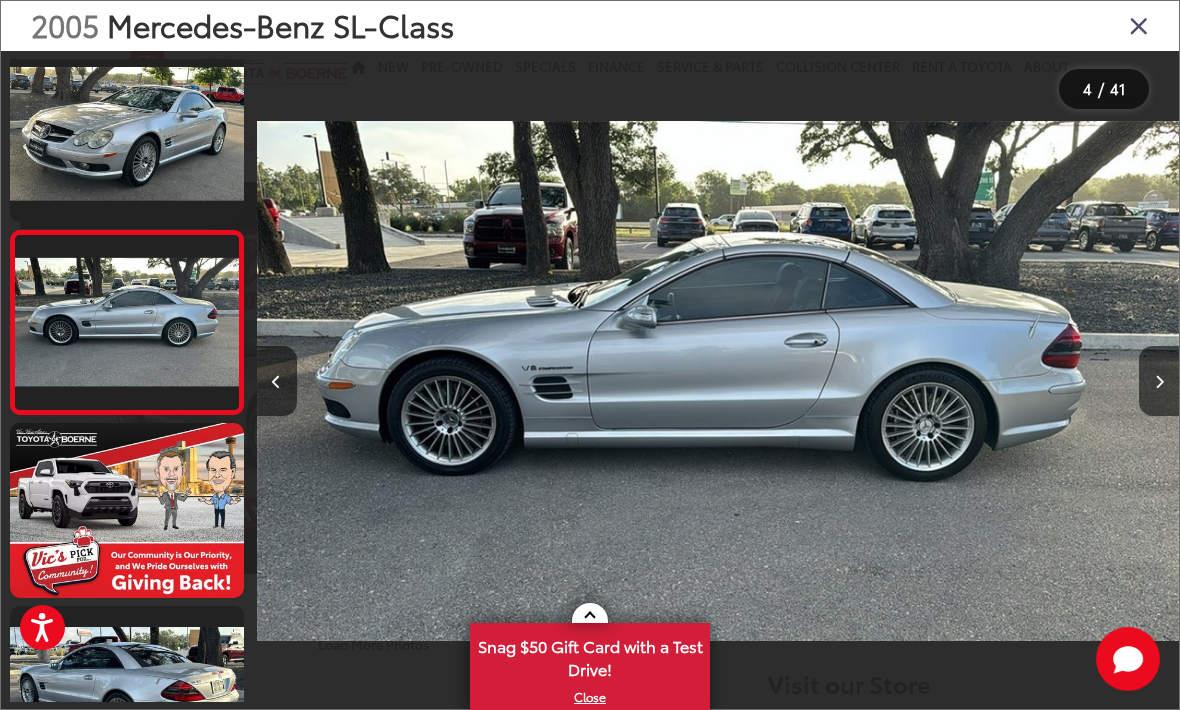 click at bounding box center [1159, 382] 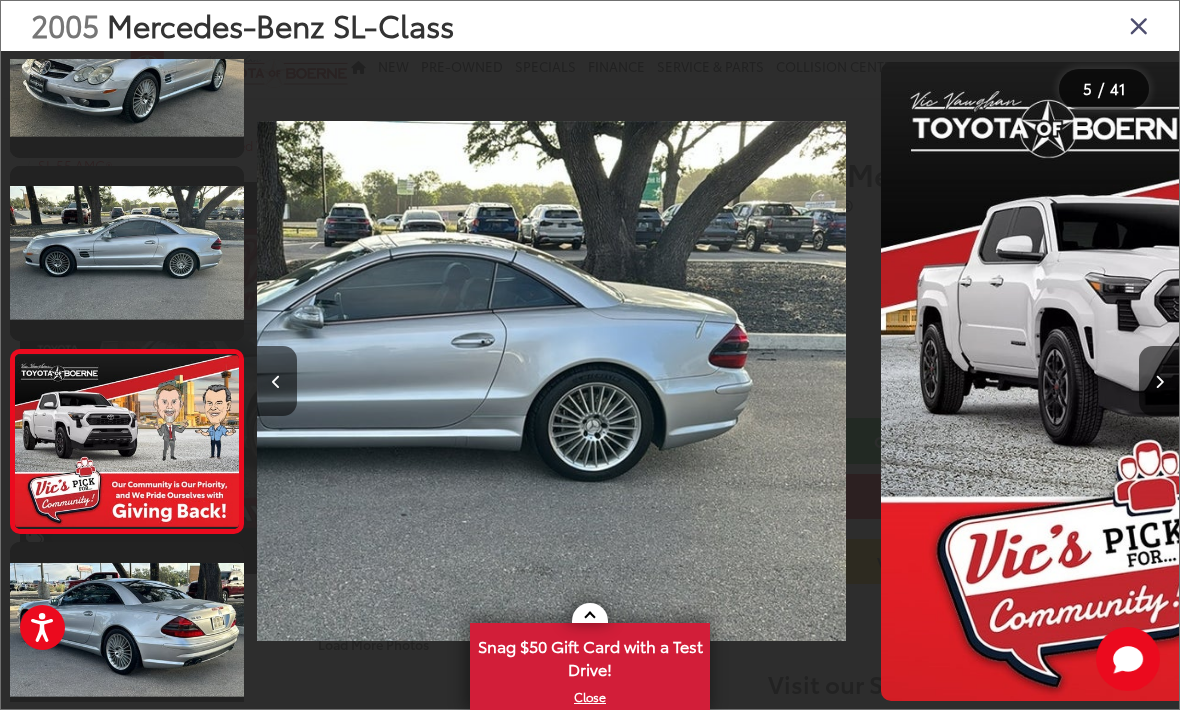 scroll, scrollTop: 0, scrollLeft: 3485, axis: horizontal 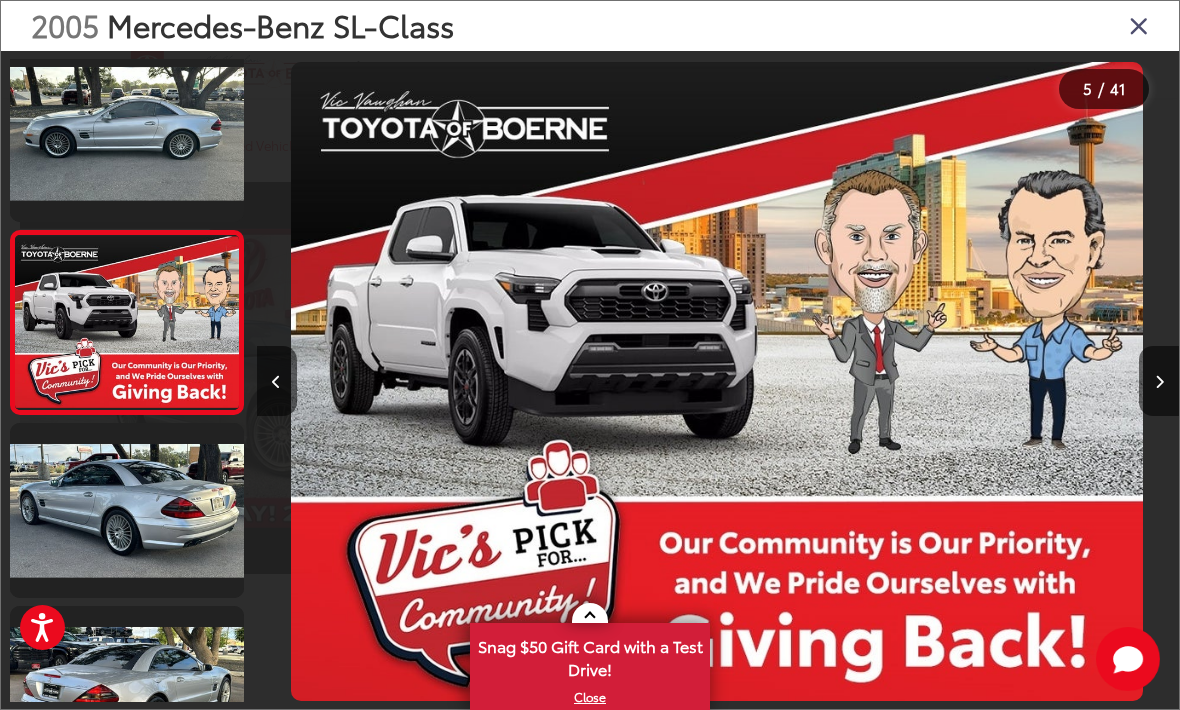 click at bounding box center [1159, 381] 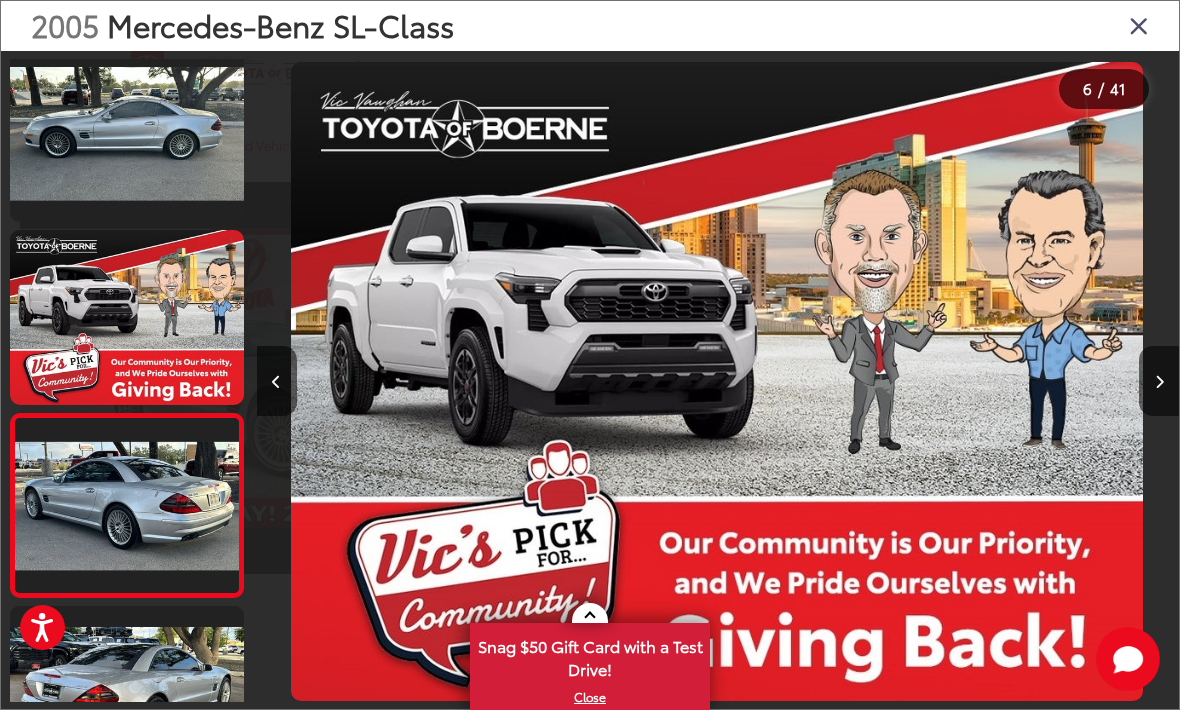 scroll, scrollTop: 0, scrollLeft: 4538, axis: horizontal 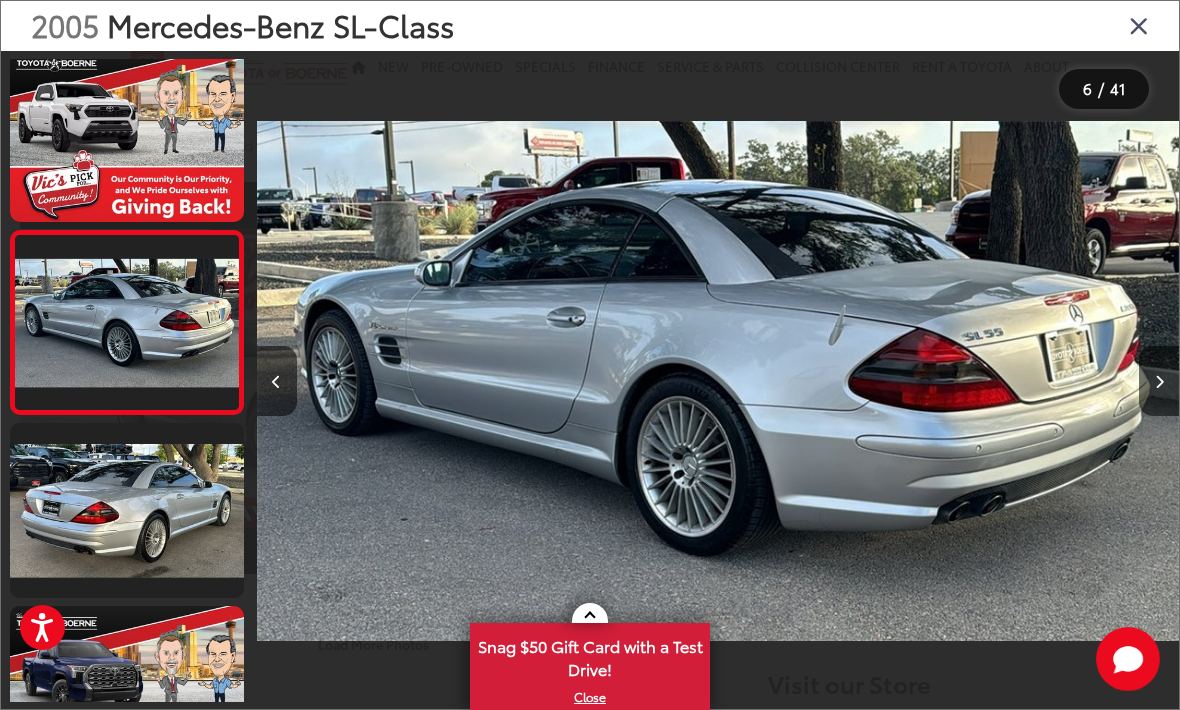 click at bounding box center (1159, 381) 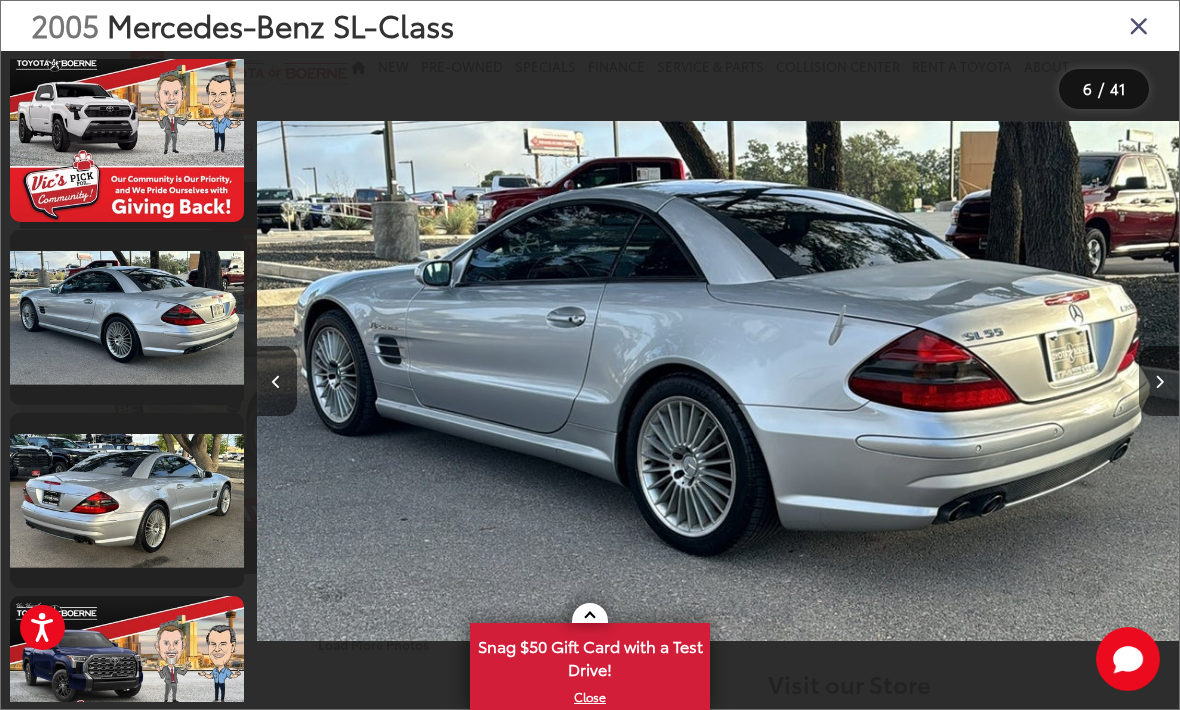 scroll, scrollTop: 818, scrollLeft: 0, axis: vertical 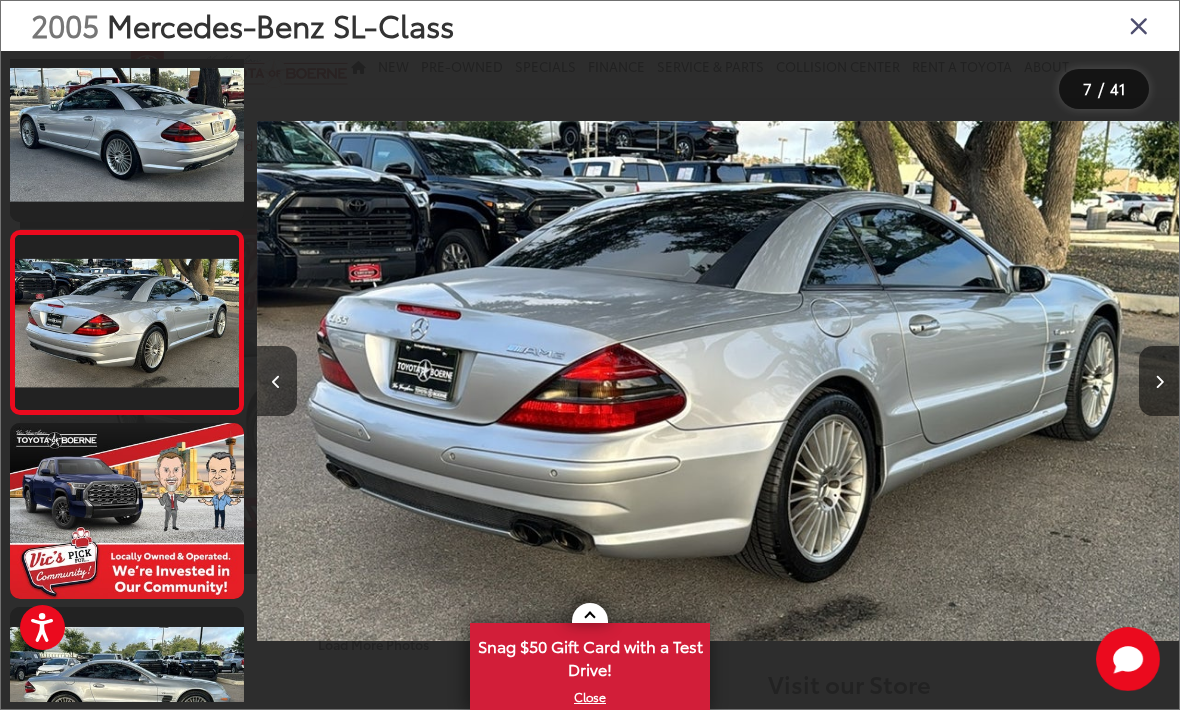 click at bounding box center [1159, 381] 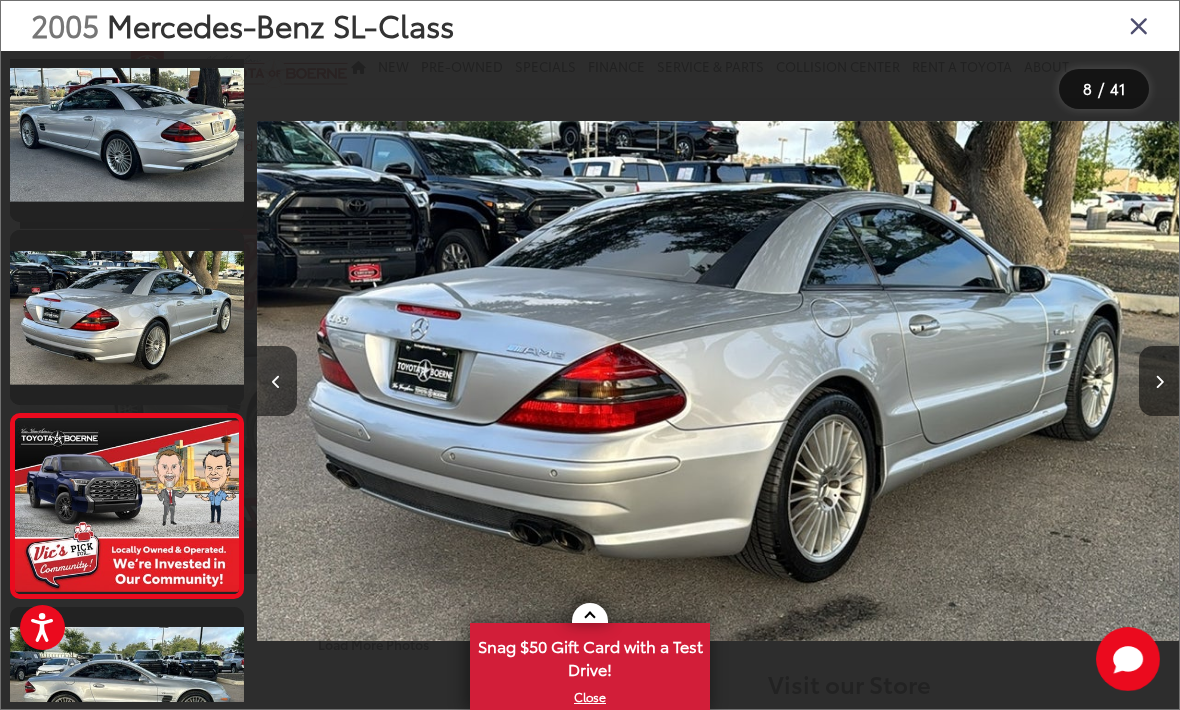 scroll 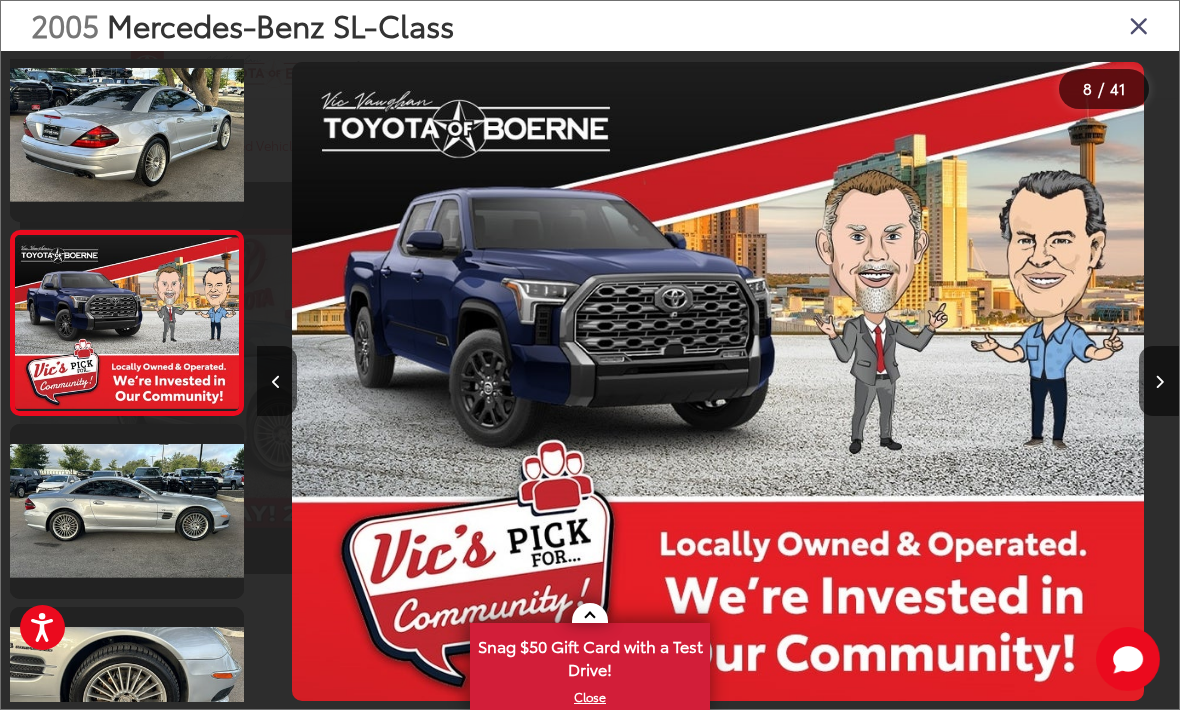 click at bounding box center (1159, 381) 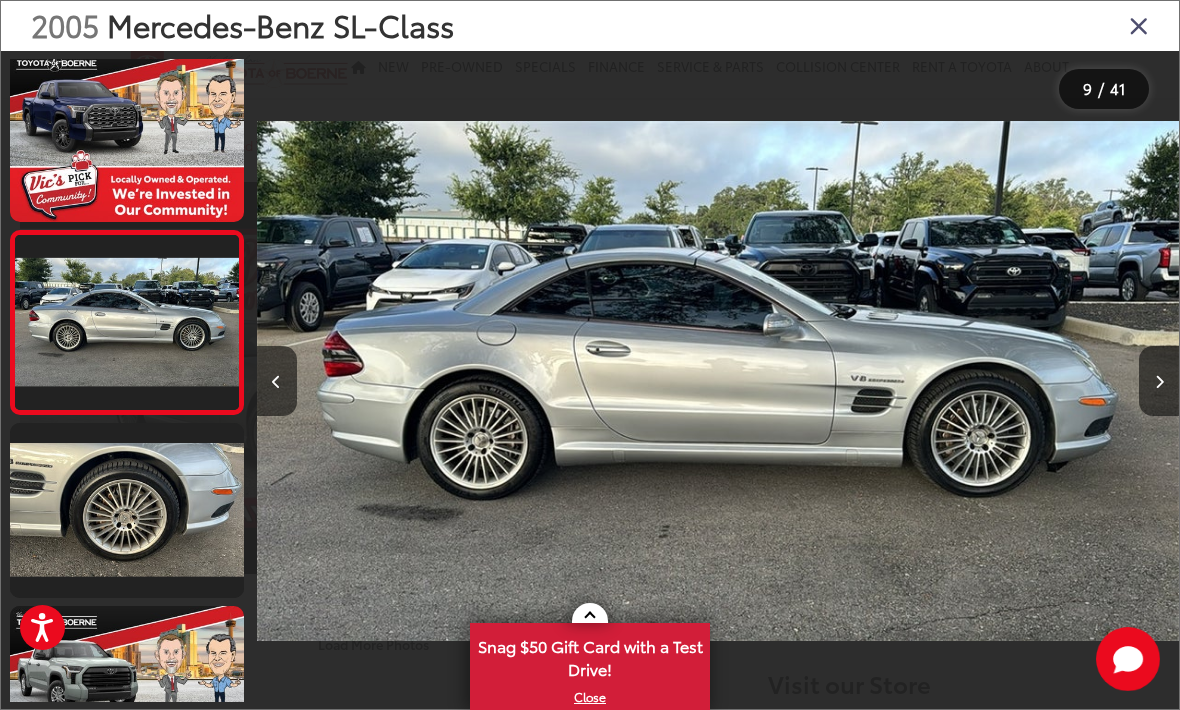 click at bounding box center (1159, 381) 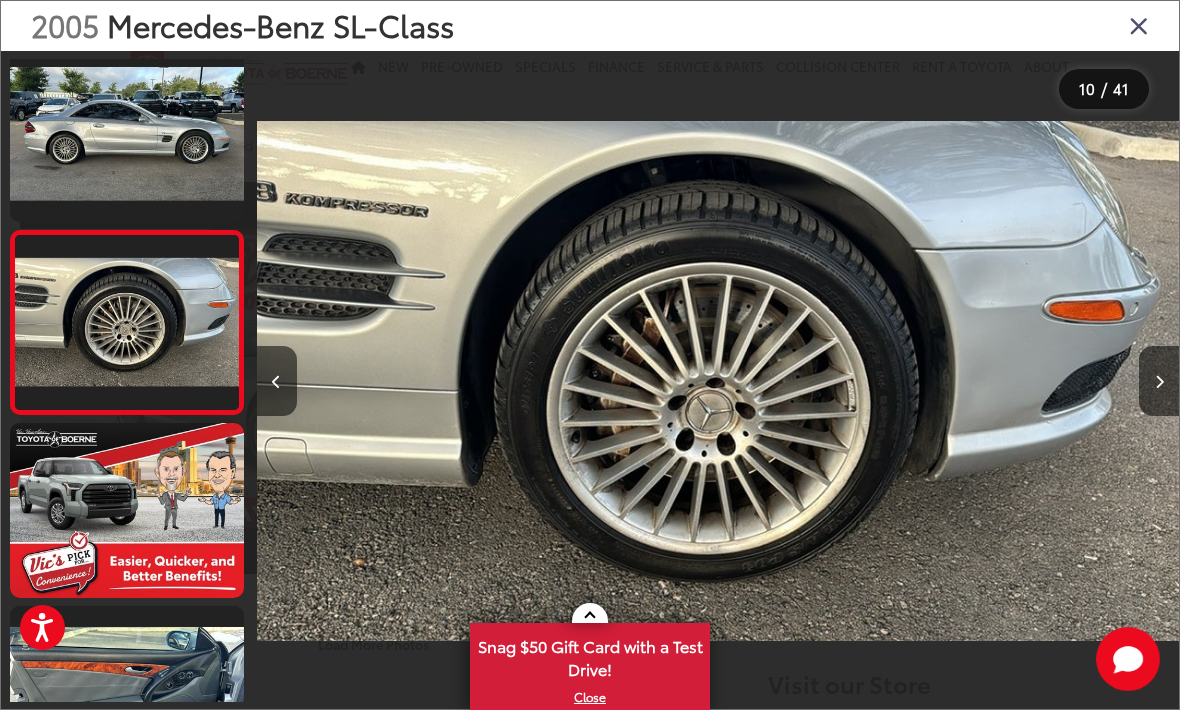 click at bounding box center (1159, 381) 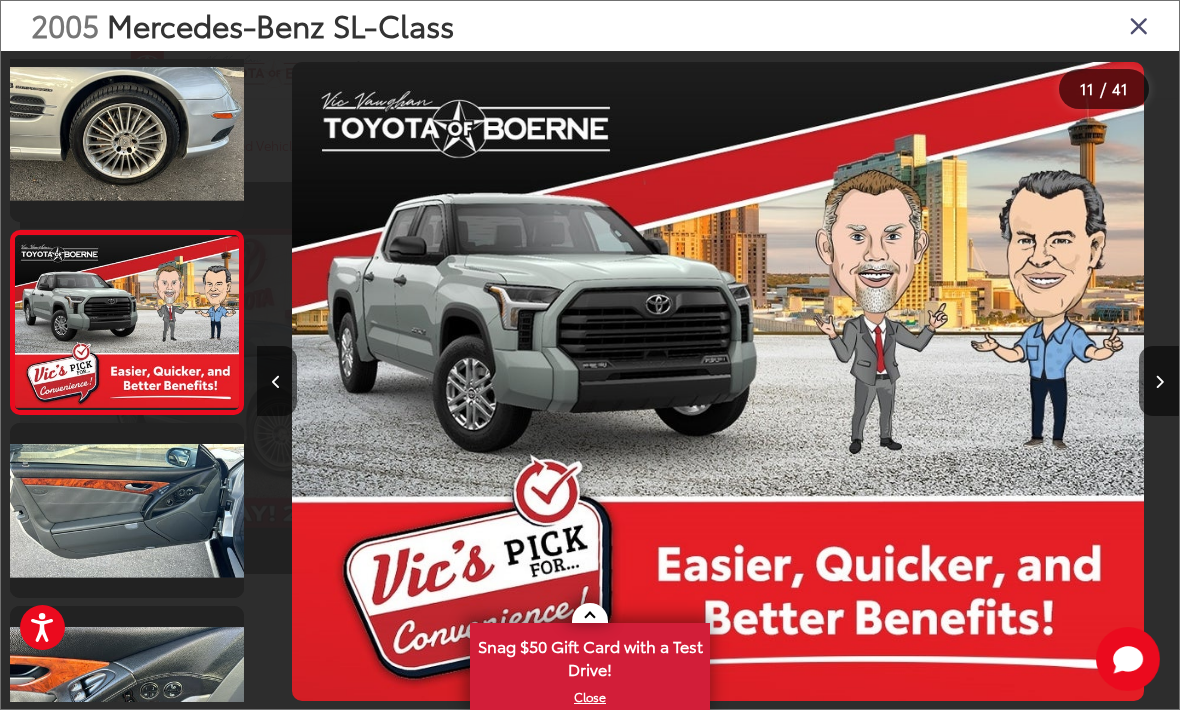 click at bounding box center [1159, 381] 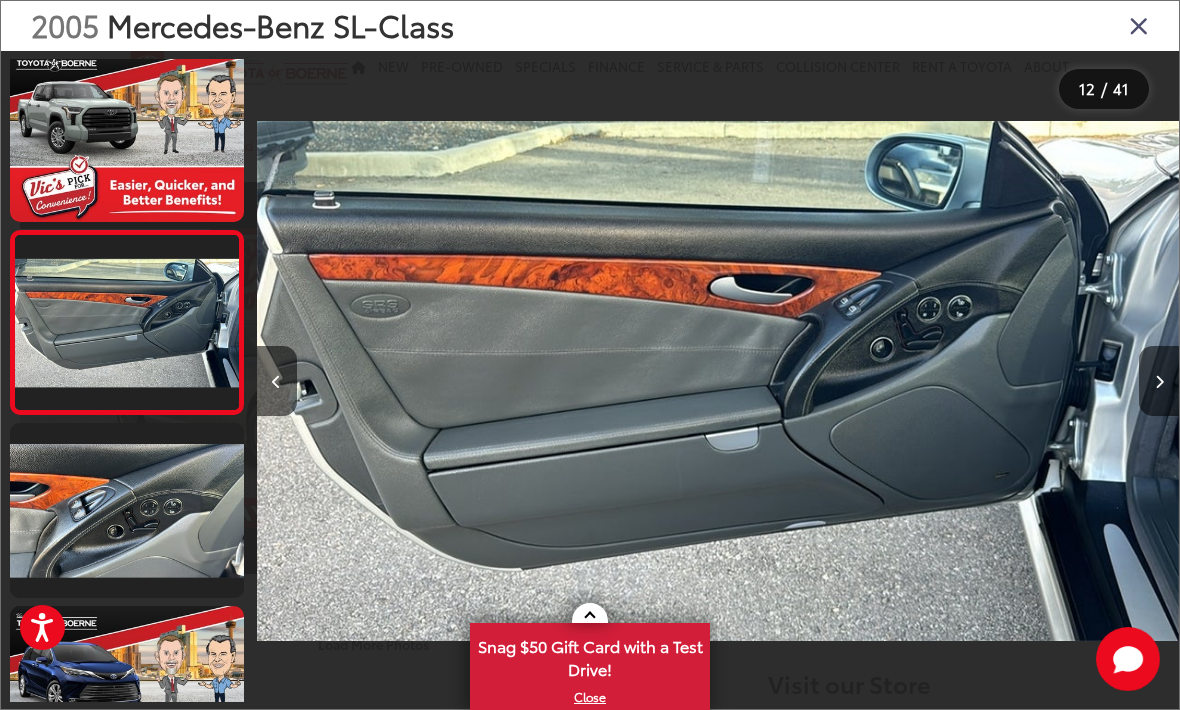click at bounding box center (1159, 381) 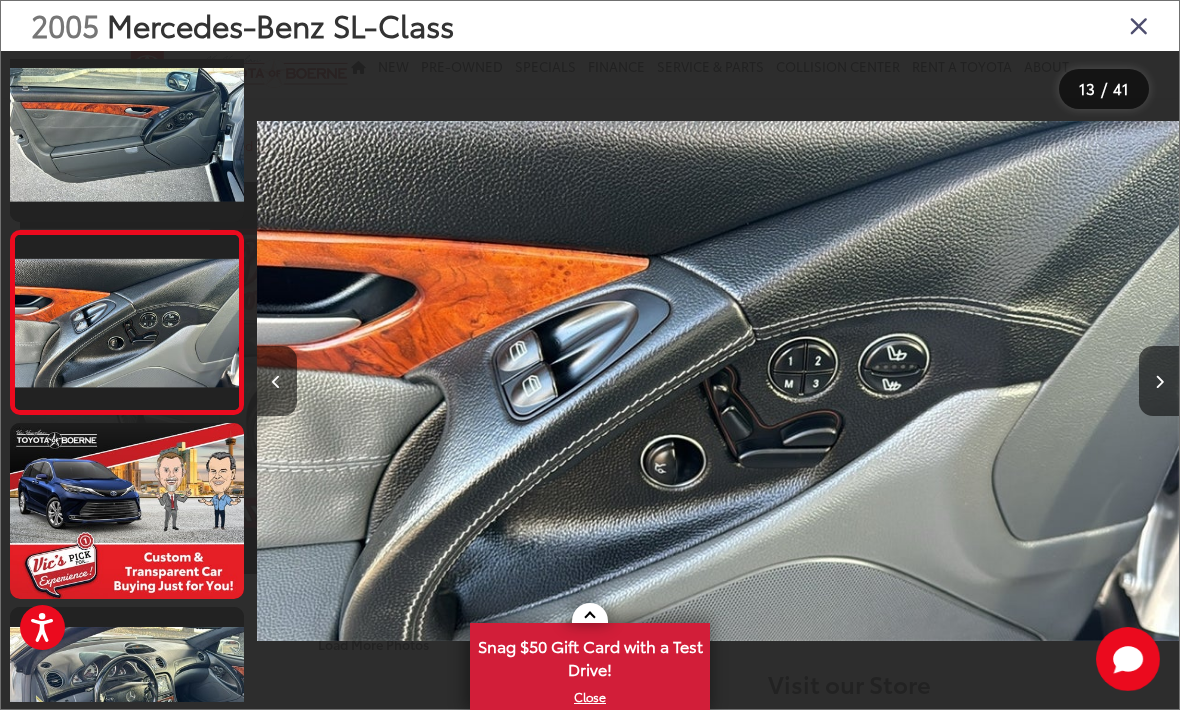 click at bounding box center [1159, 381] 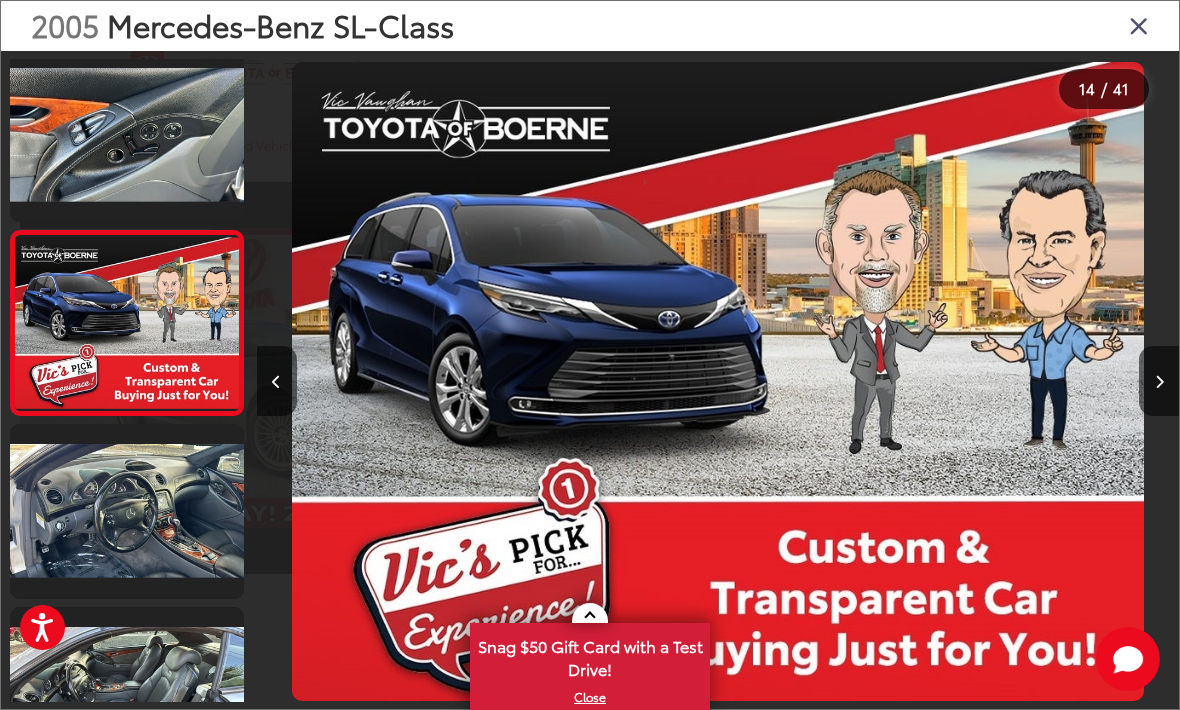 click at bounding box center [1159, 381] 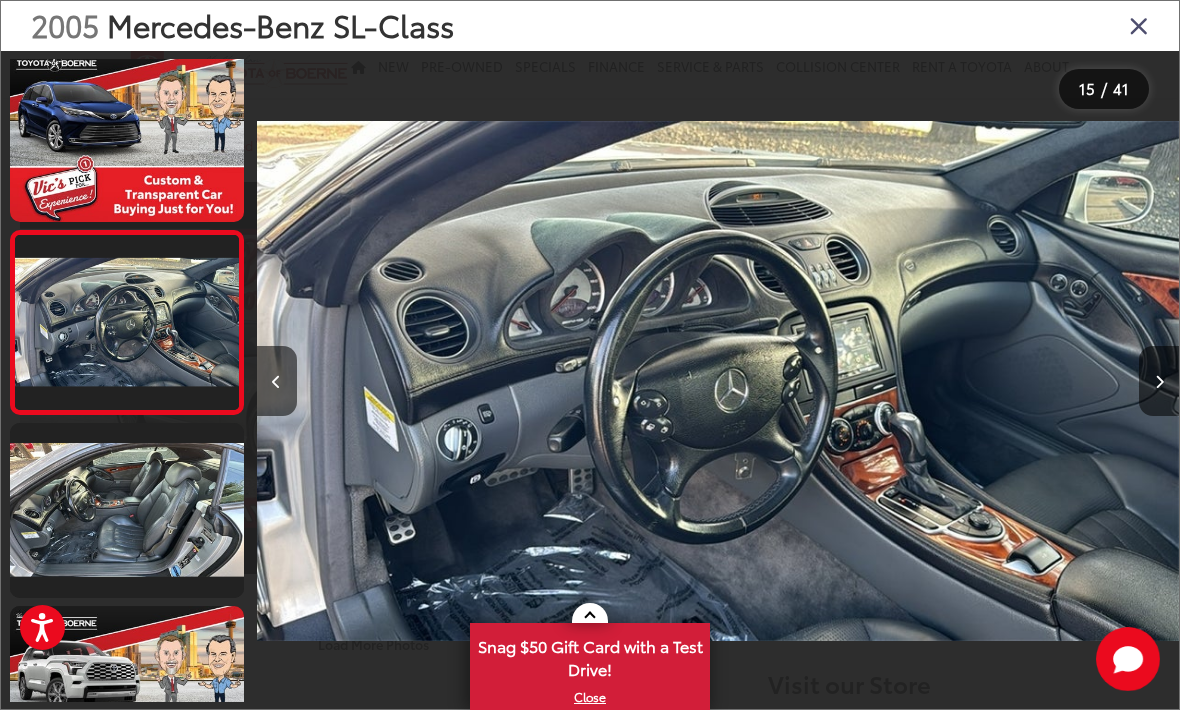 click at bounding box center (1159, 381) 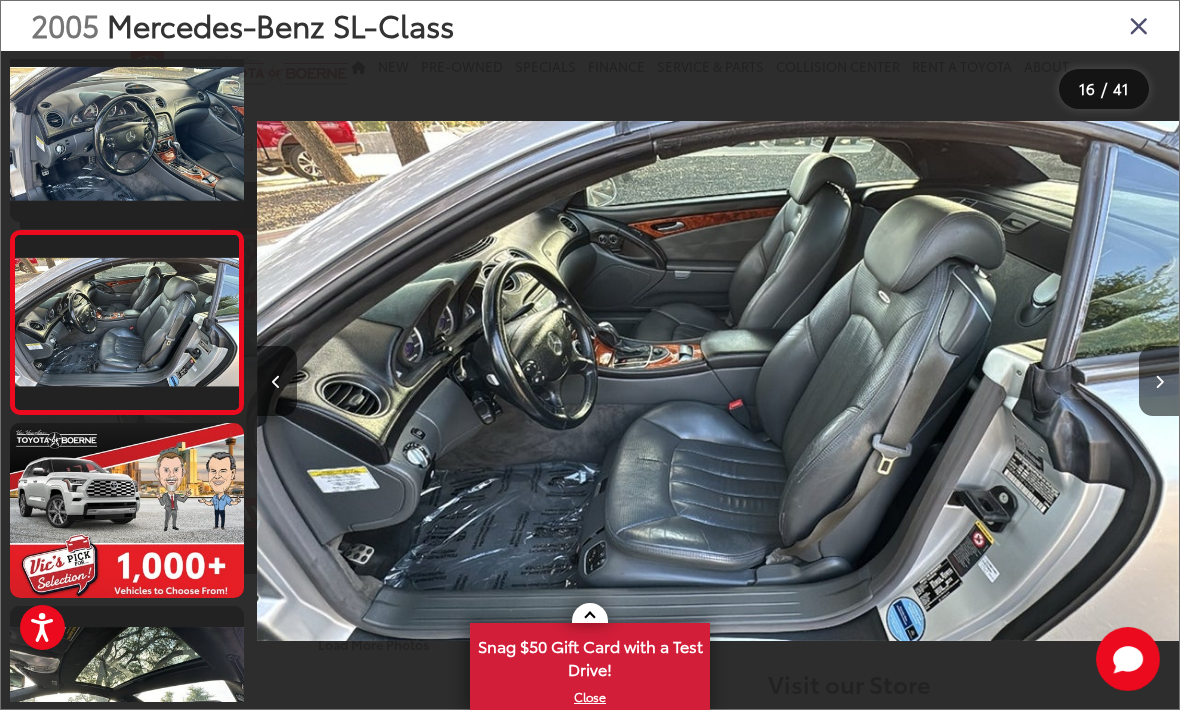 click at bounding box center (1159, 381) 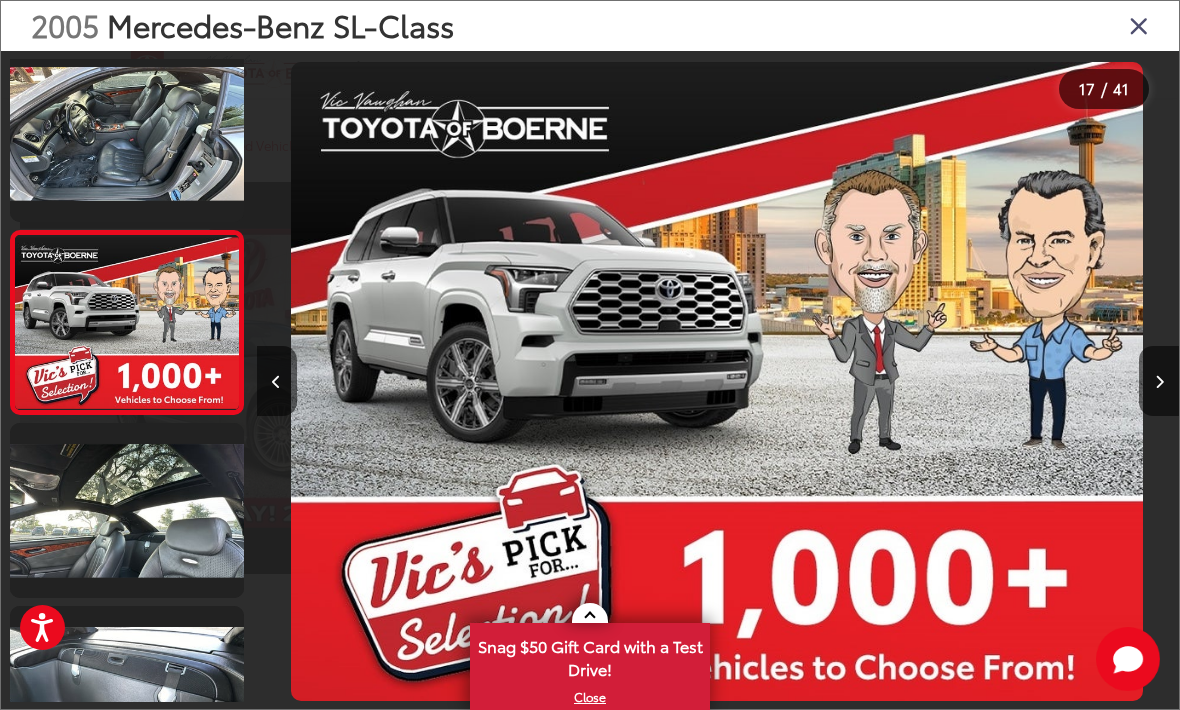 click at bounding box center (1159, 381) 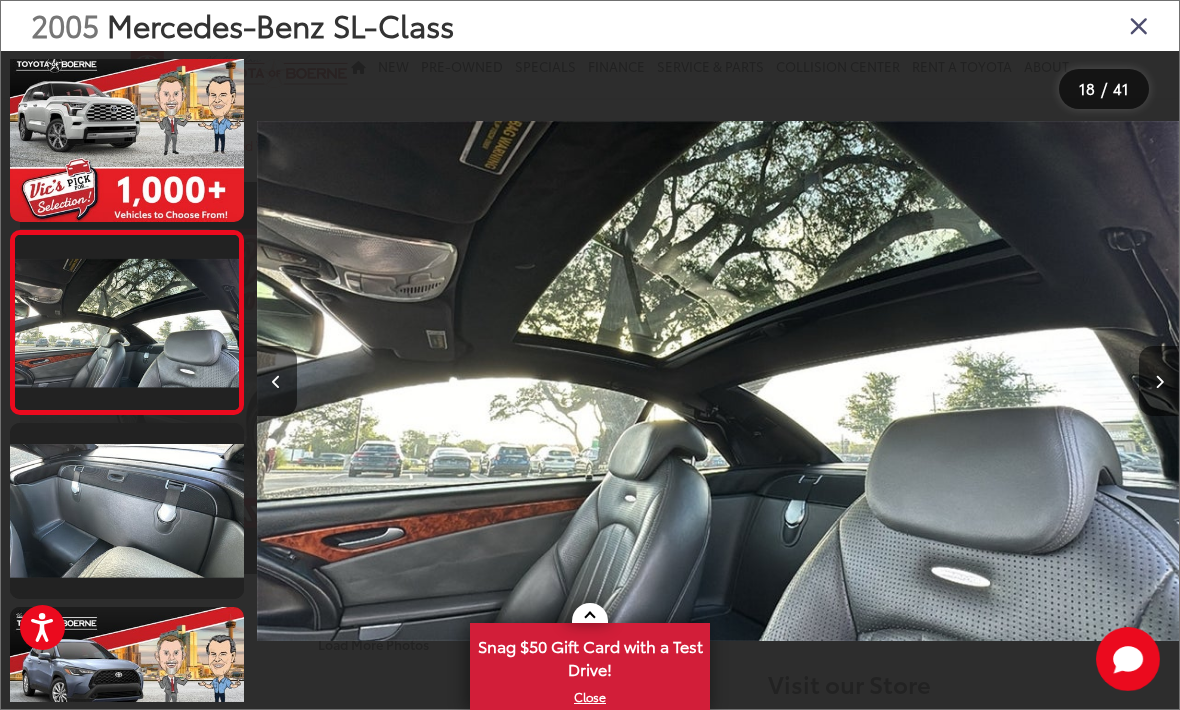 click at bounding box center (1159, 381) 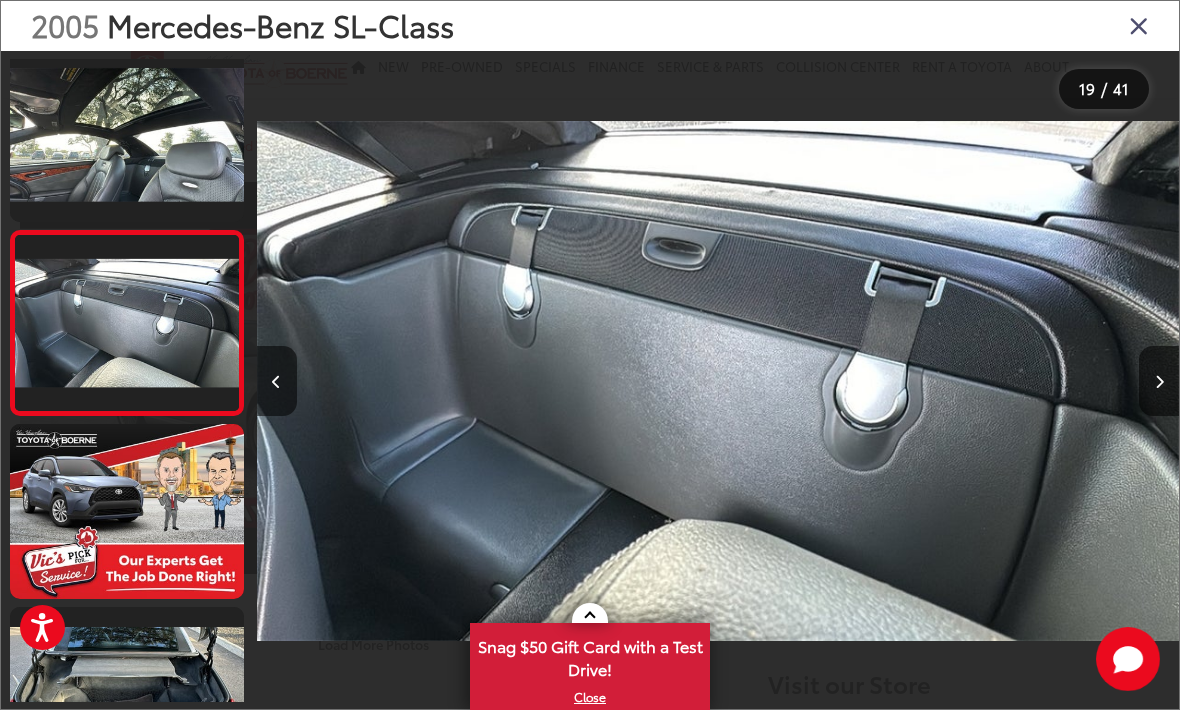 click at bounding box center (1159, 381) 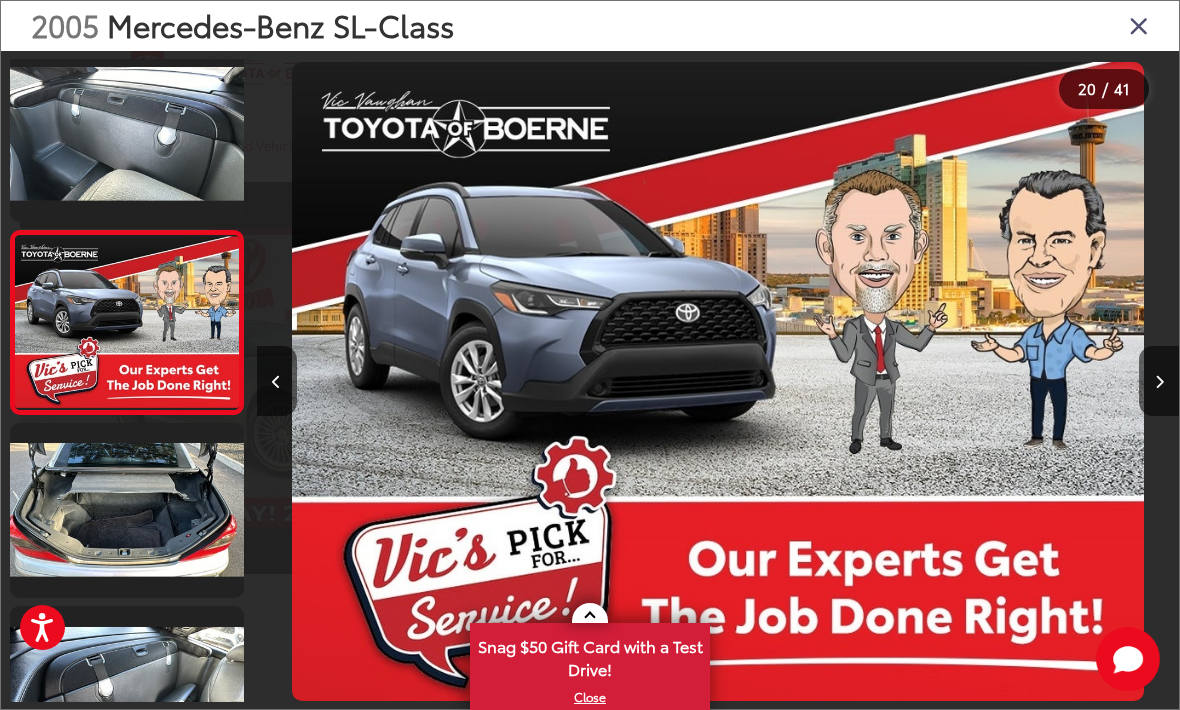 click at bounding box center [1159, 381] 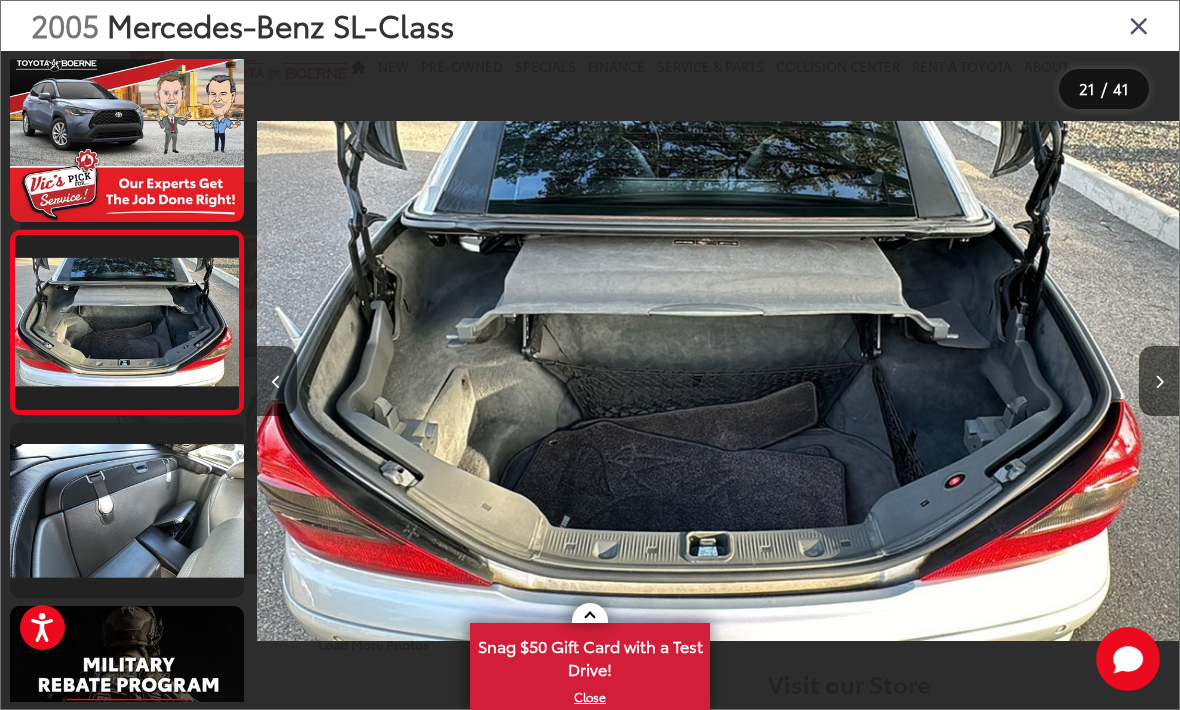 click at bounding box center [1159, 381] 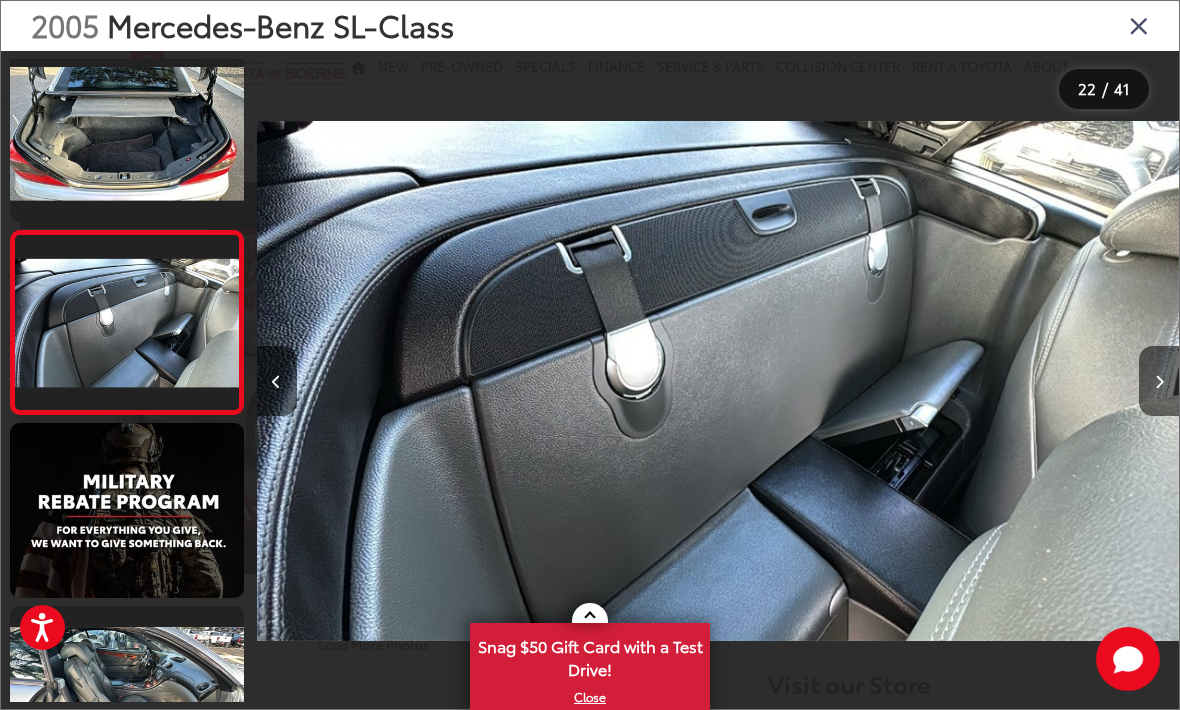 click at bounding box center (1159, 381) 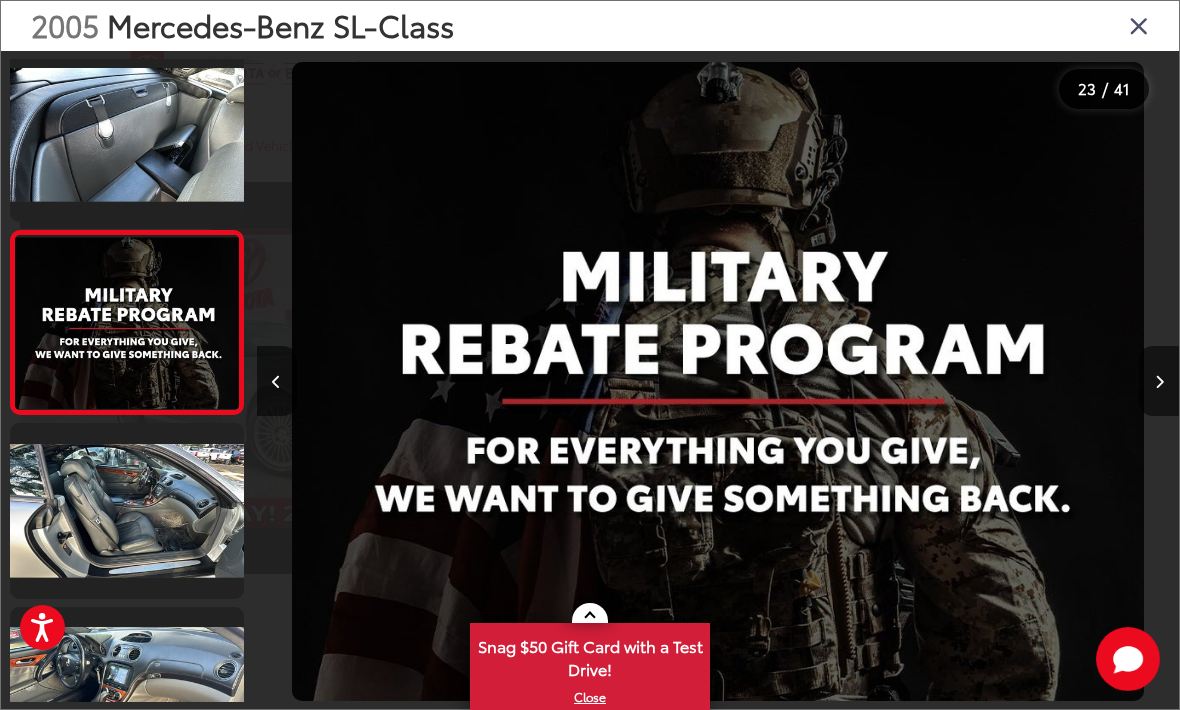 click at bounding box center (1159, 381) 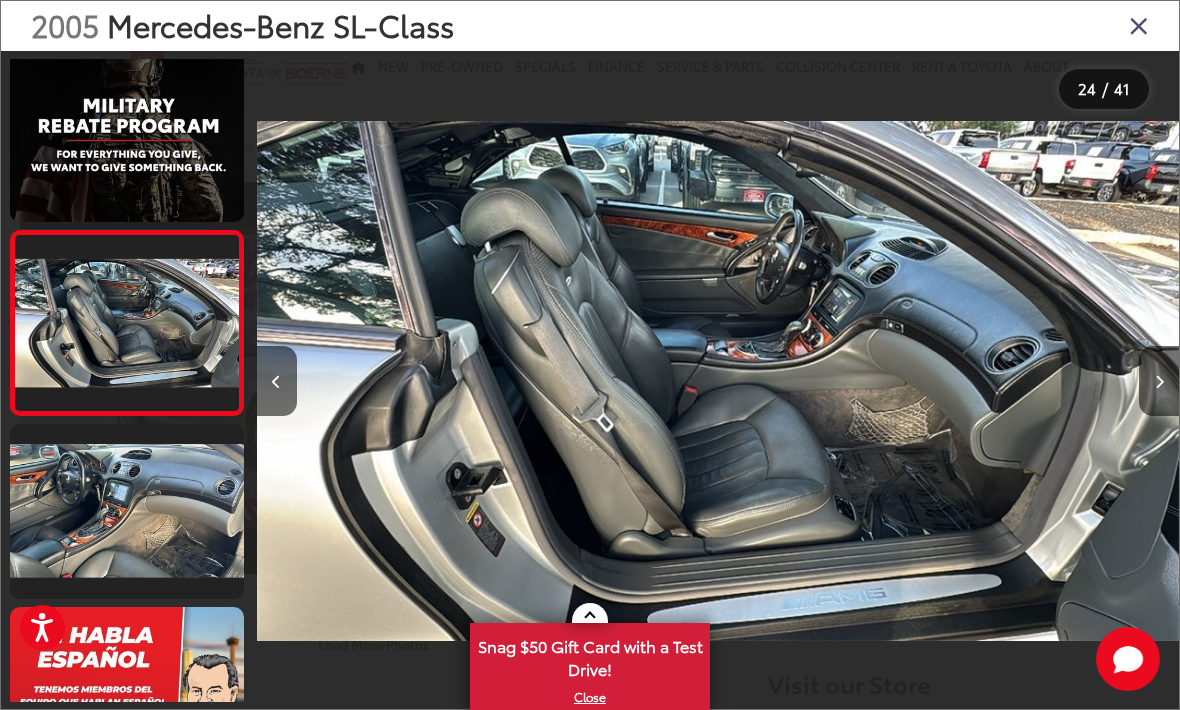 click at bounding box center (1159, 381) 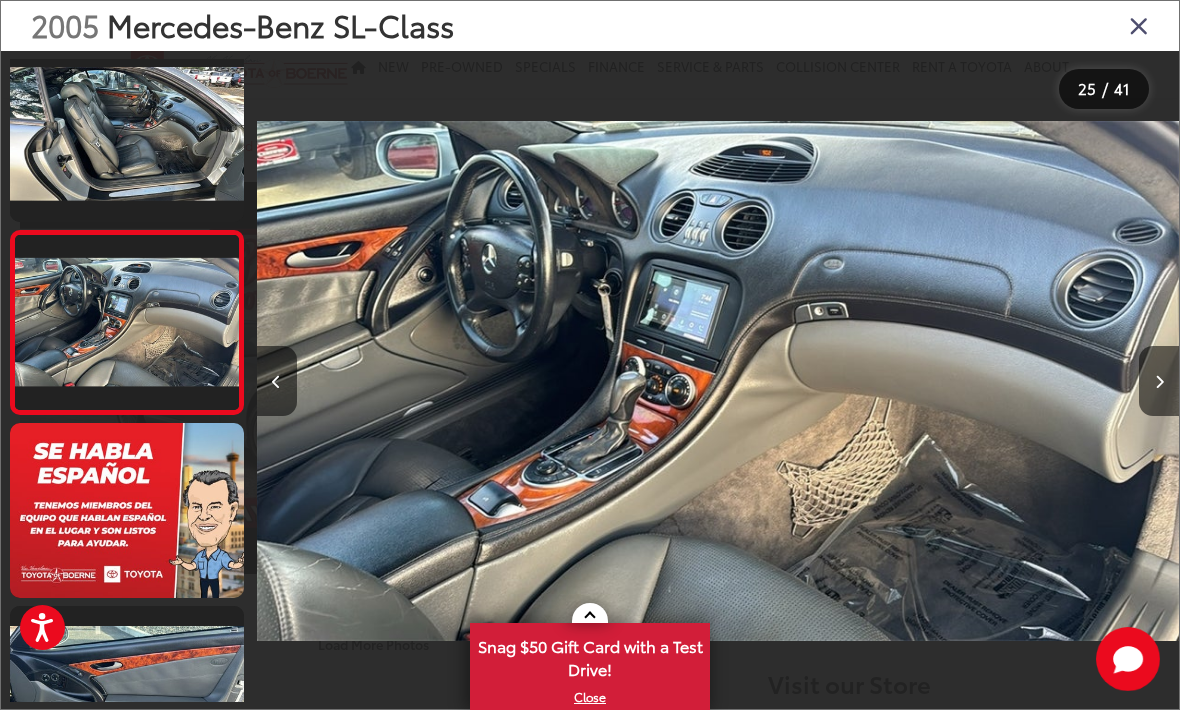 click at bounding box center (1159, 381) 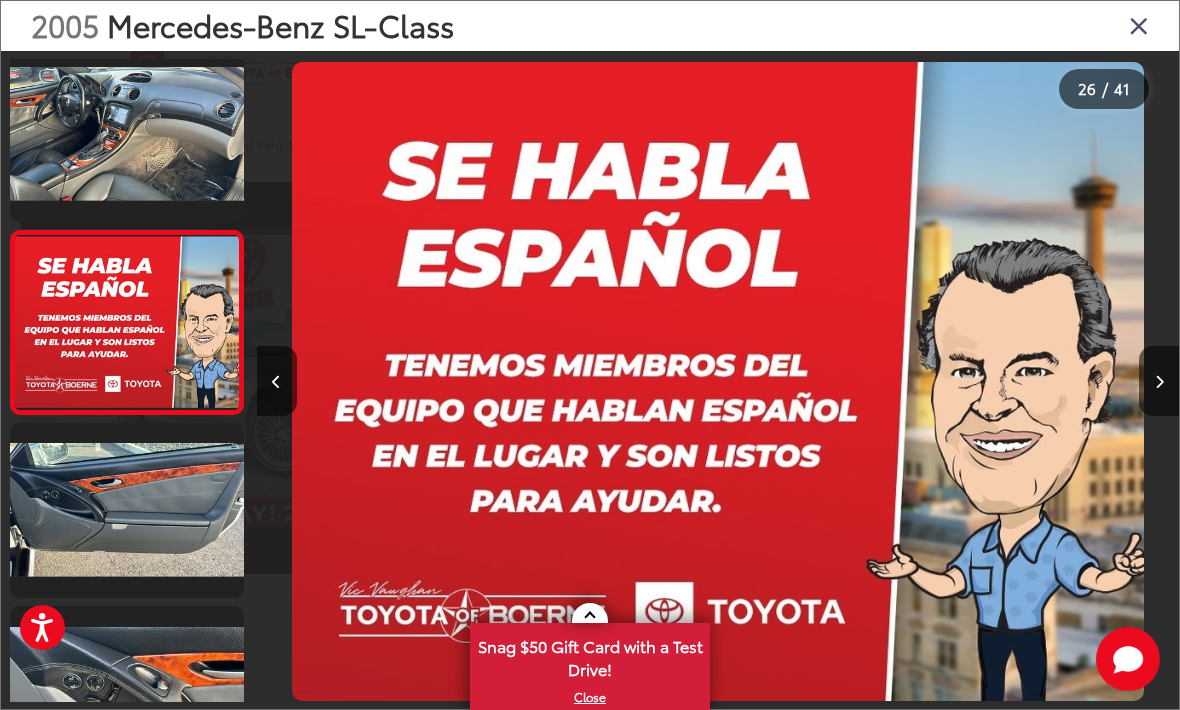 click at bounding box center [1159, 381] 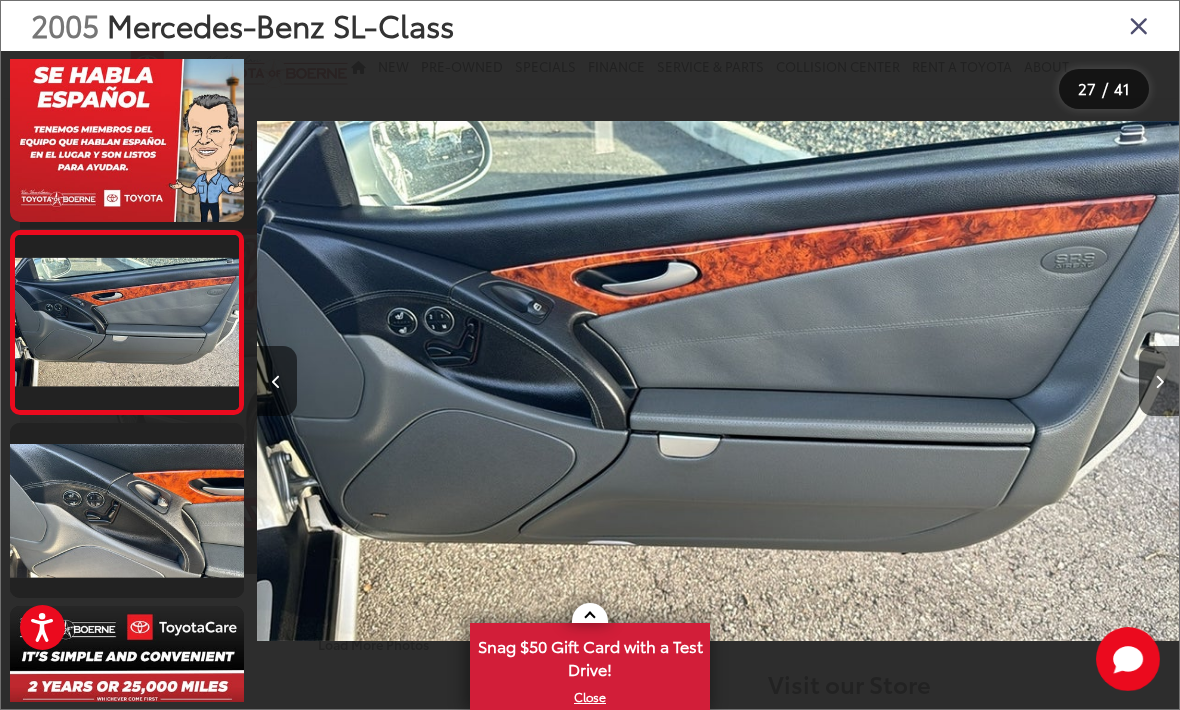 click at bounding box center (1159, 381) 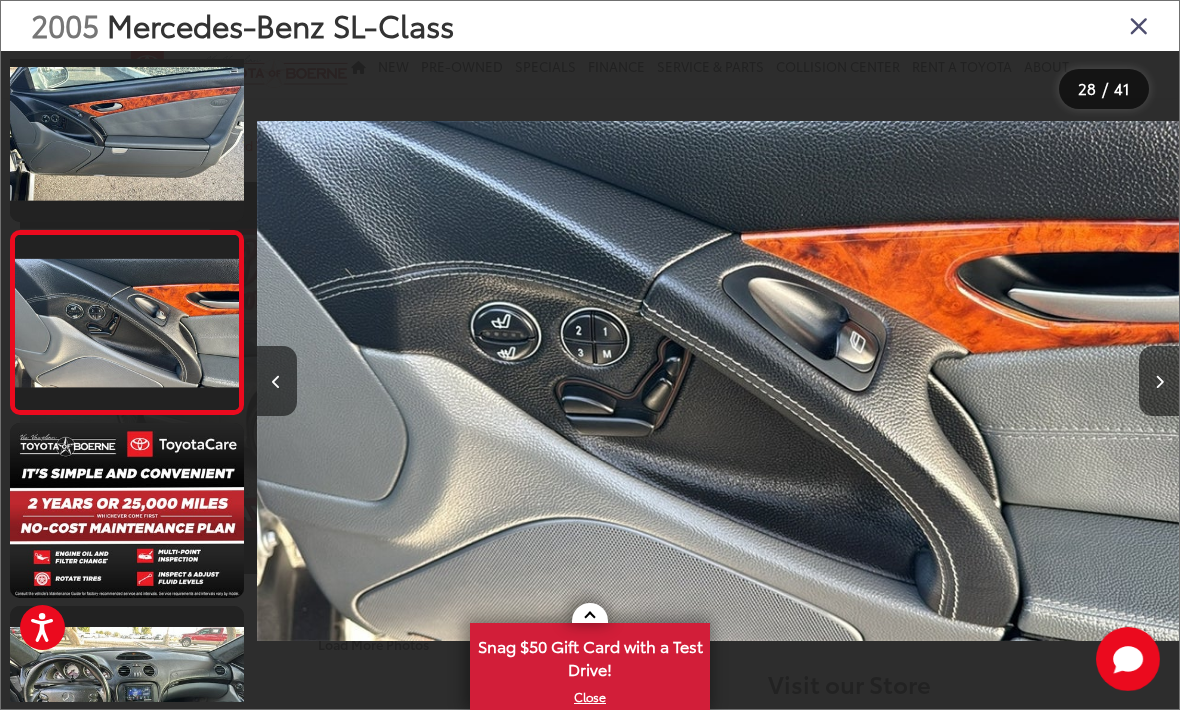 click at bounding box center [1159, 381] 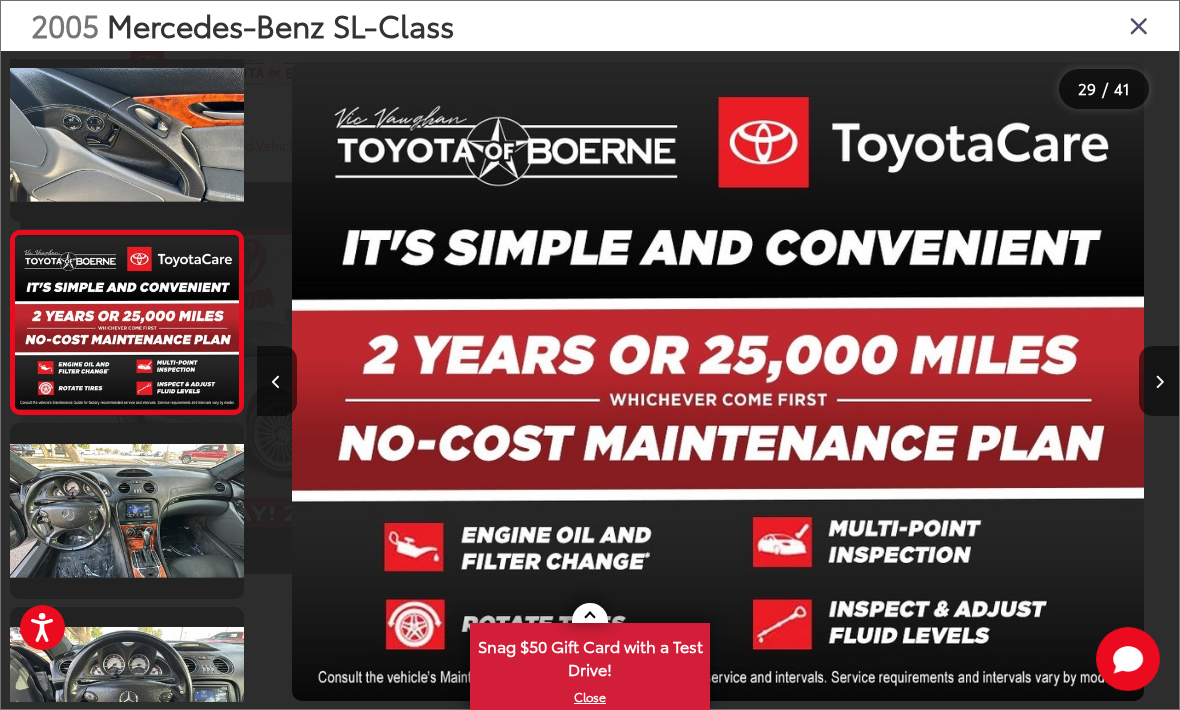 click at bounding box center [1159, 381] 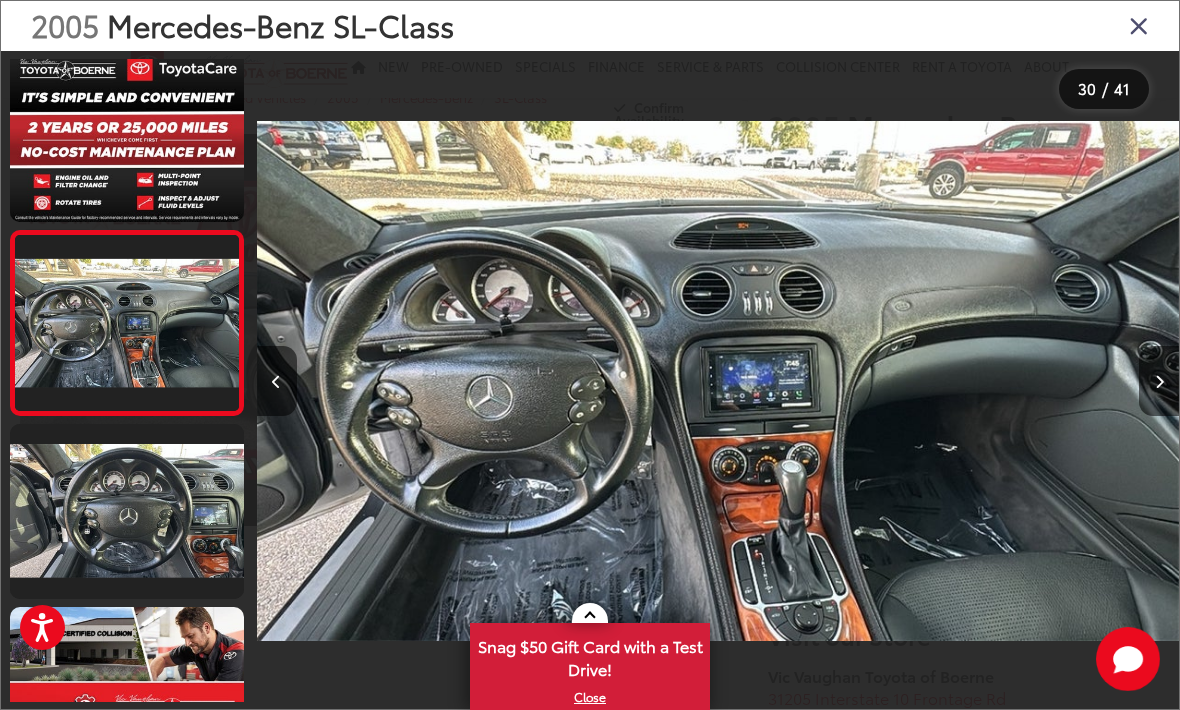 click at bounding box center (1159, 381) 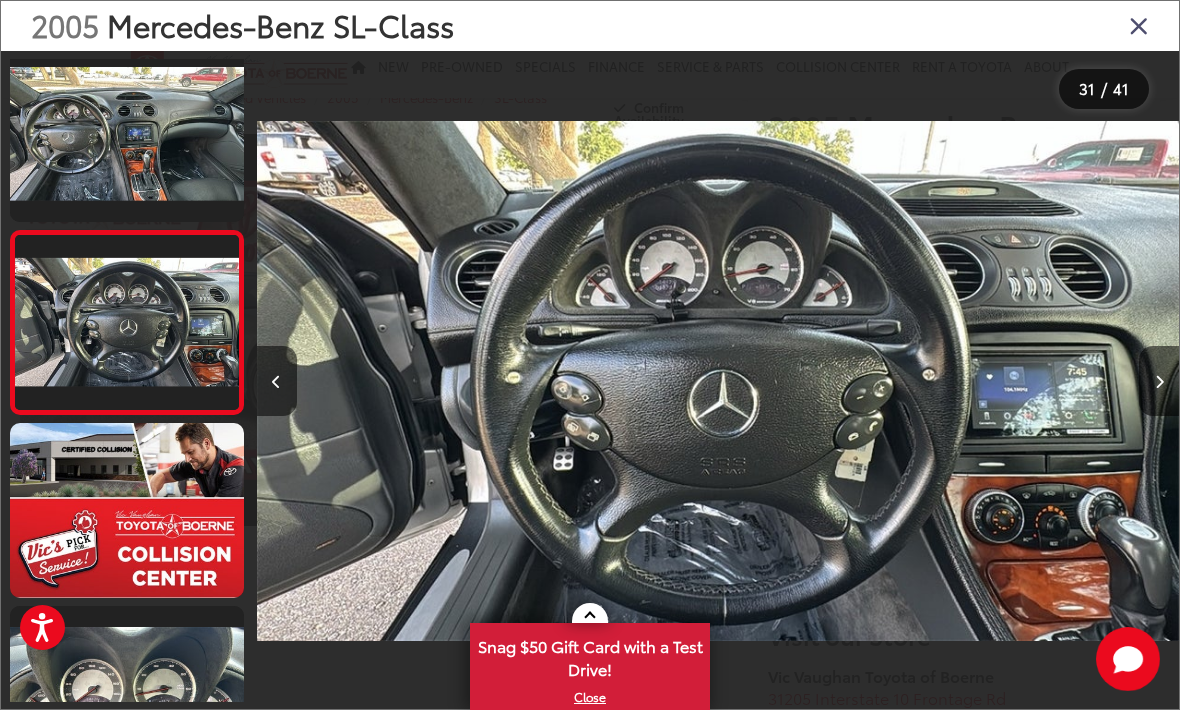 click at bounding box center [1159, 381] 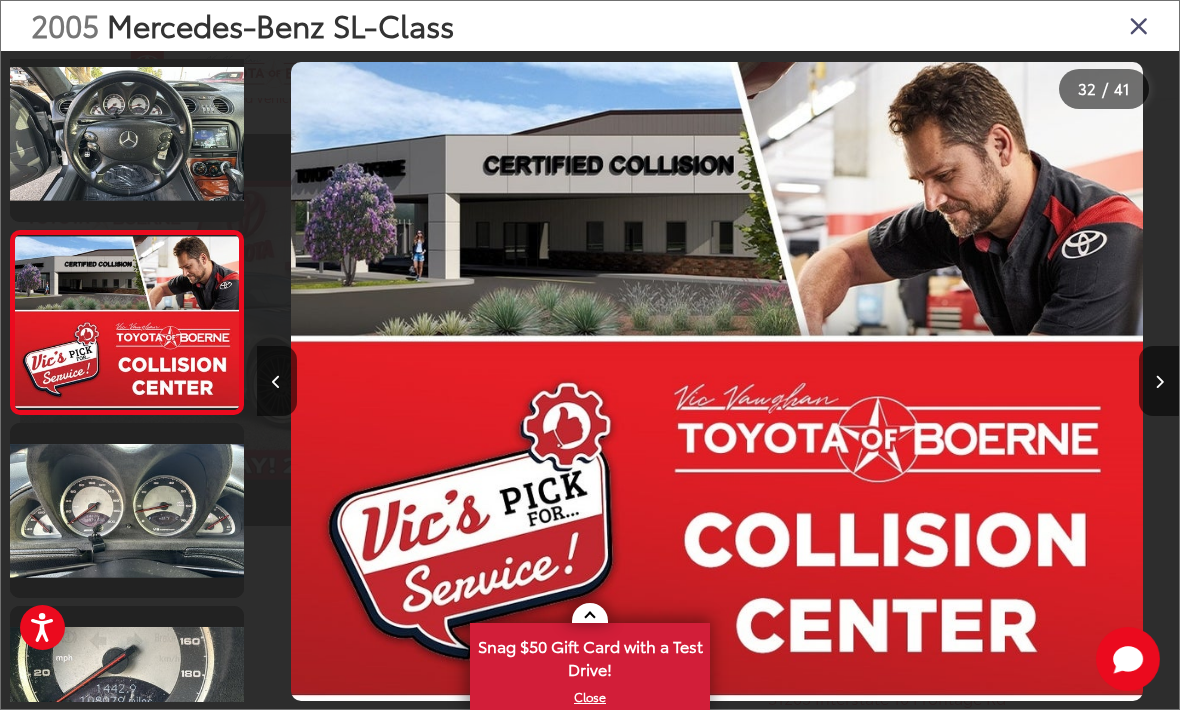 click at bounding box center (1159, 381) 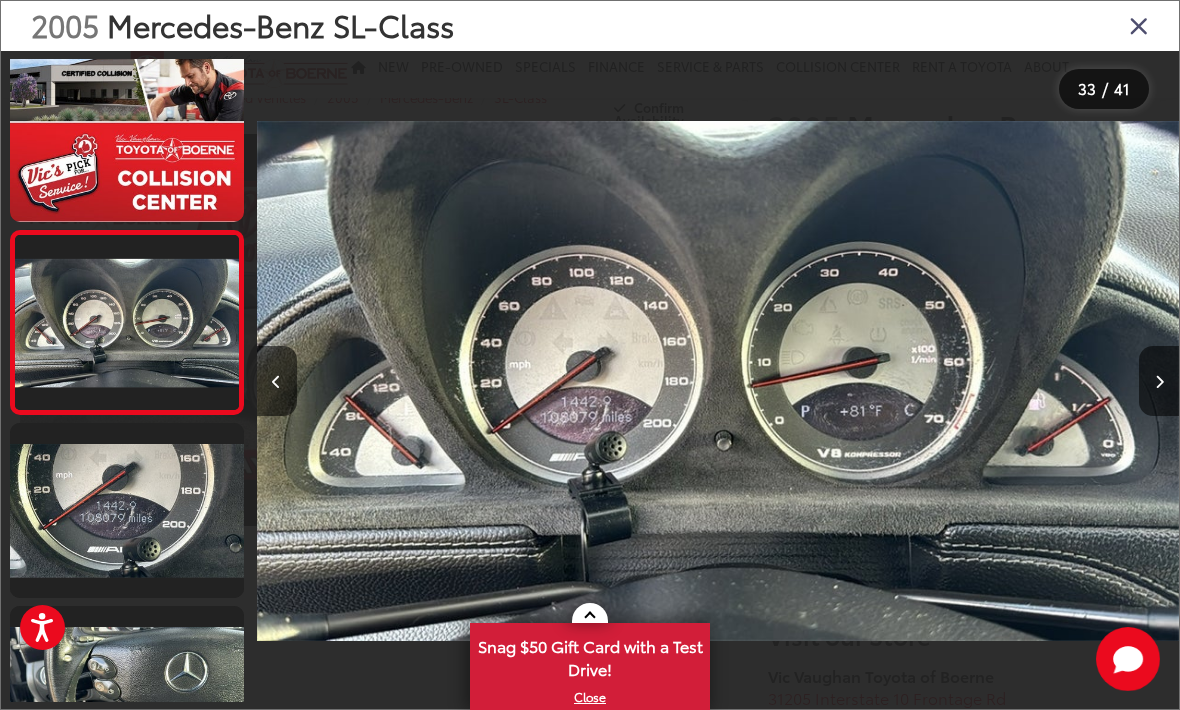 click at bounding box center [1159, 381] 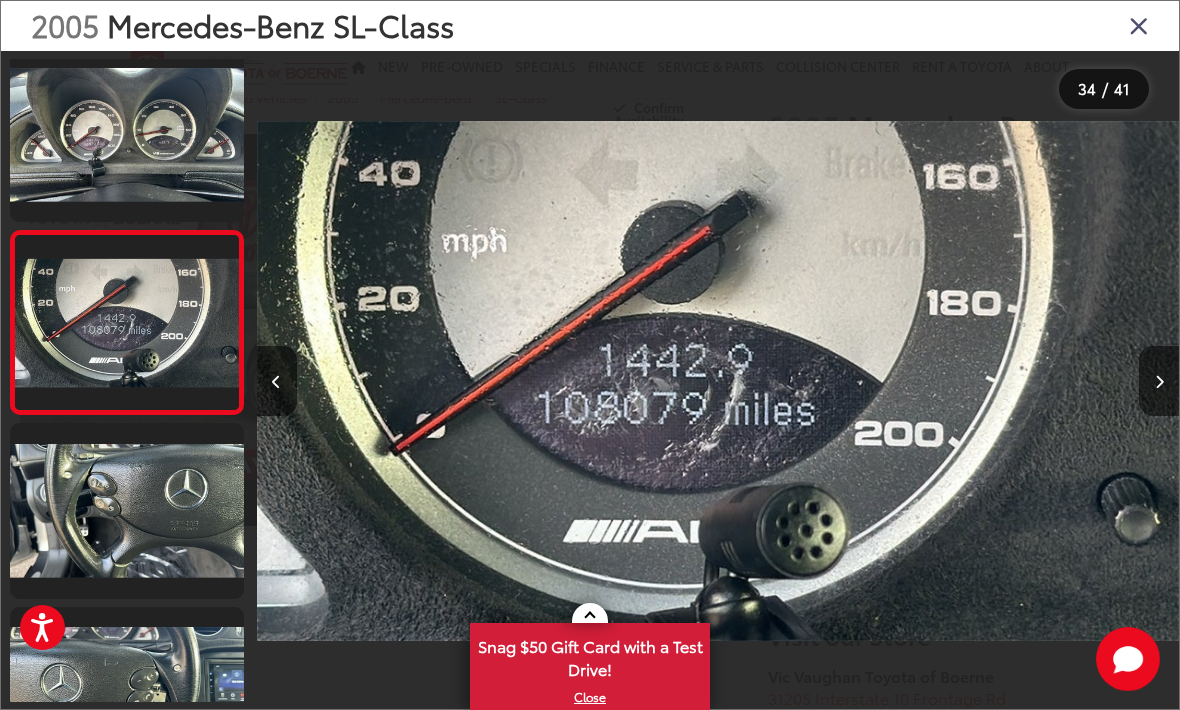 click at bounding box center [1159, 381] 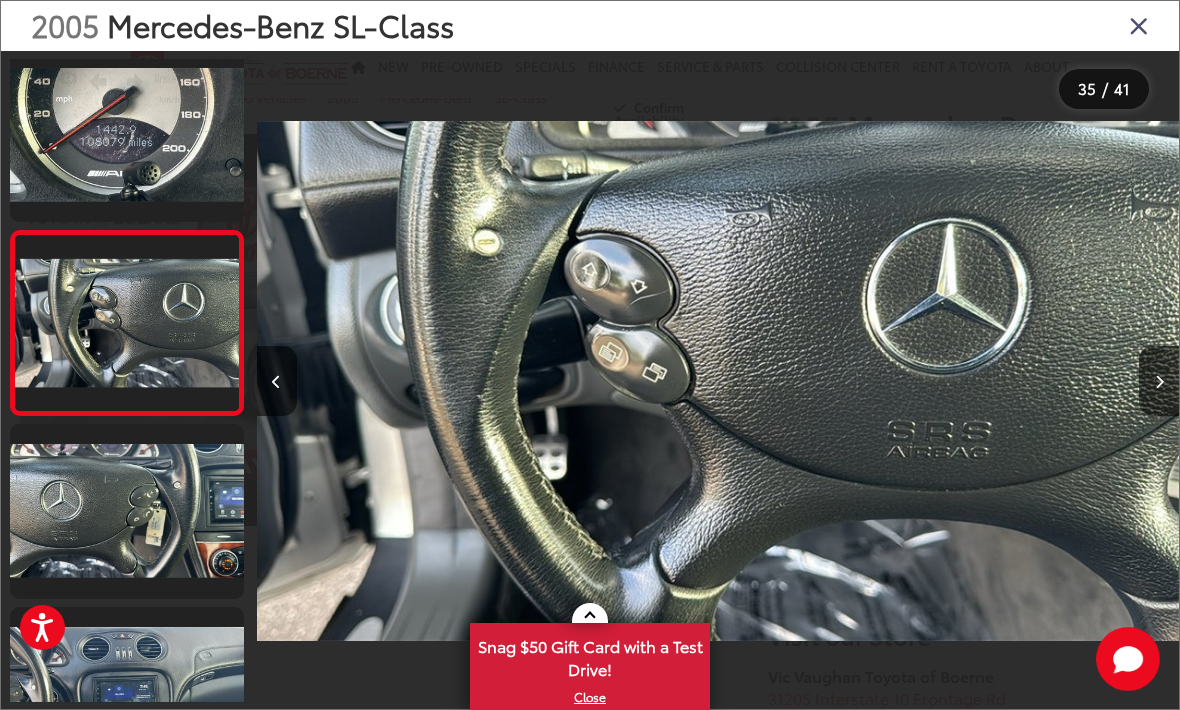 click at bounding box center [1159, 382] 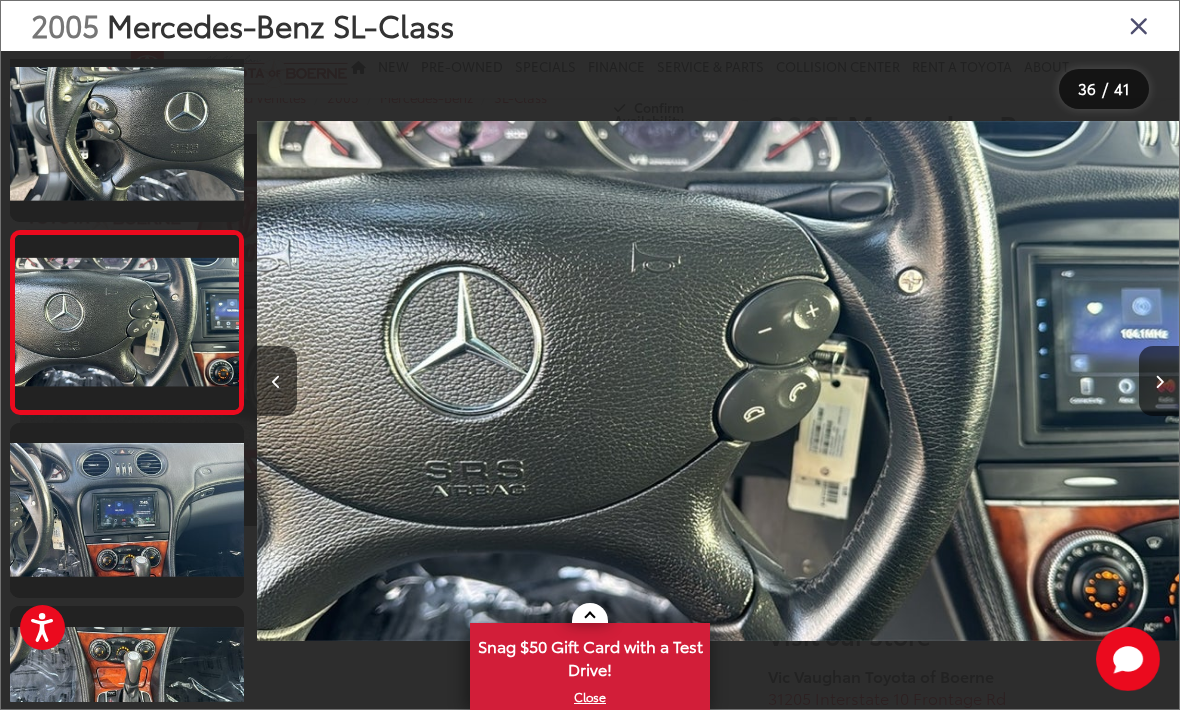 click at bounding box center (1159, 381) 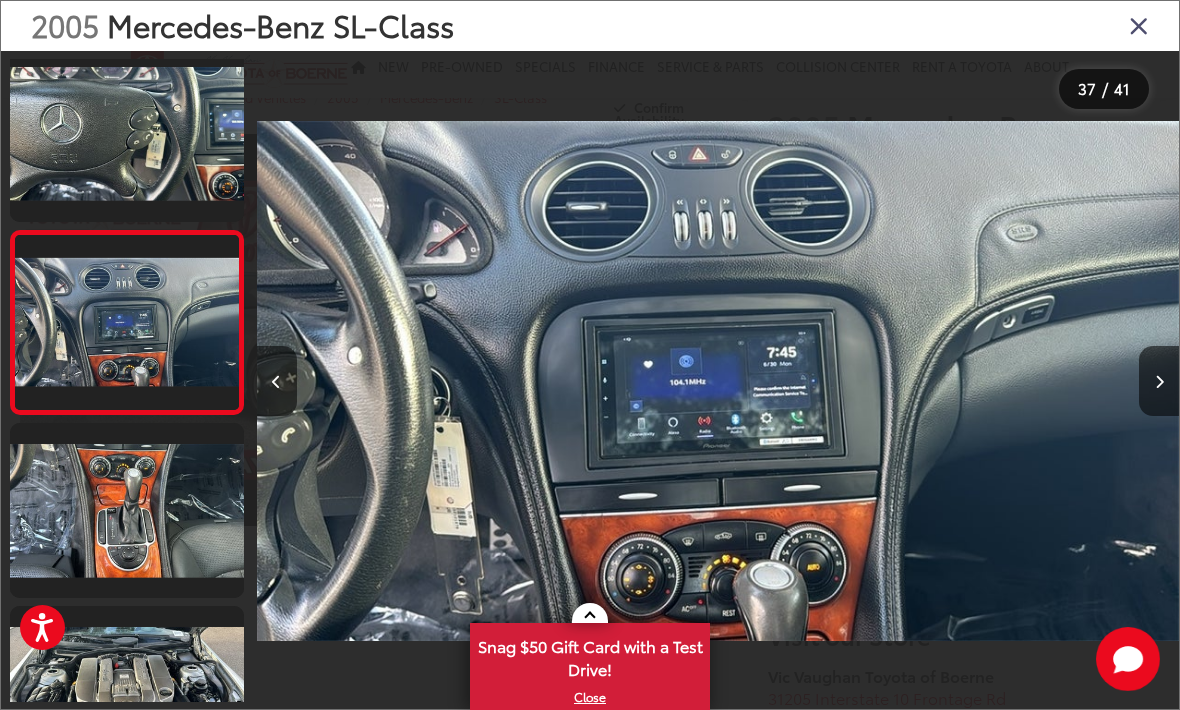 click at bounding box center (1159, 381) 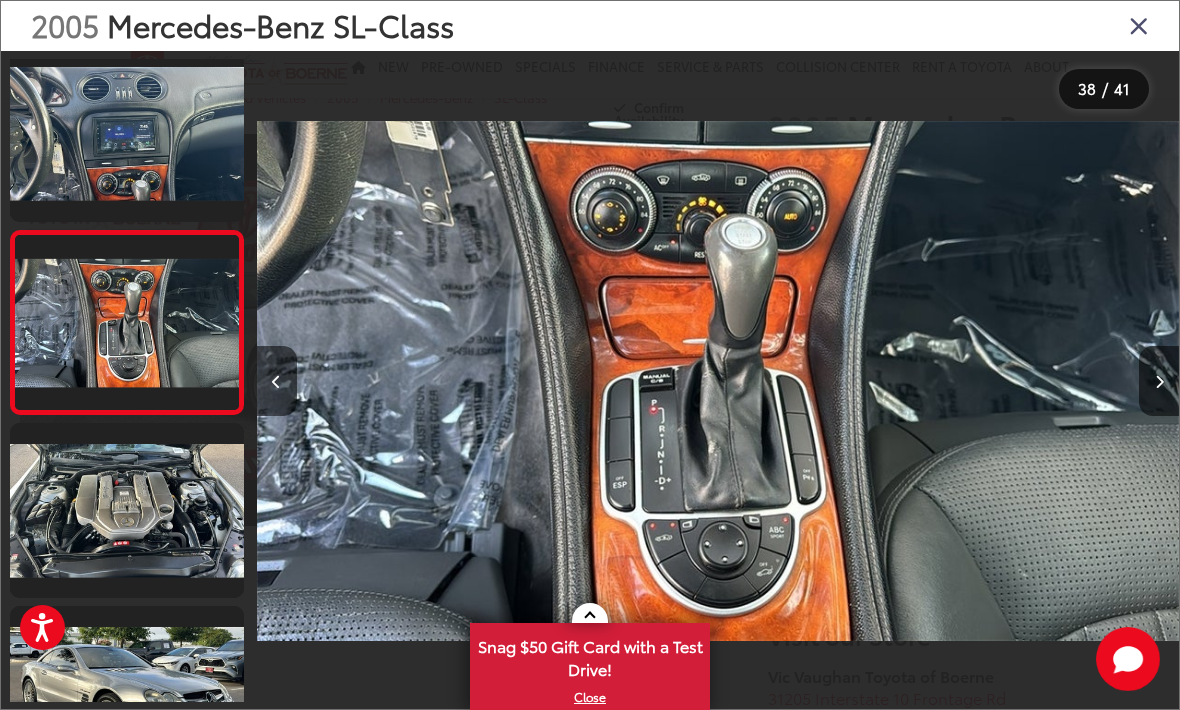 click at bounding box center [1159, 381] 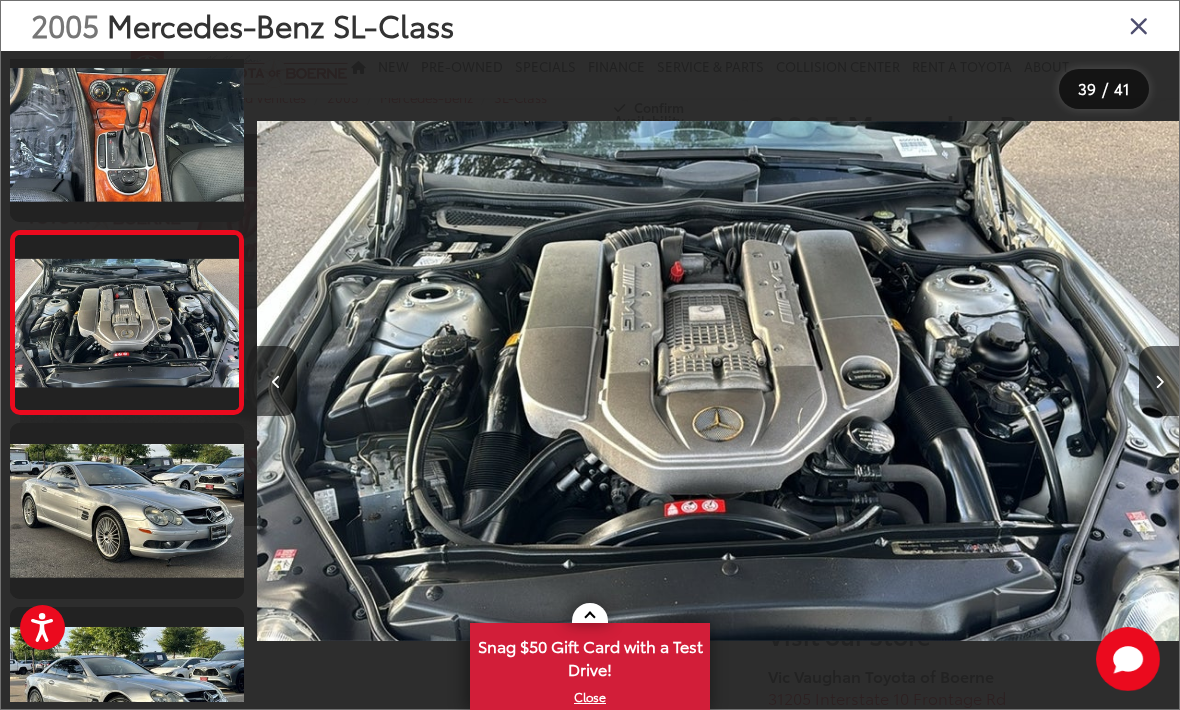 click at bounding box center (1159, 382) 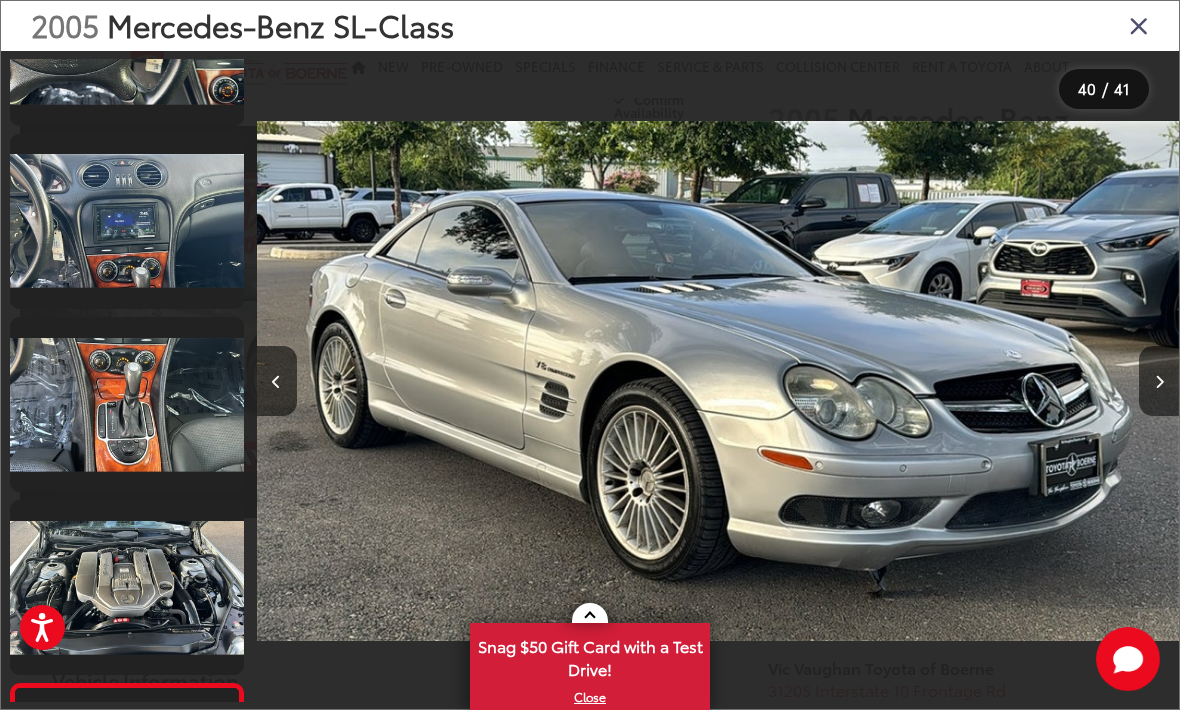 click at bounding box center [1159, 381] 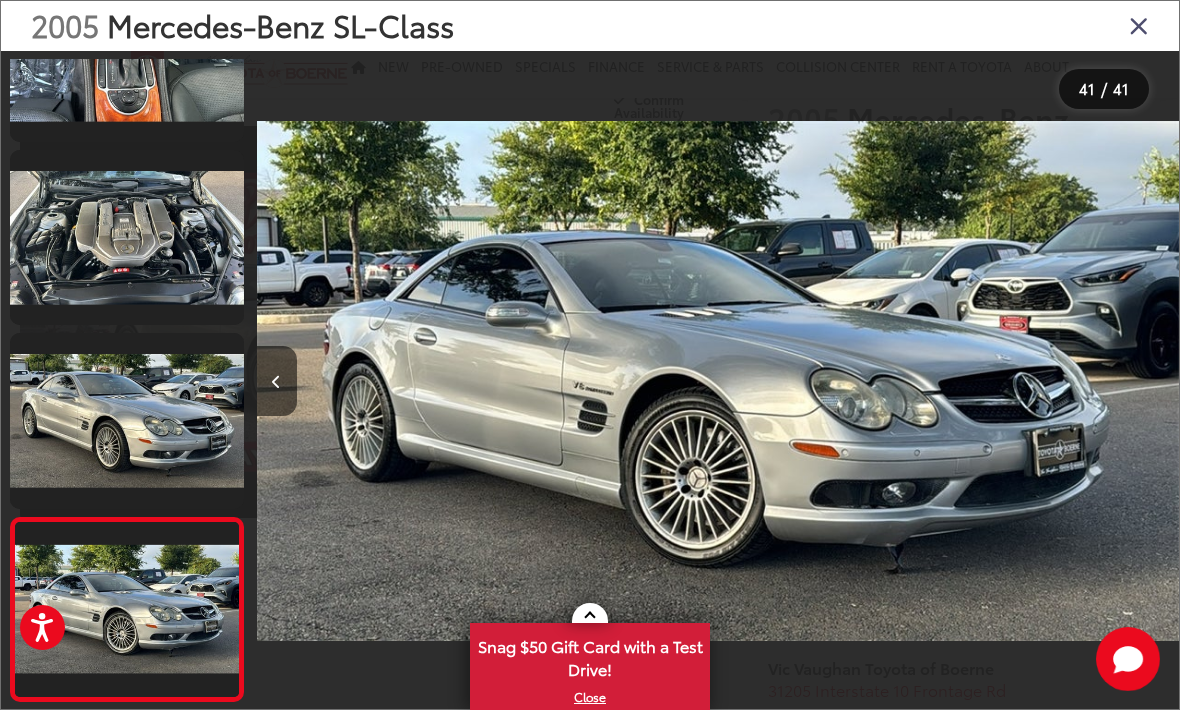 click at bounding box center (1063, 381) 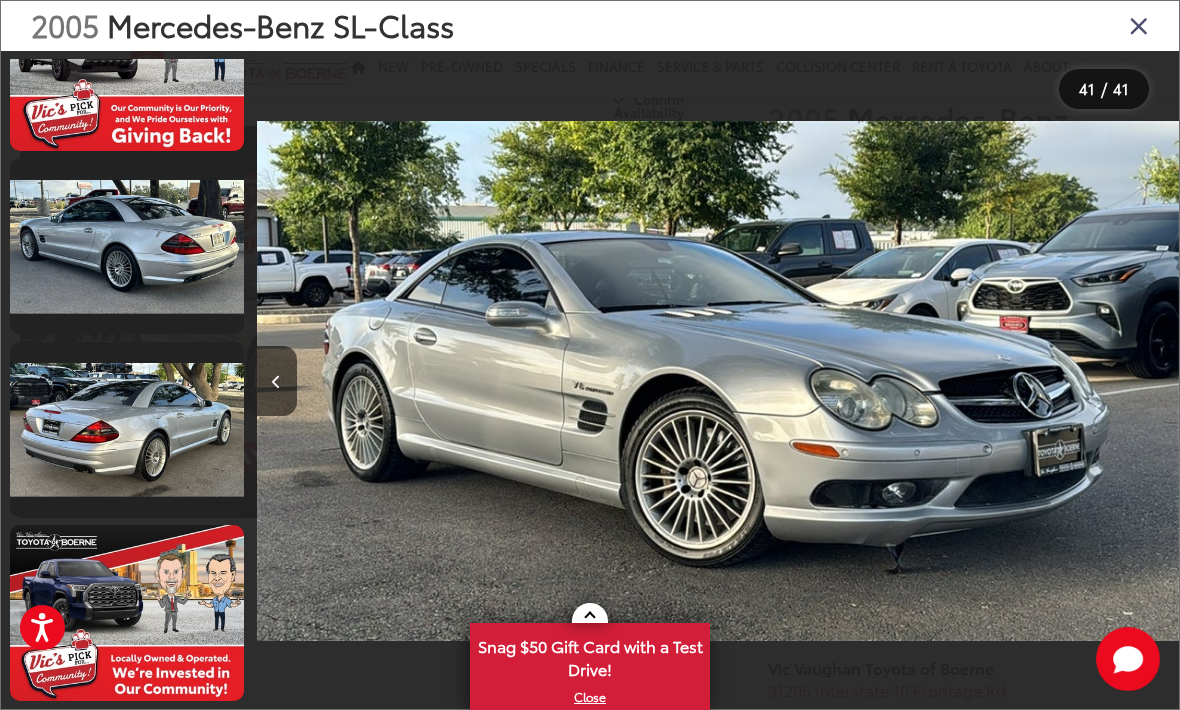 click at bounding box center [127, 429] 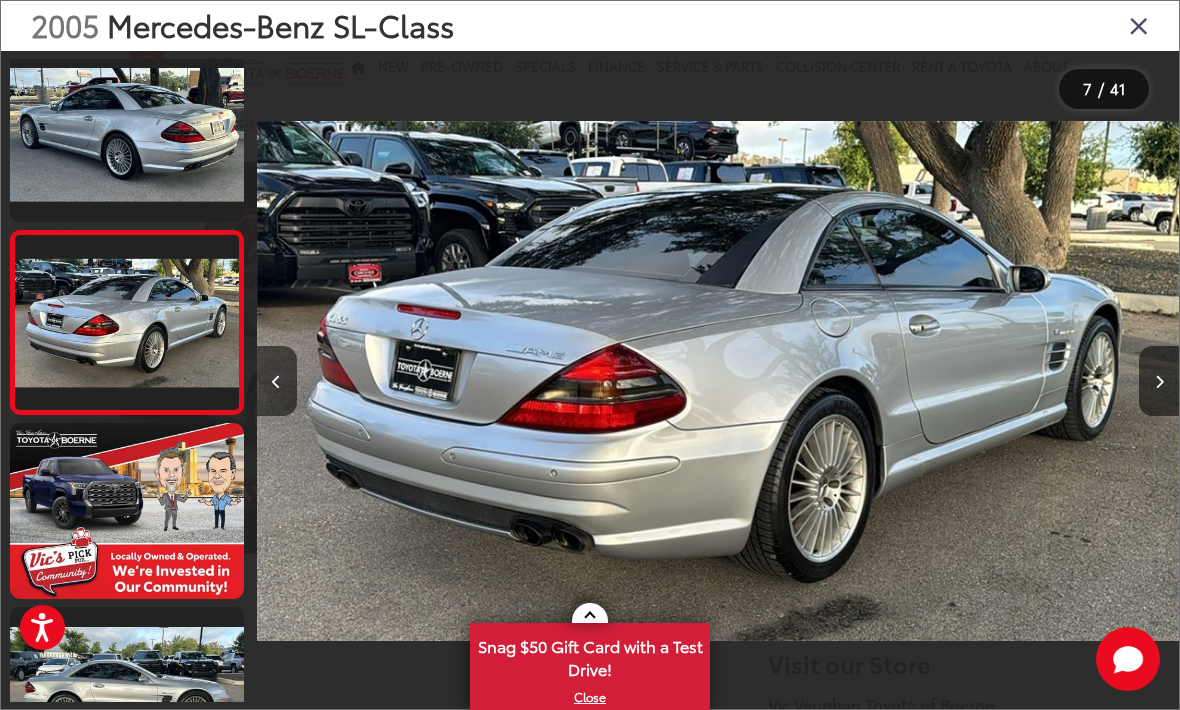 click at bounding box center [1139, 25] 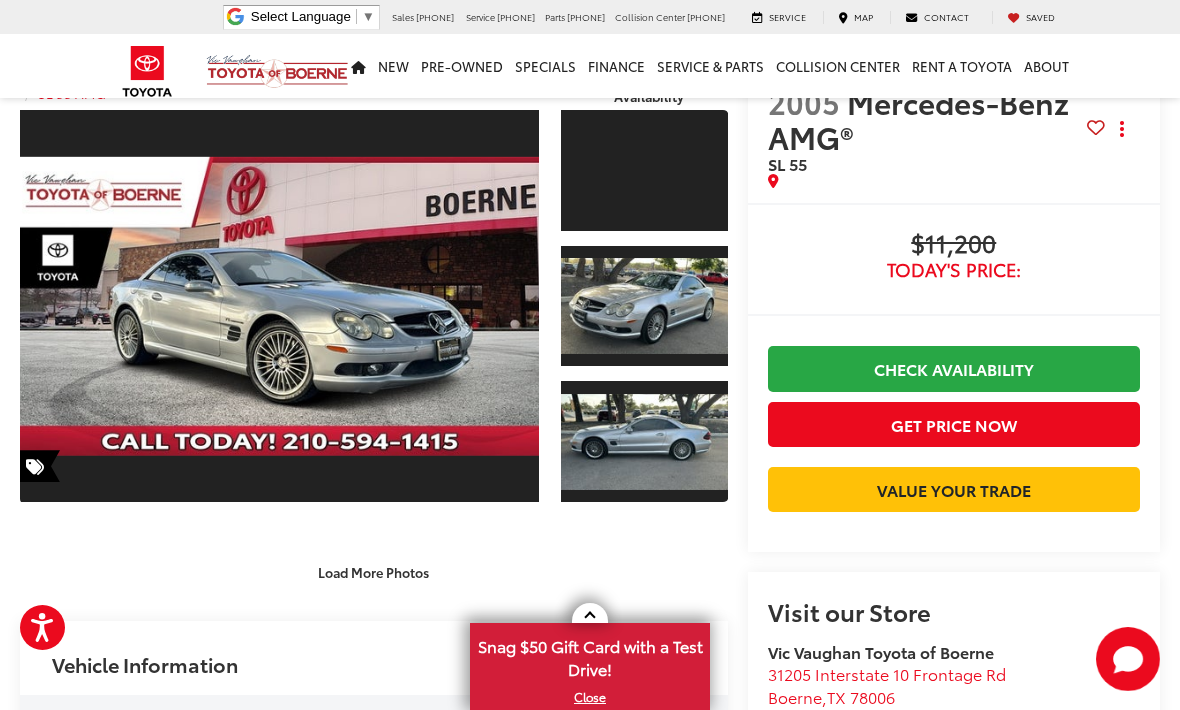 scroll, scrollTop: 70, scrollLeft: 0, axis: vertical 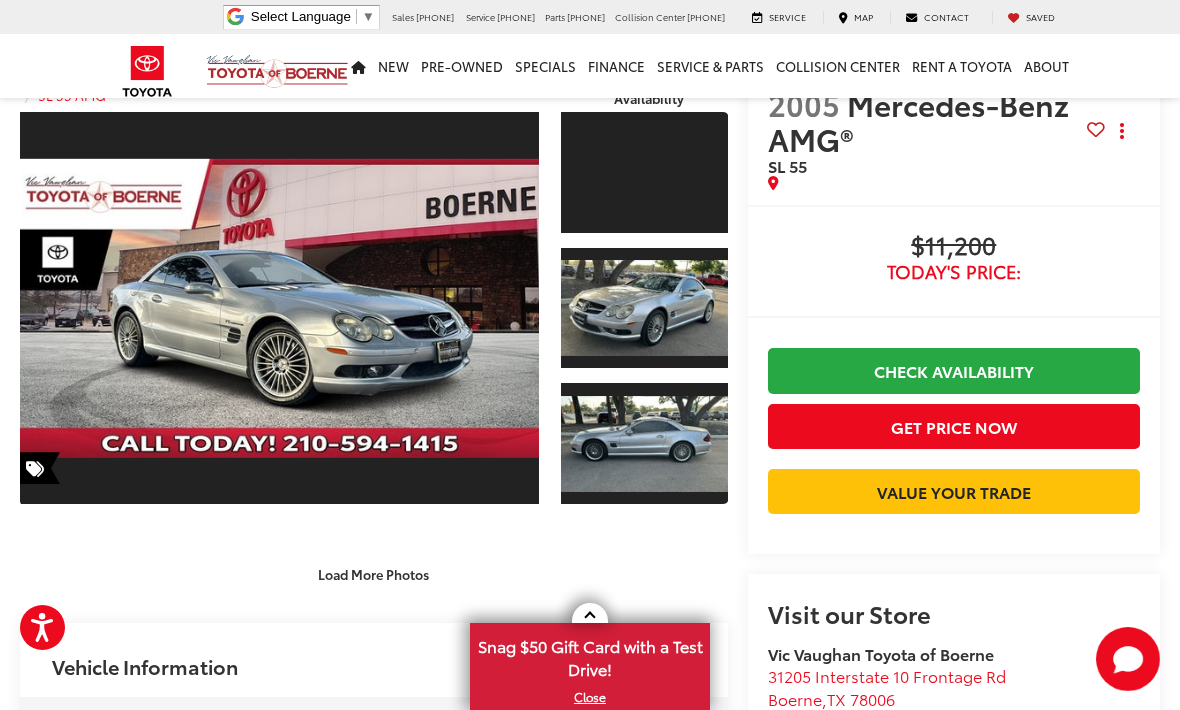 click at bounding box center [279, 308] 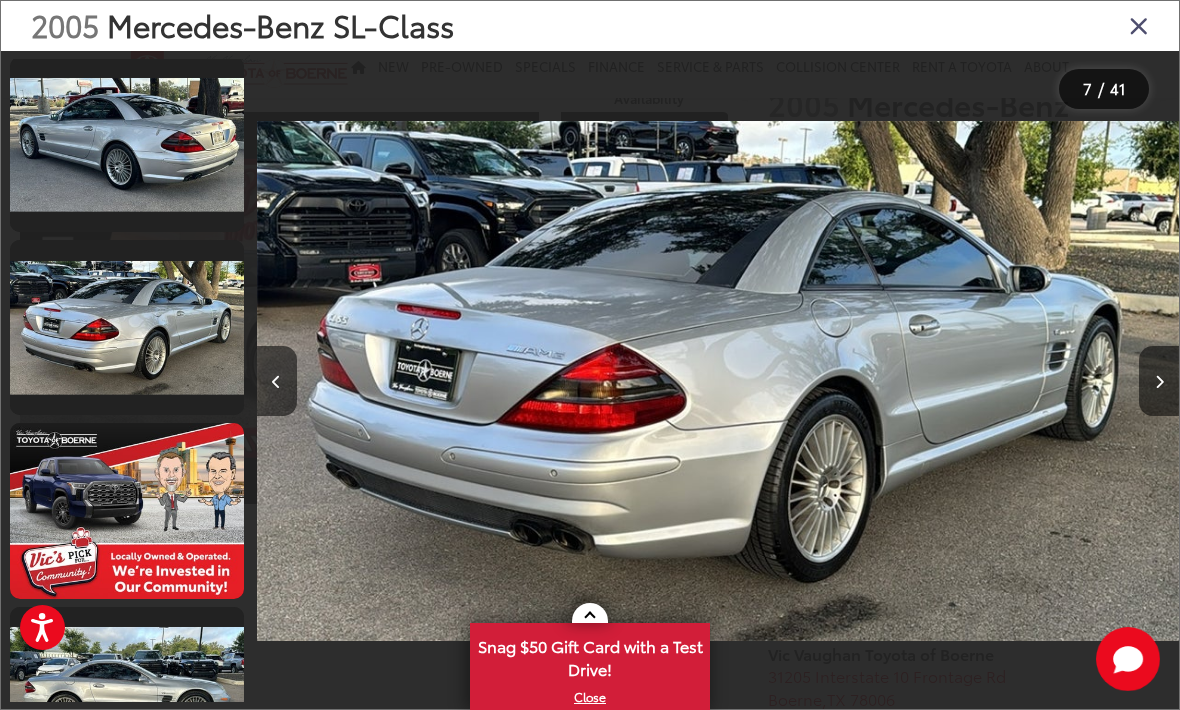 scroll, scrollTop: 0, scrollLeft: 0, axis: both 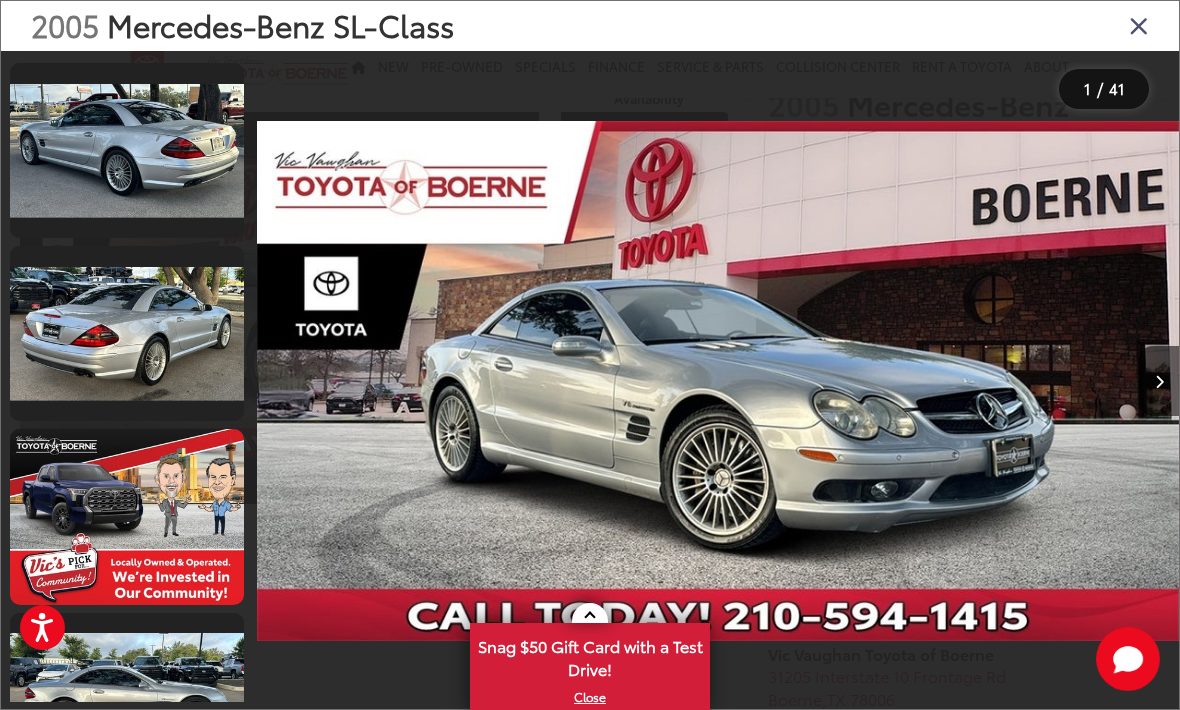 click at bounding box center (127, 333) 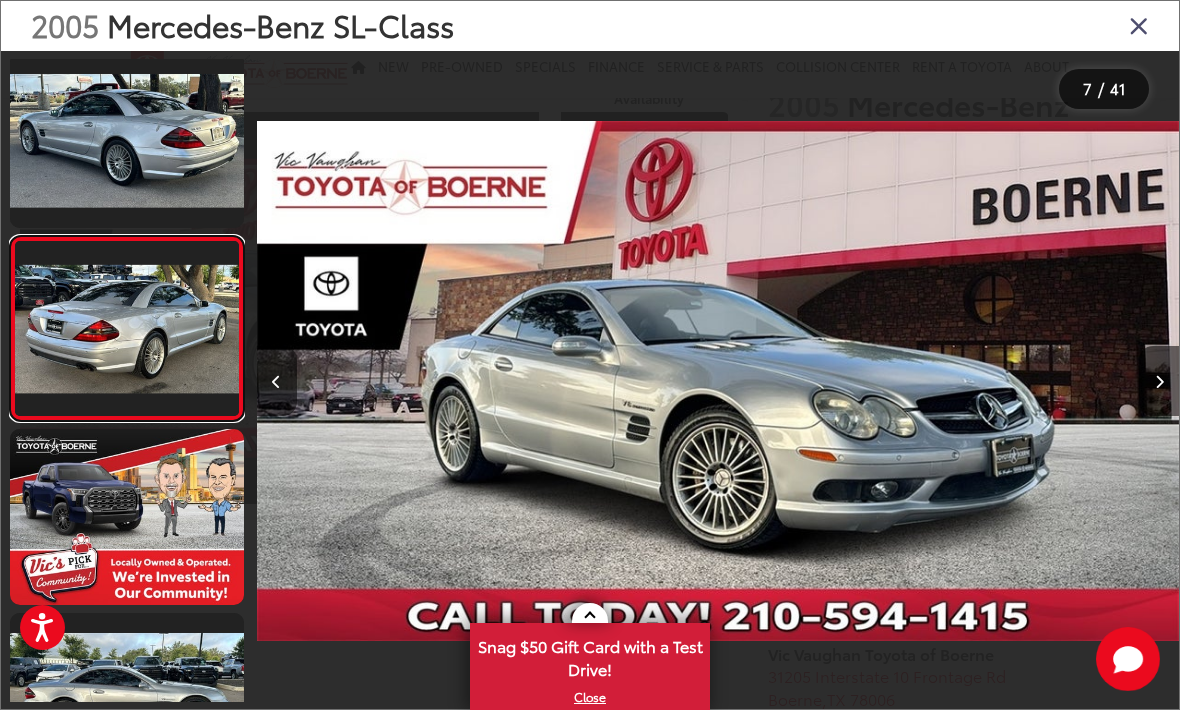 scroll, scrollTop: 0, scrollLeft: 4620, axis: horizontal 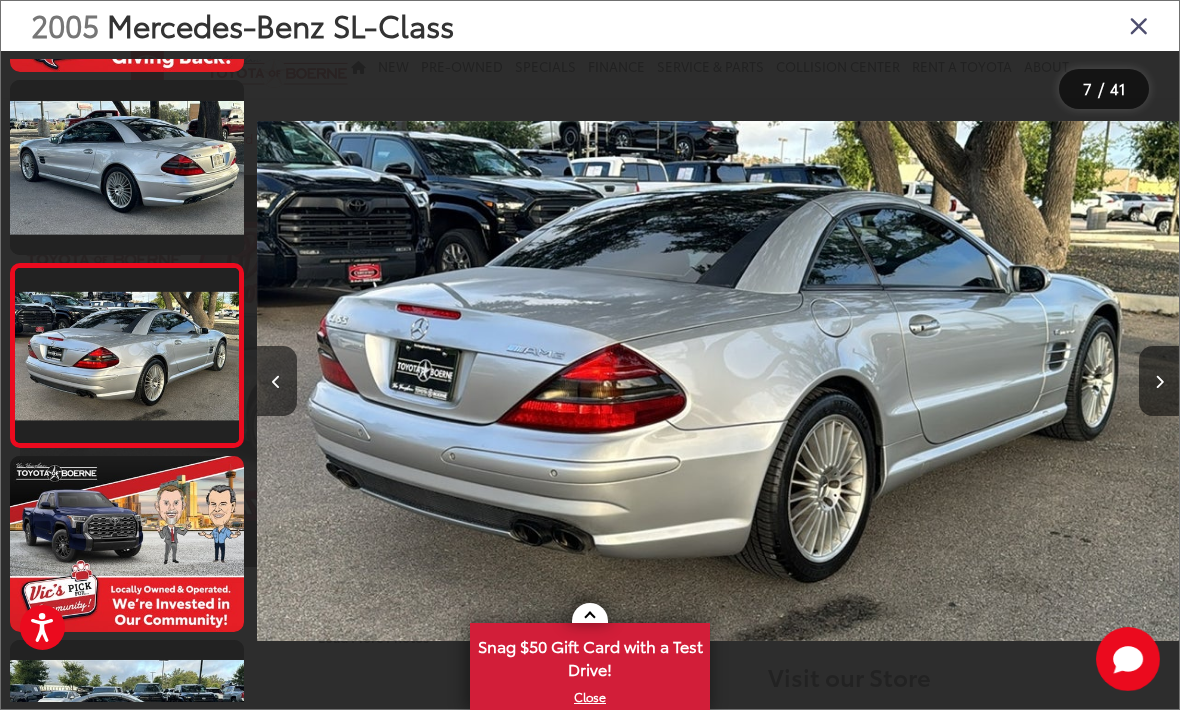 click at bounding box center (127, 167) 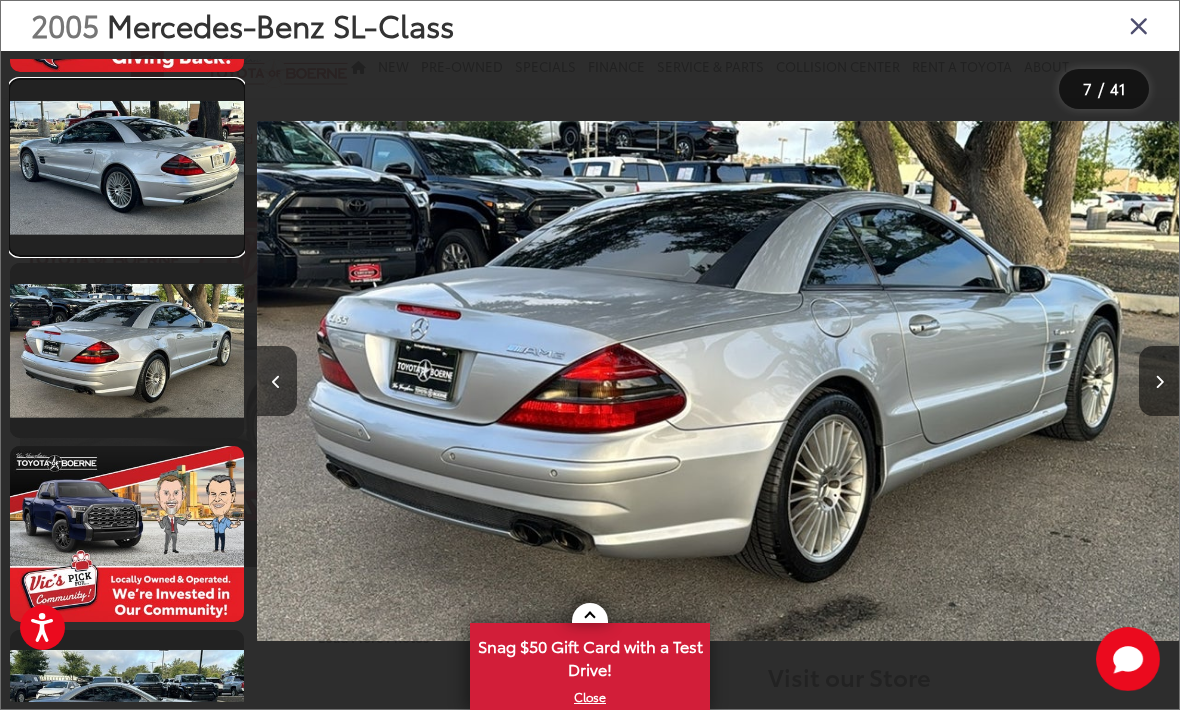 scroll, scrollTop: 837, scrollLeft: 0, axis: vertical 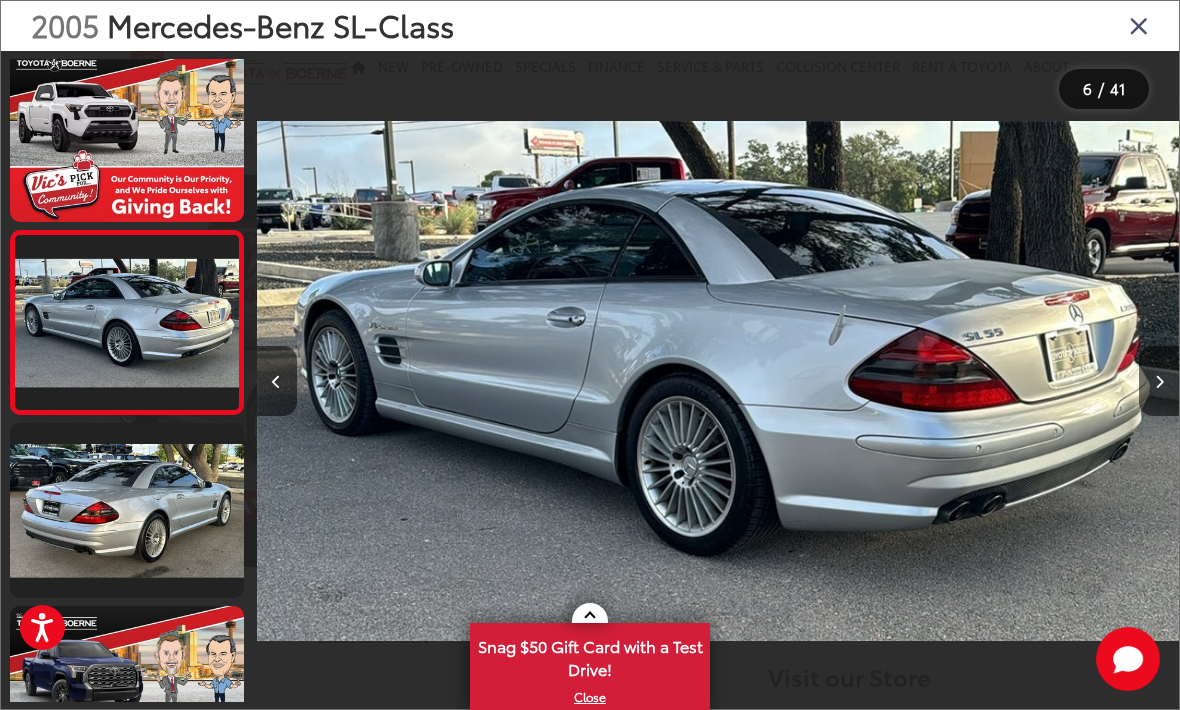 click at bounding box center [1159, 381] 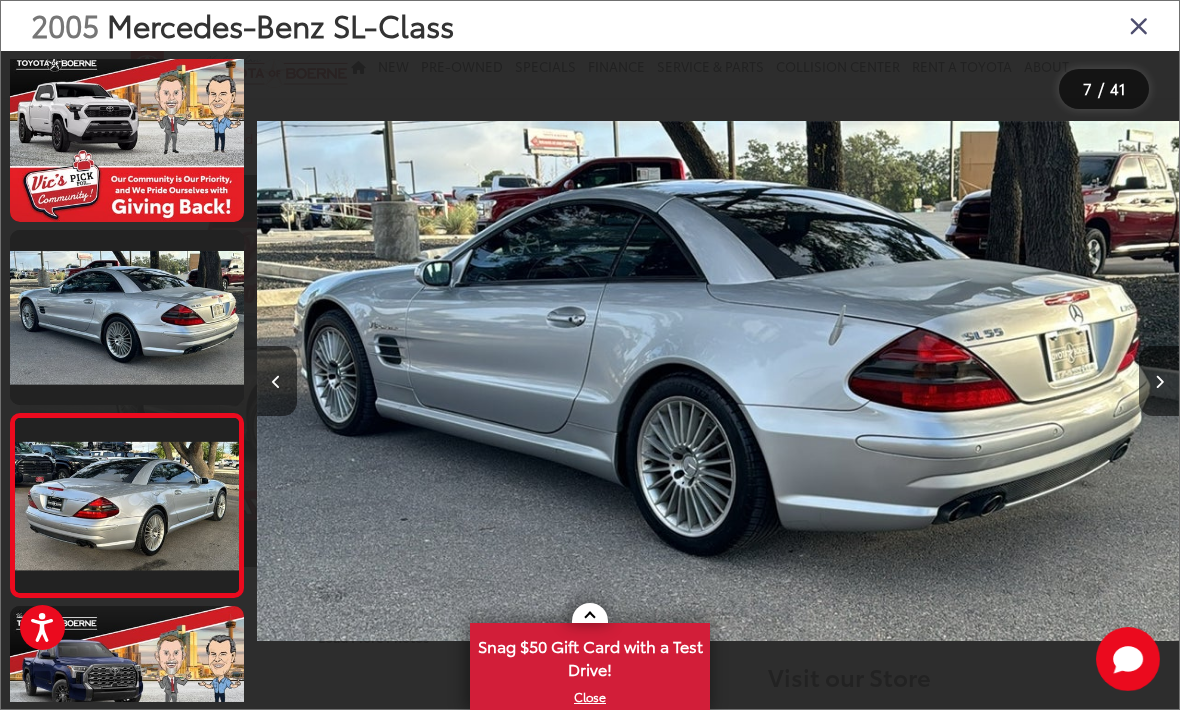 scroll, scrollTop: 916, scrollLeft: 0, axis: vertical 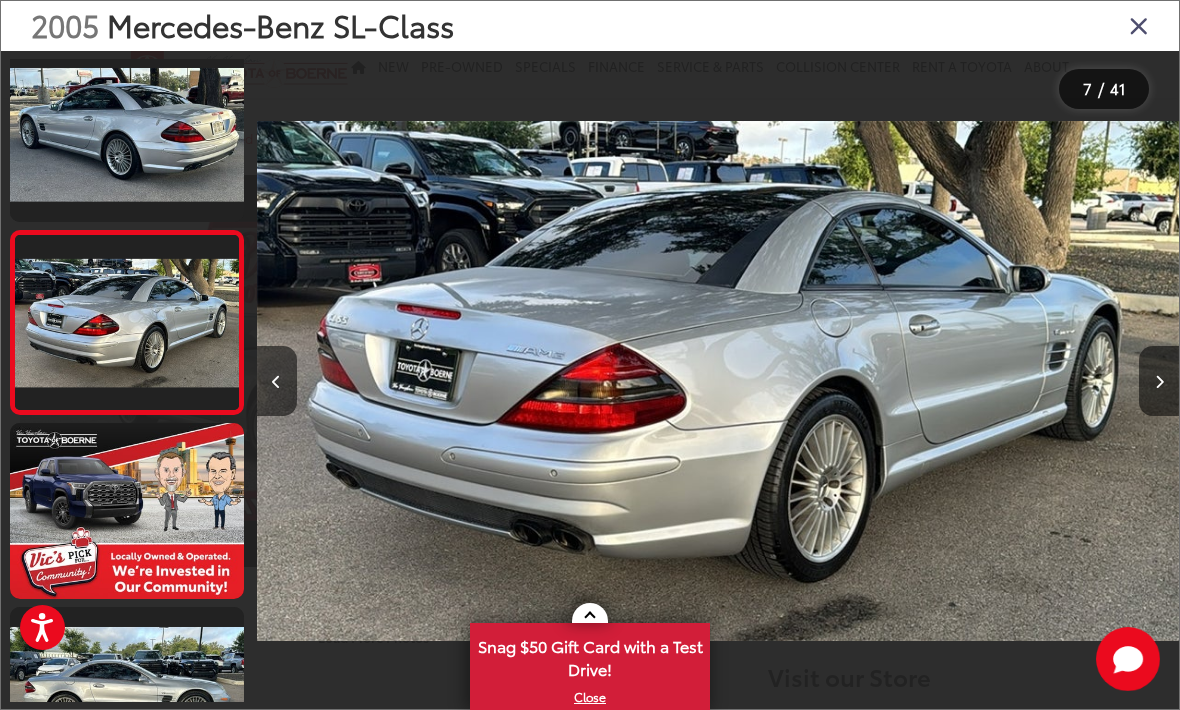 click at bounding box center [1159, 381] 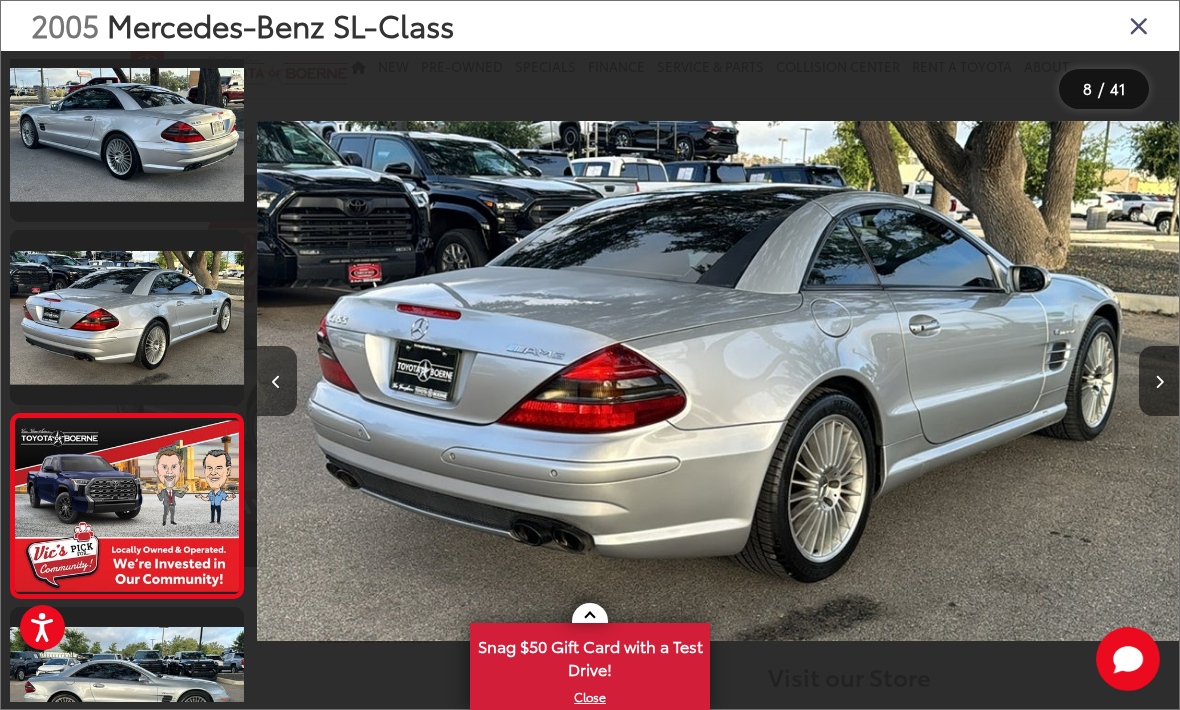 scroll, scrollTop: 0, scrollLeft: 6377, axis: horizontal 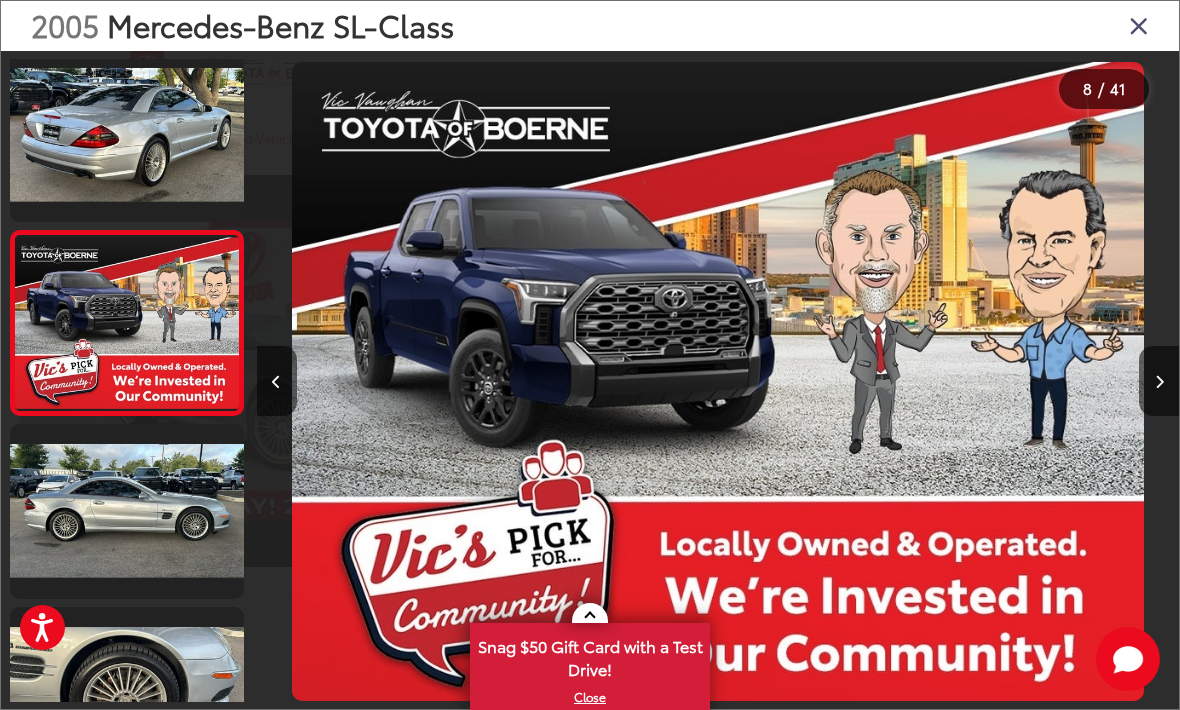click at bounding box center [1159, 382] 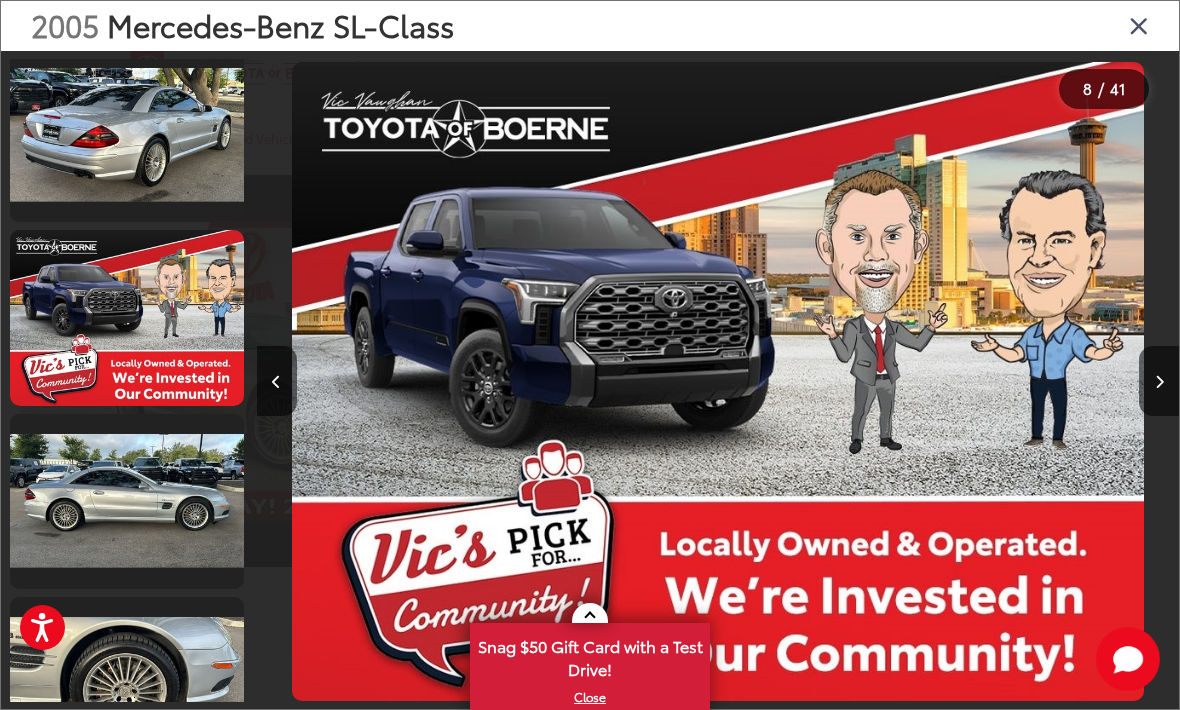 scroll, scrollTop: 1181, scrollLeft: 0, axis: vertical 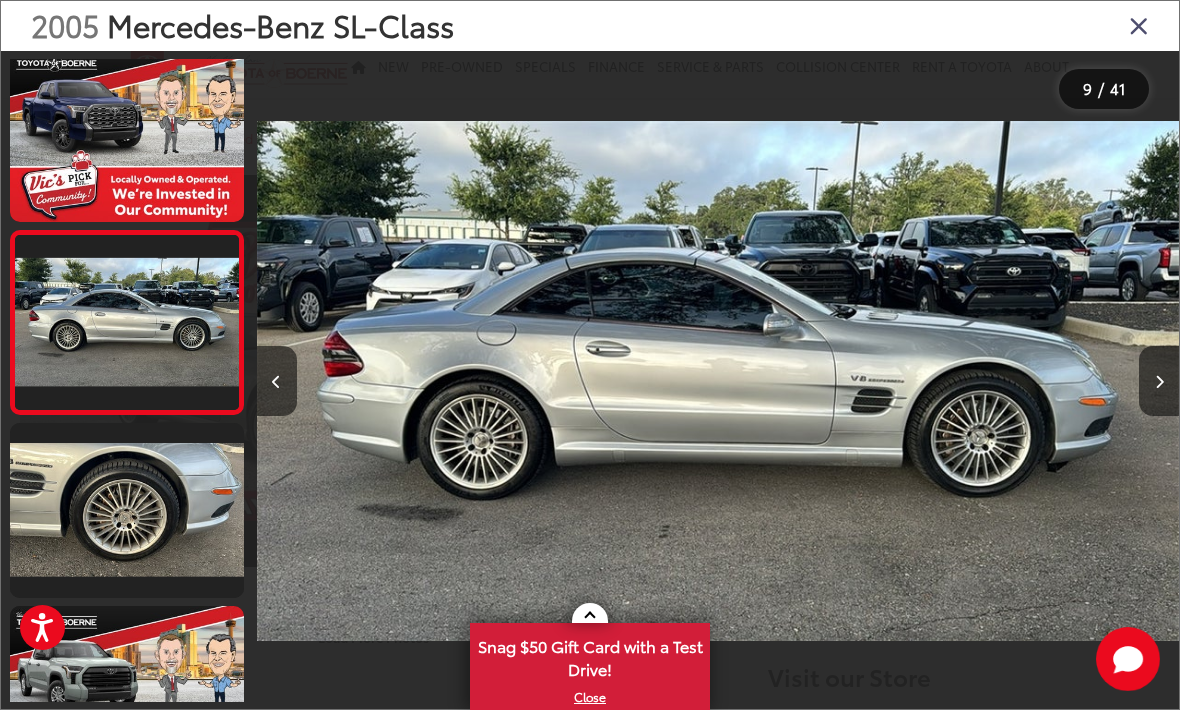 click at bounding box center [1159, 381] 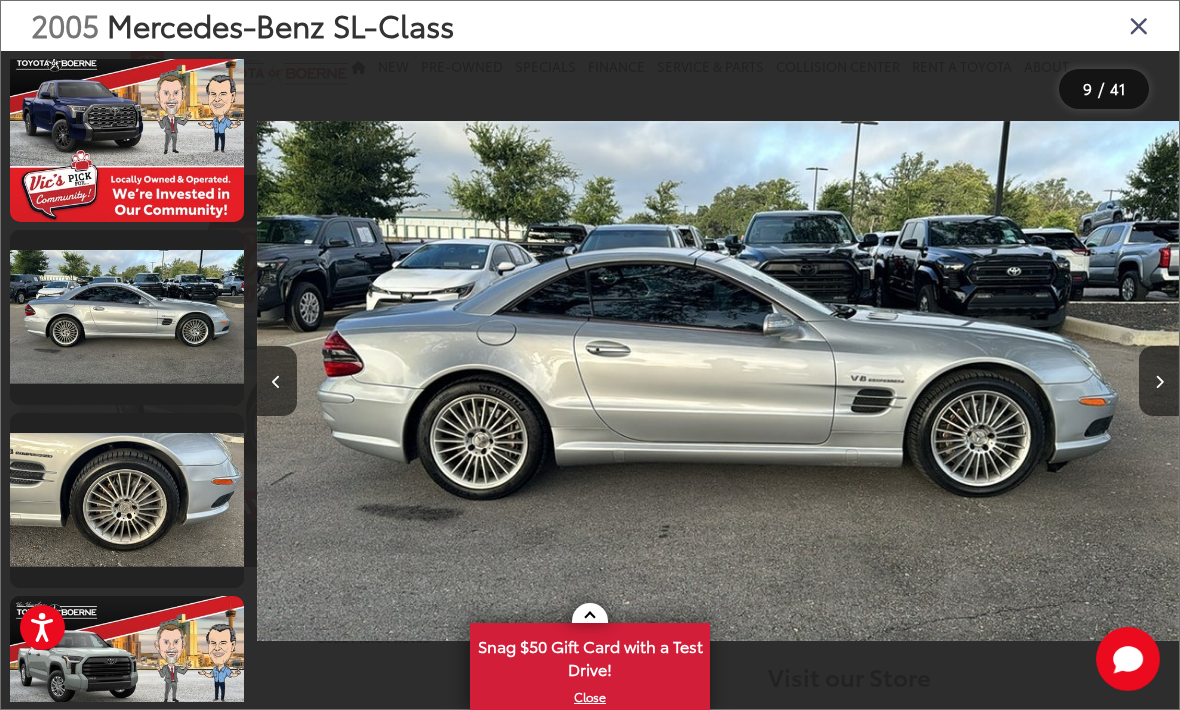 scroll, scrollTop: 1370, scrollLeft: 0, axis: vertical 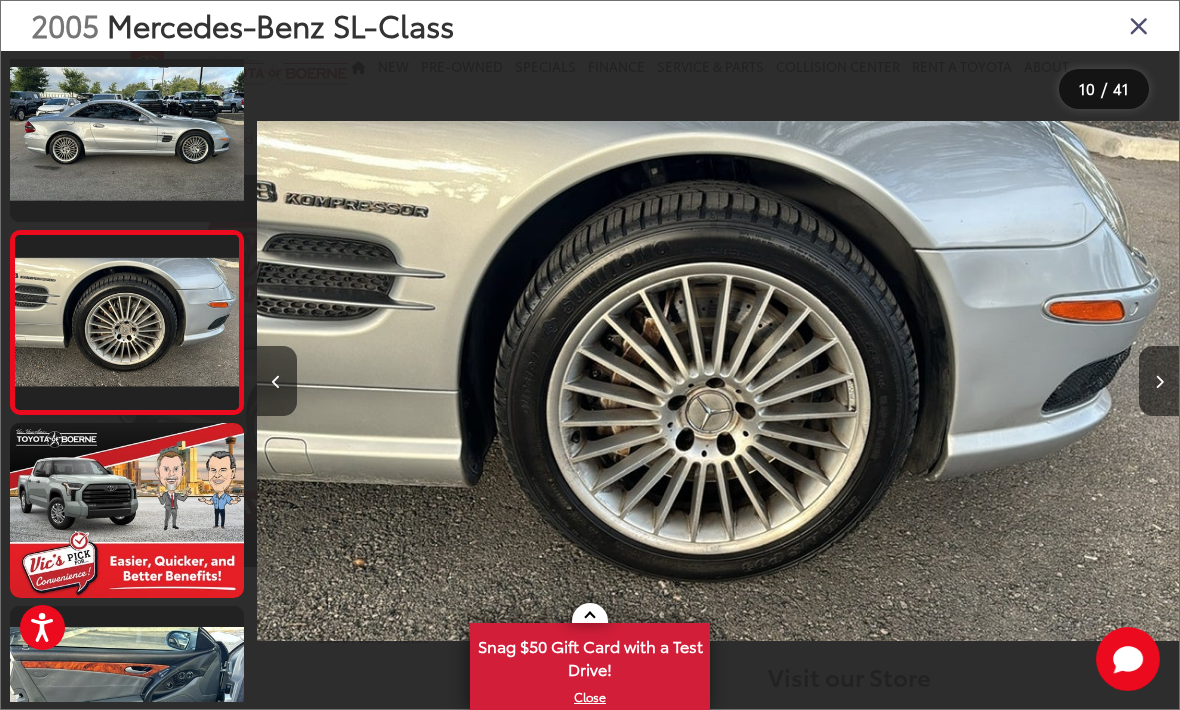 click at bounding box center (1139, 25) 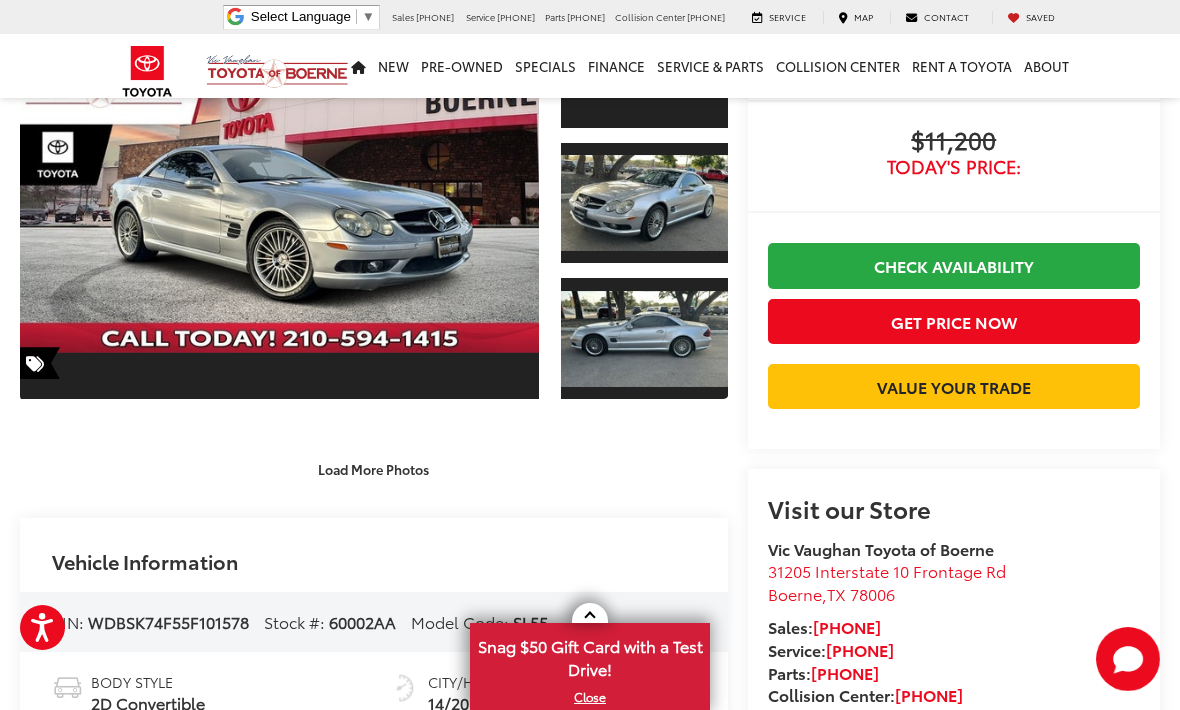 scroll, scrollTop: 0, scrollLeft: 0, axis: both 